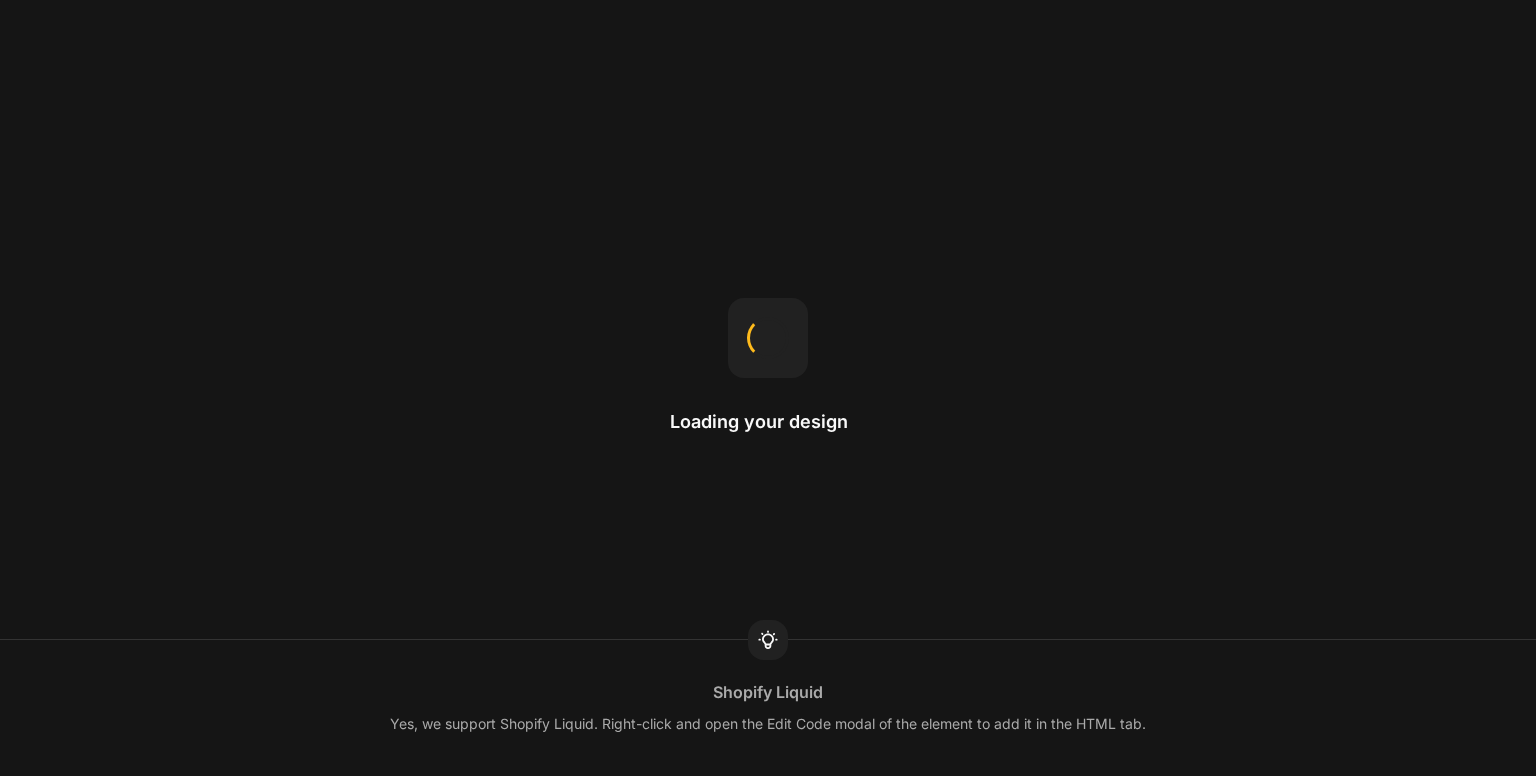 scroll, scrollTop: 0, scrollLeft: 0, axis: both 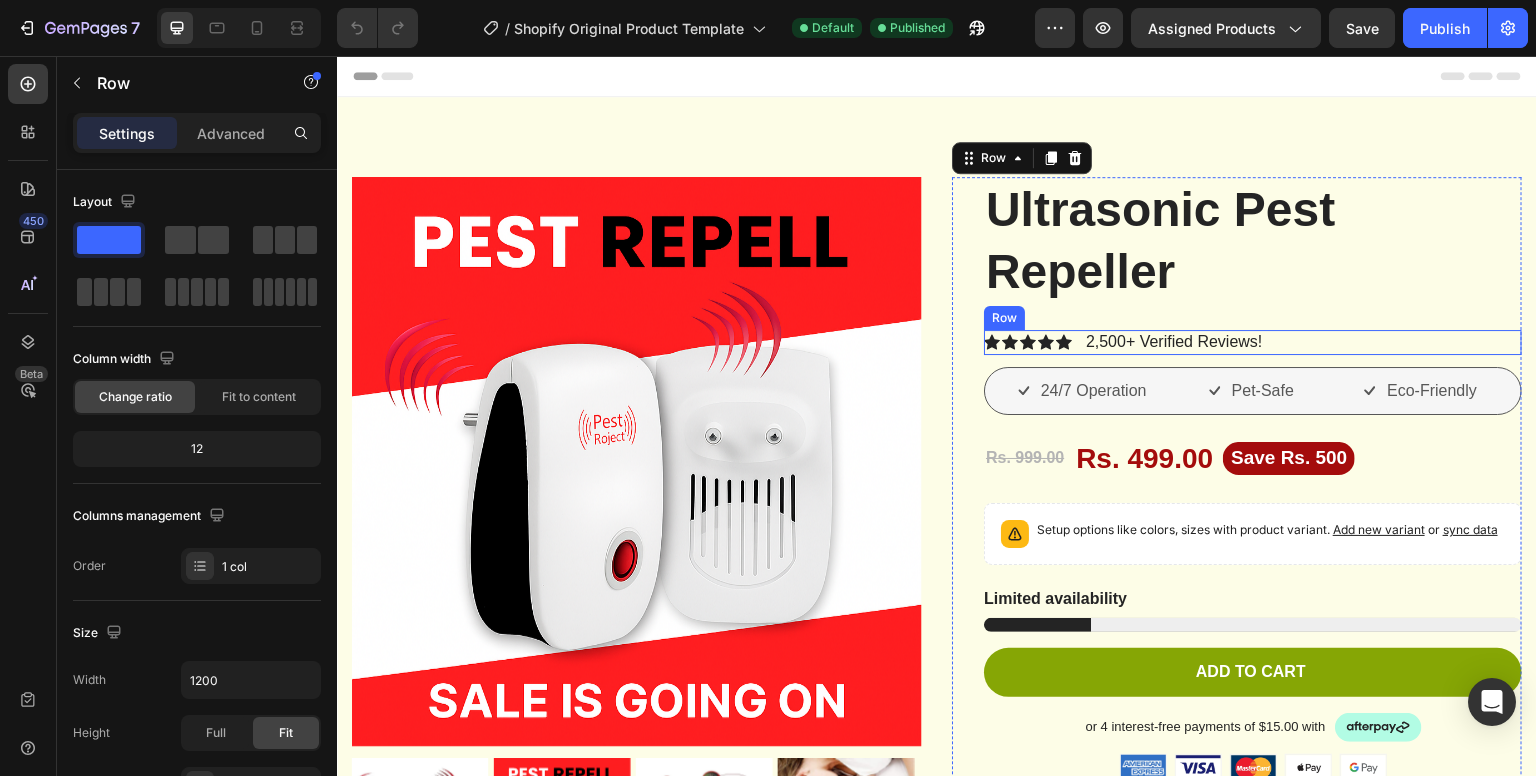 click on "Icon Icon Icon Icon Icon Icon List 2,500+ Verified Reviews! Text Block Row" at bounding box center [1253, 342] 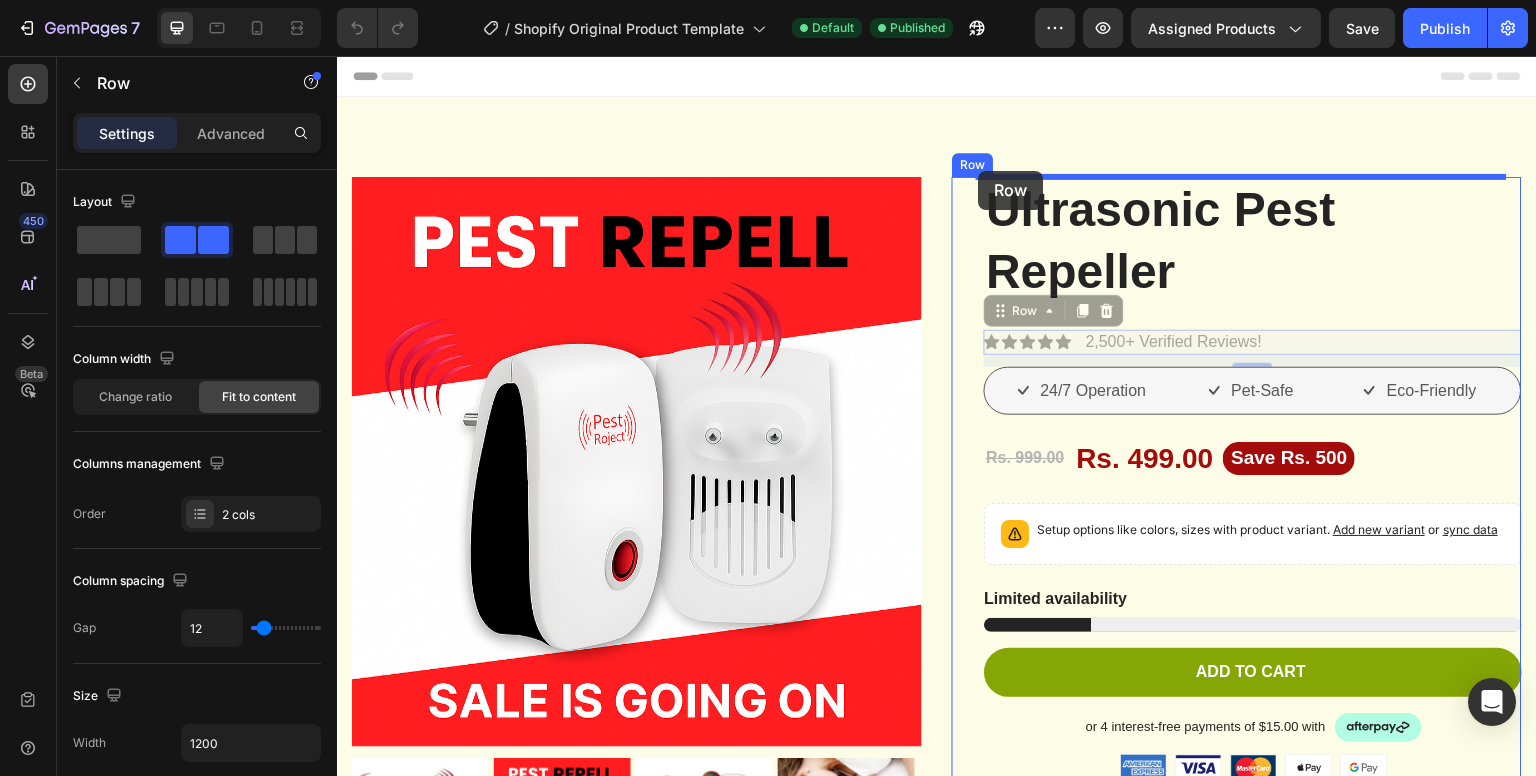 drag, startPoint x: 992, startPoint y: 306, endPoint x: 979, endPoint y: 171, distance: 135.62448 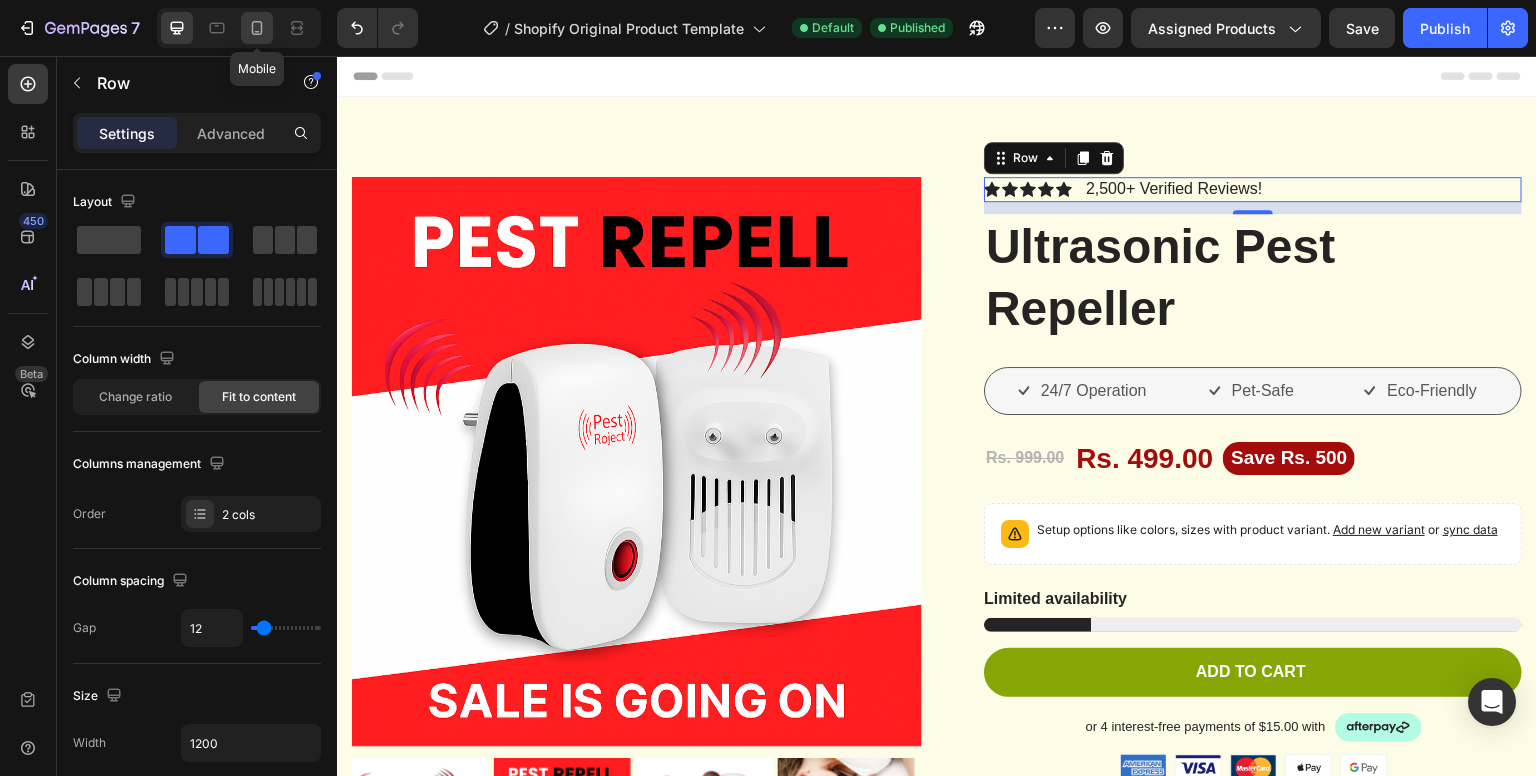 click 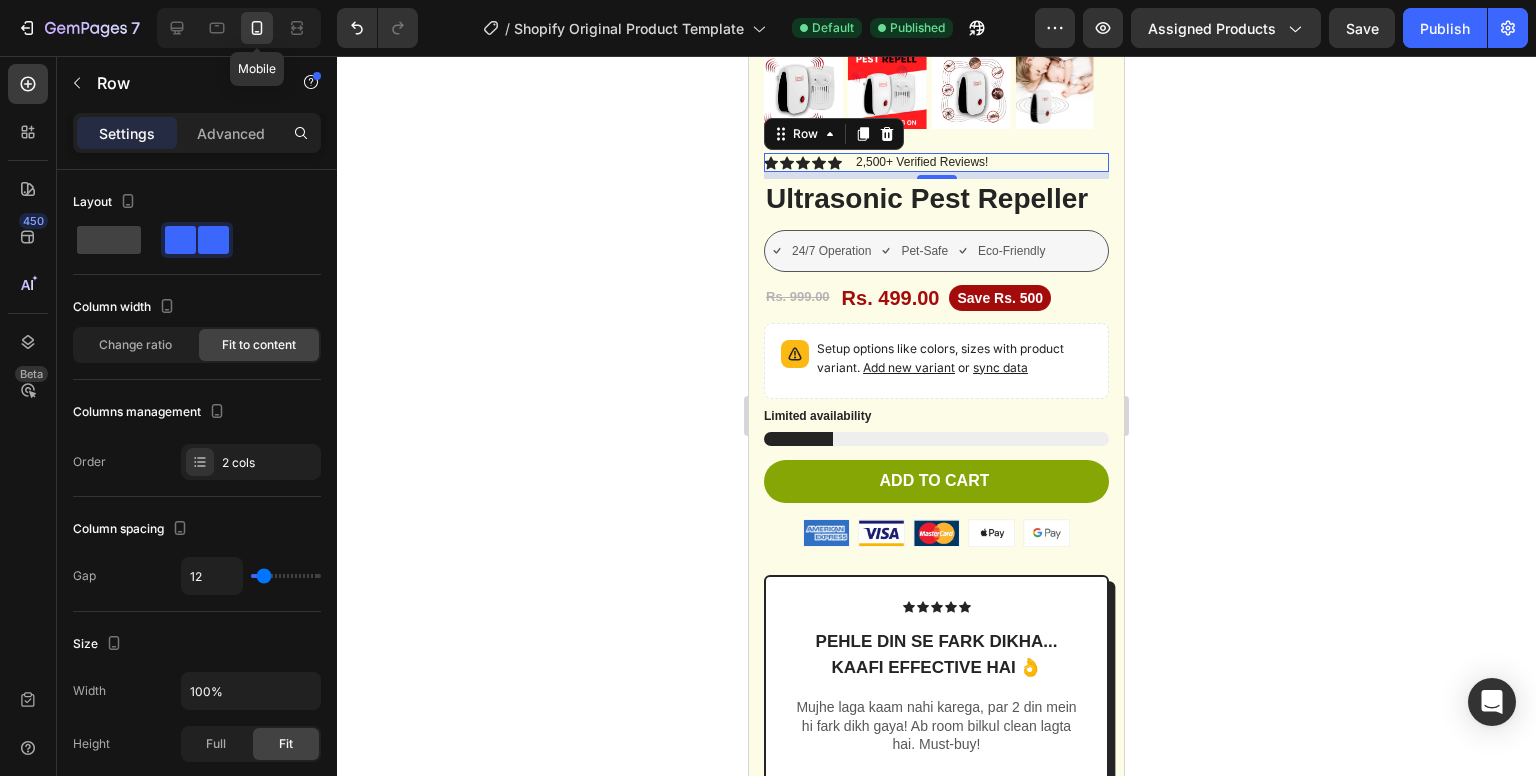 scroll, scrollTop: 411, scrollLeft: 0, axis: vertical 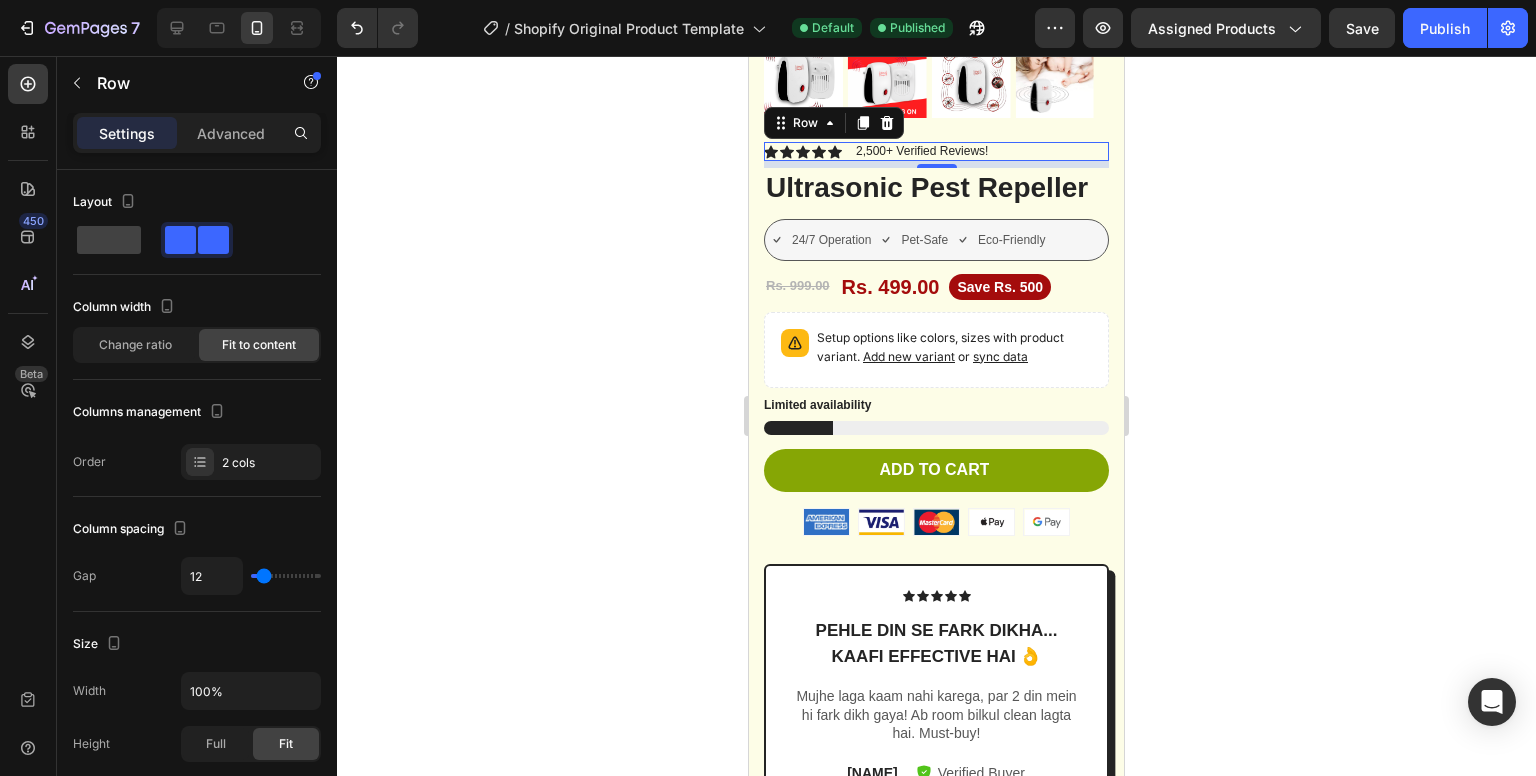 click 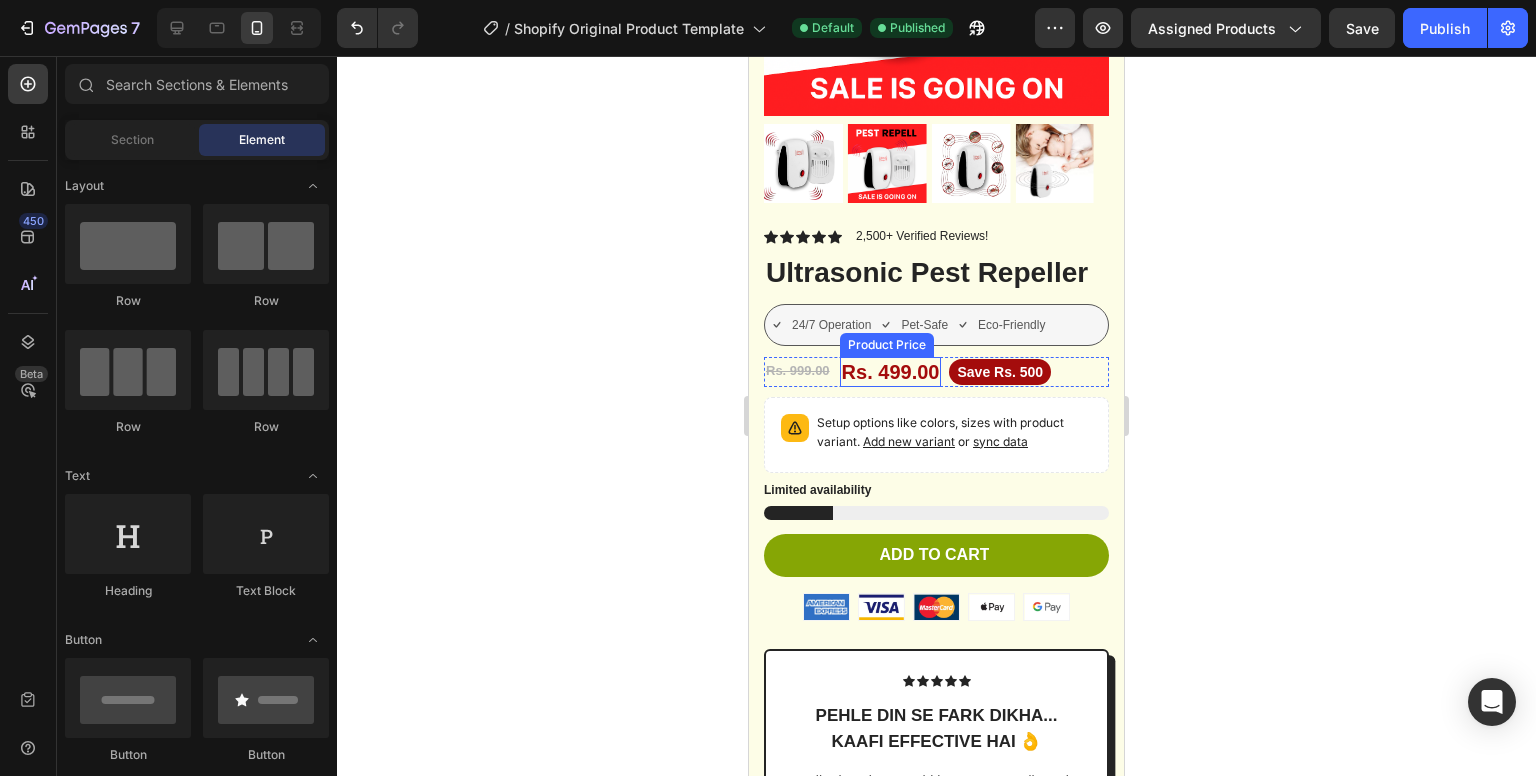 scroll, scrollTop: 327, scrollLeft: 0, axis: vertical 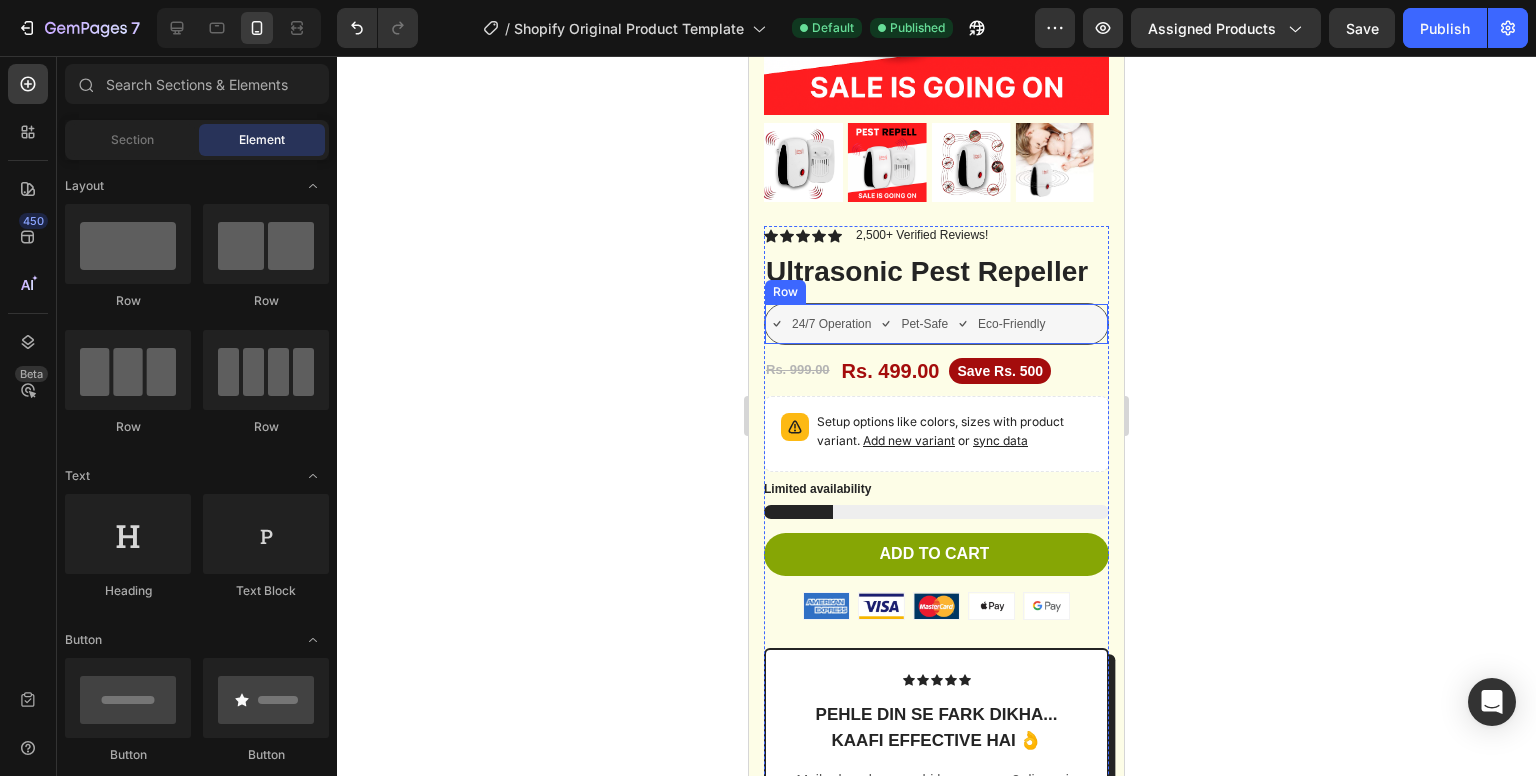 click on "24/7 Operation    Item List
Pet-Safe Item List
Eco-Friendly    Item List Row" at bounding box center (936, 324) 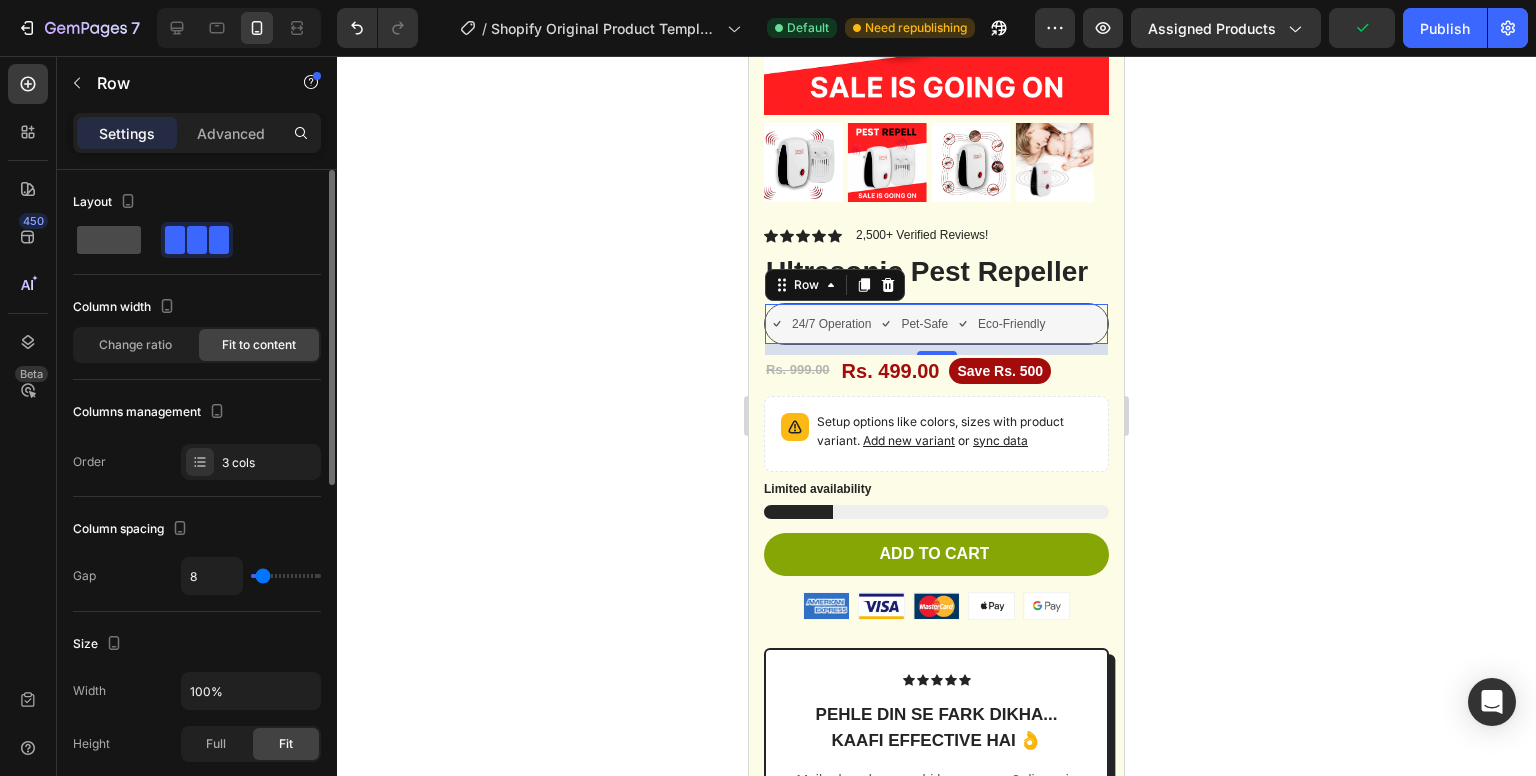 click 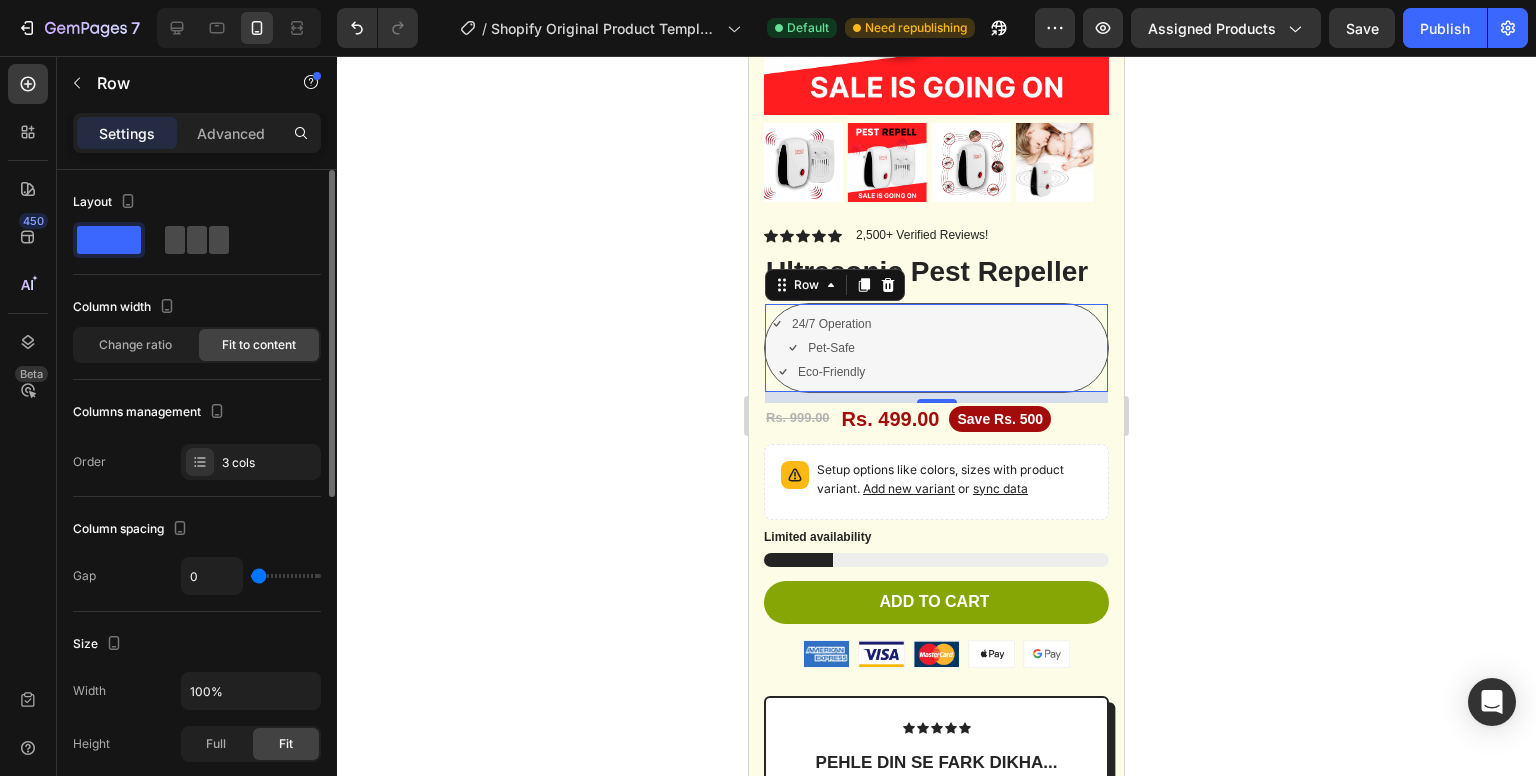 click 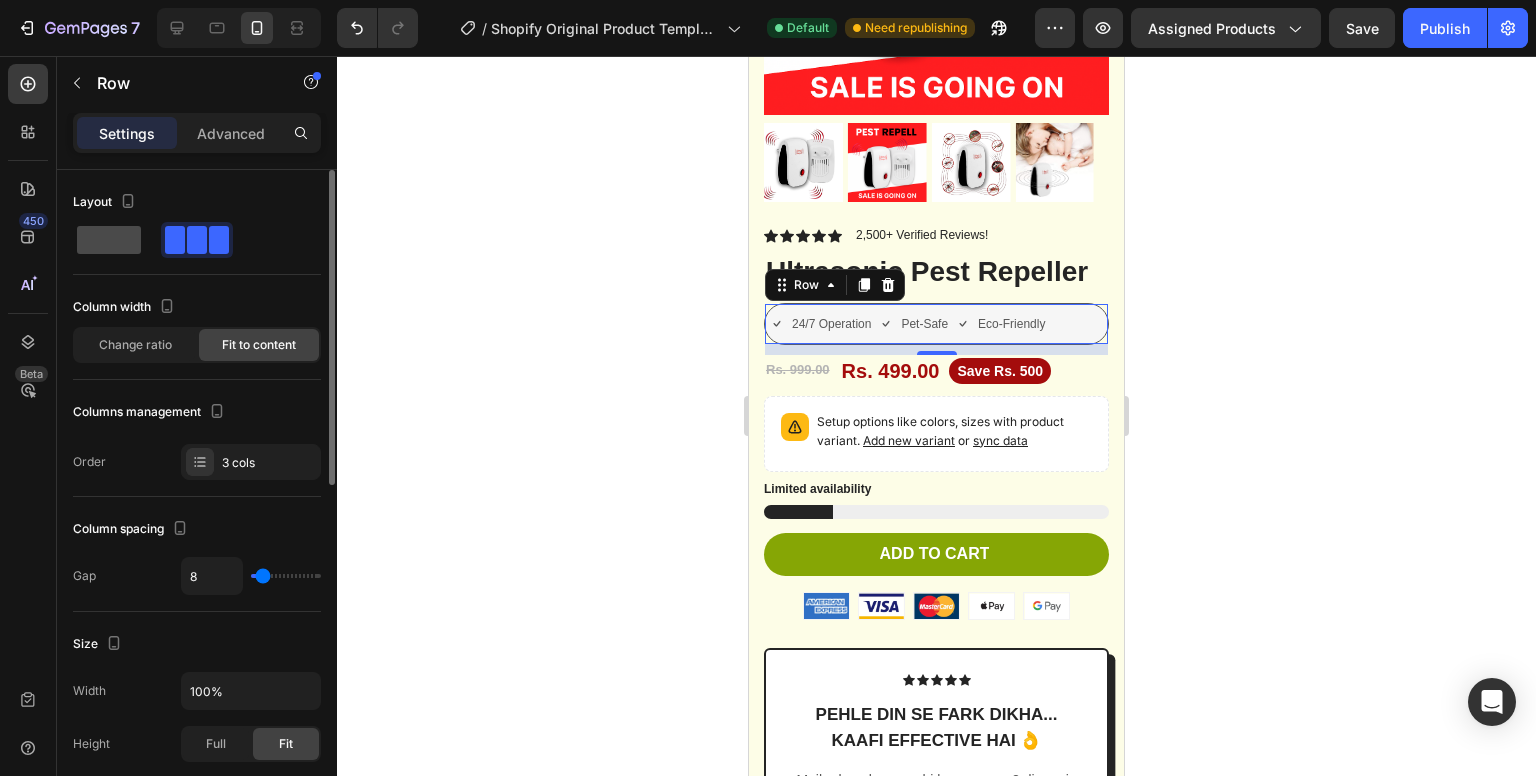 click 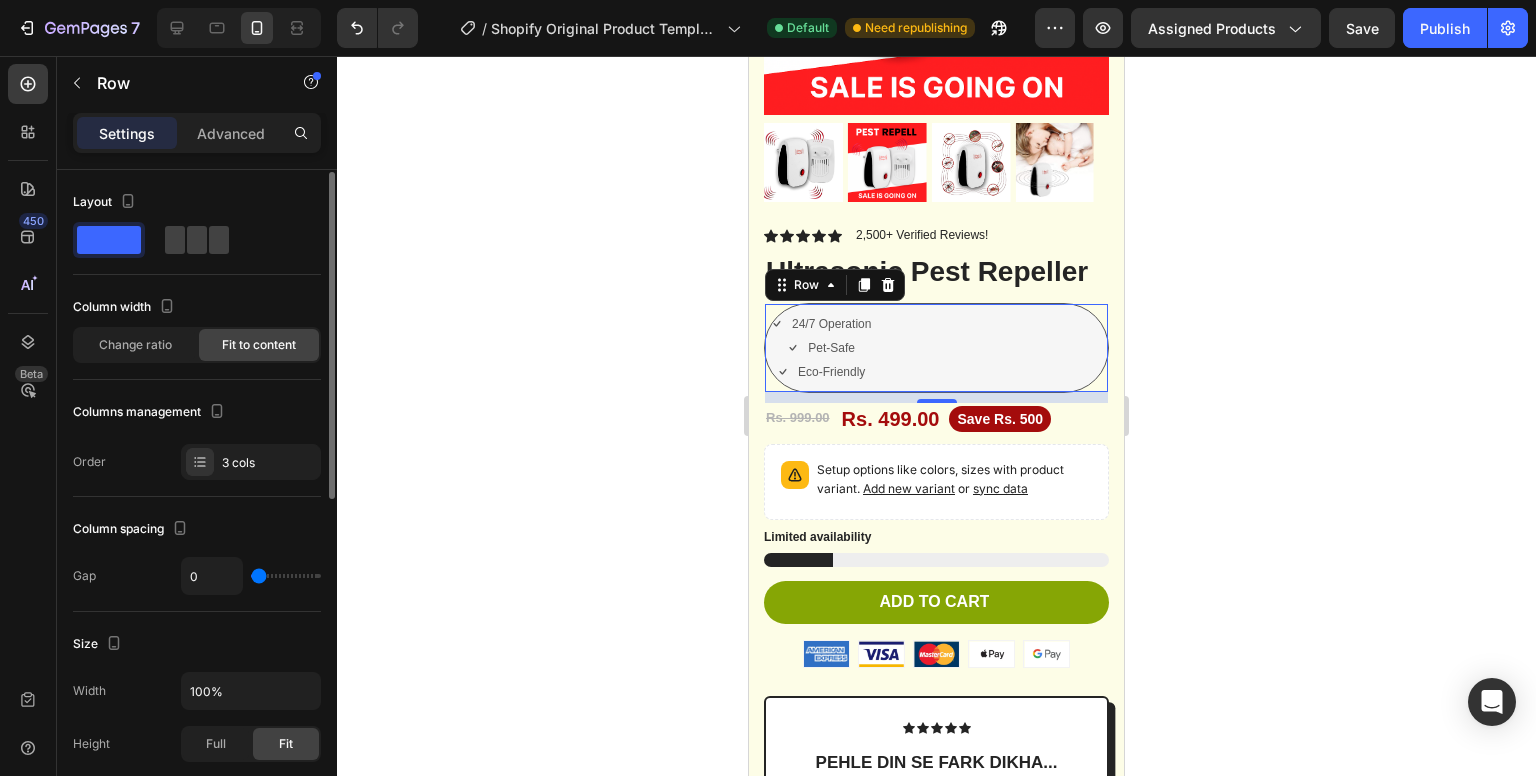 scroll, scrollTop: 6, scrollLeft: 0, axis: vertical 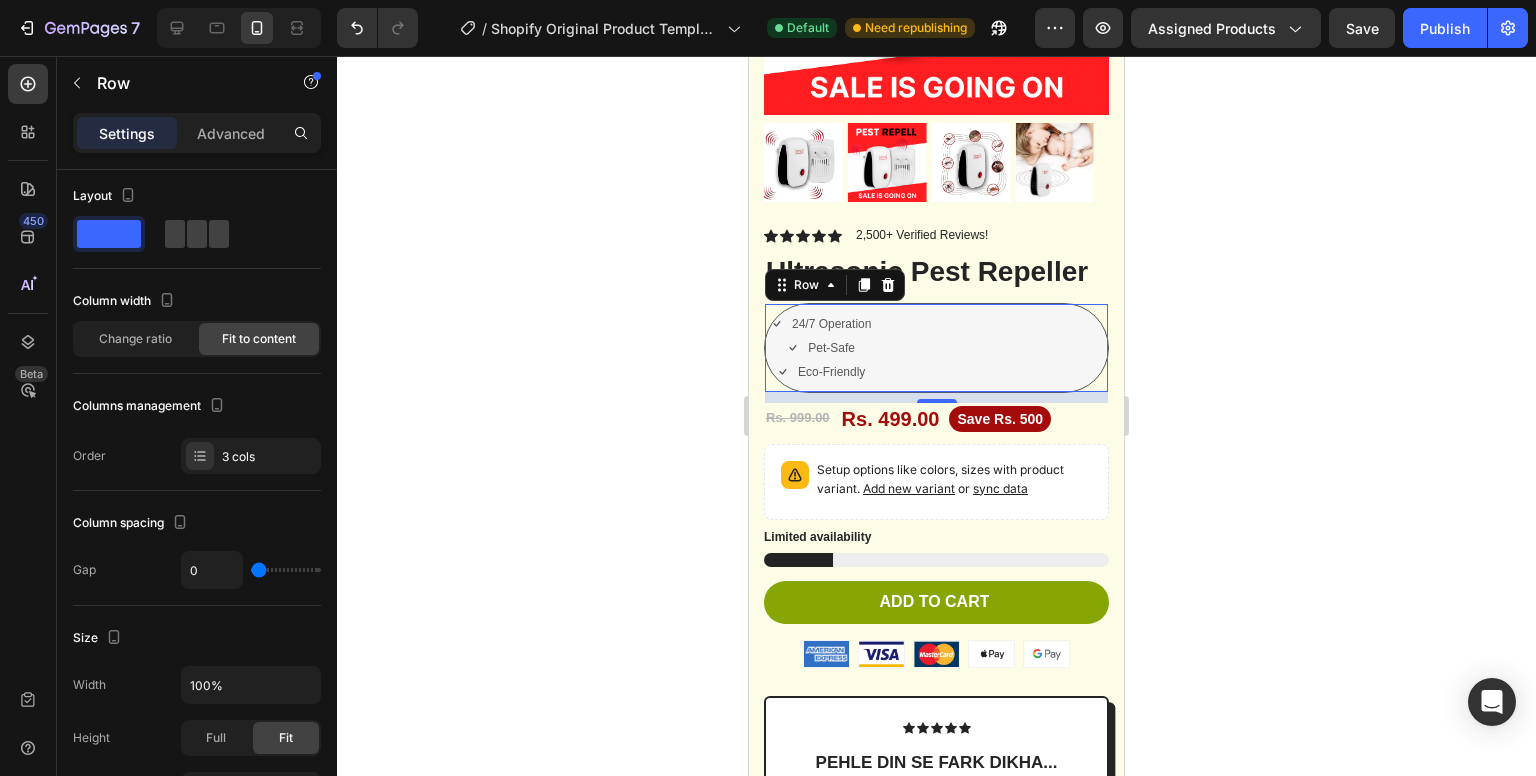 click 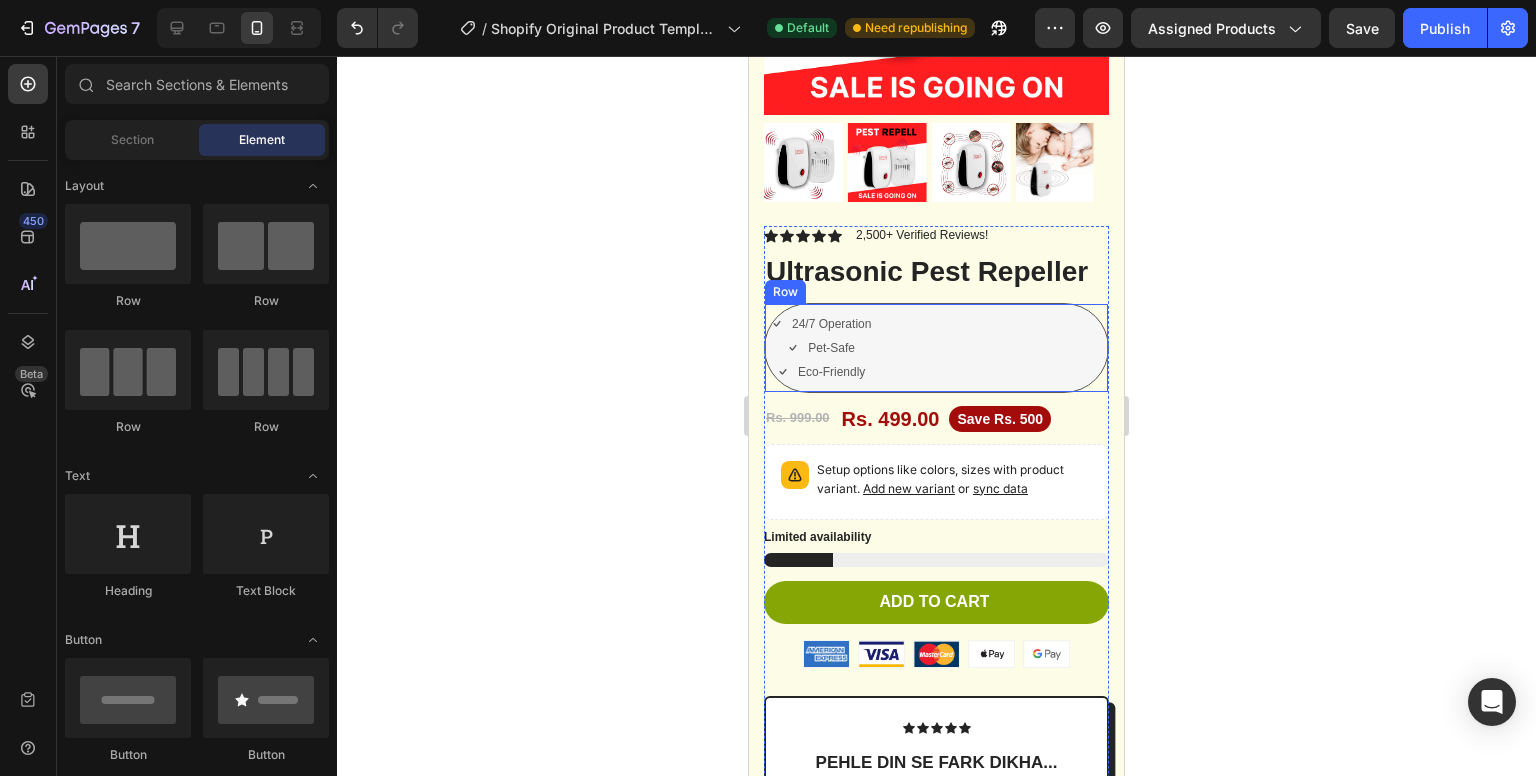 click on "24/7 Operation    Item List
Pet-Safe Item List
Eco-Friendly    Item List Row" at bounding box center (936, 348) 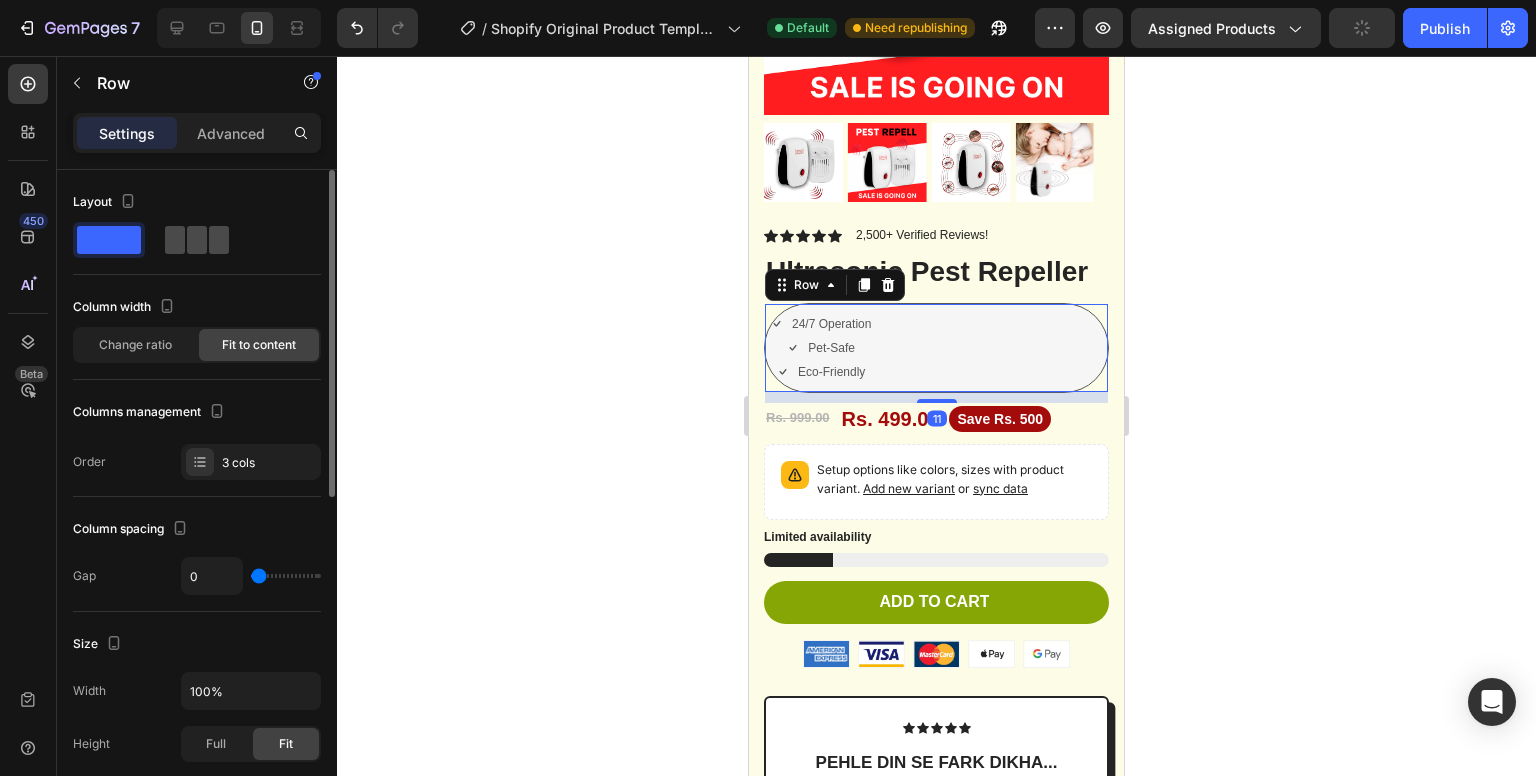 click 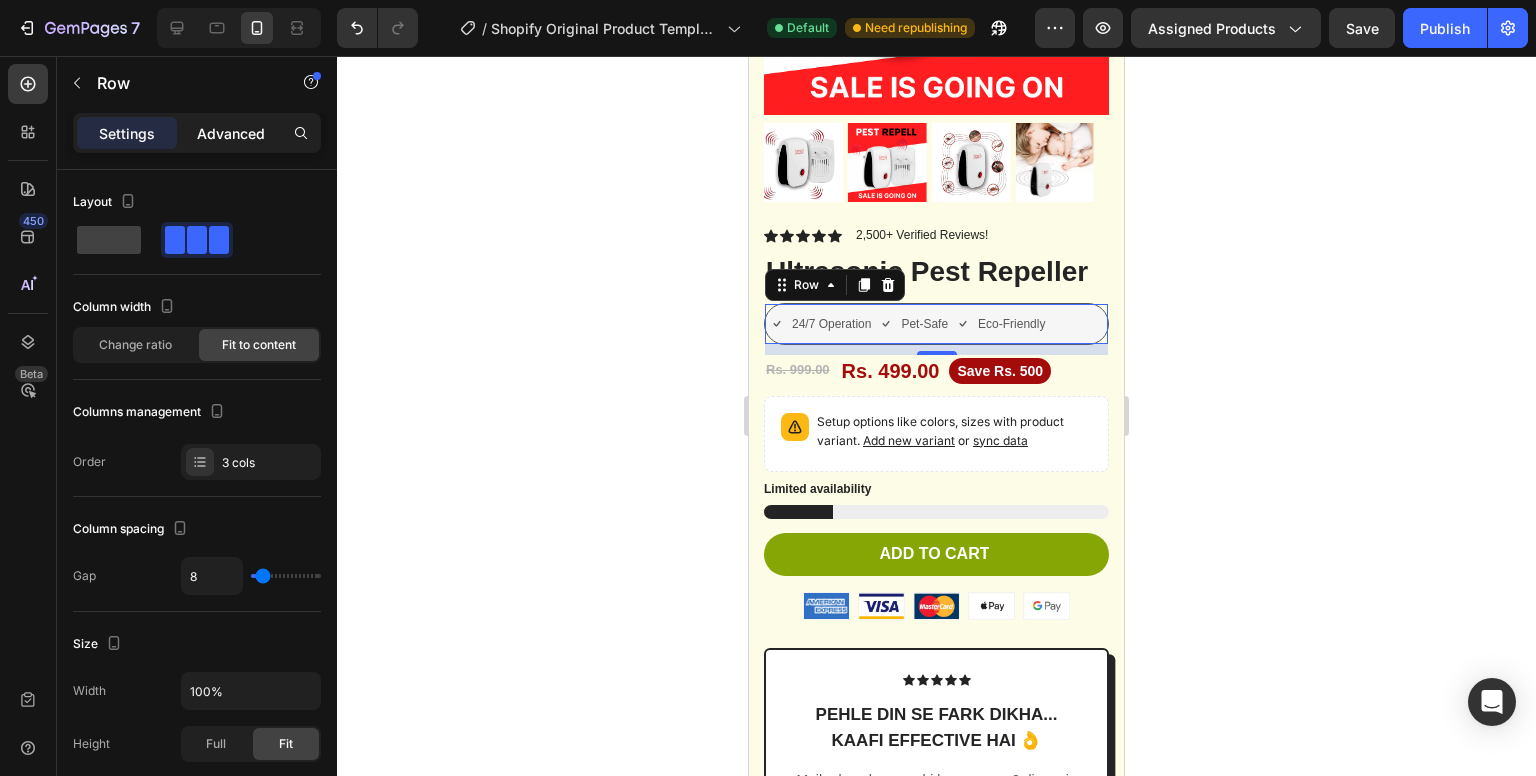click on "Advanced" at bounding box center [231, 133] 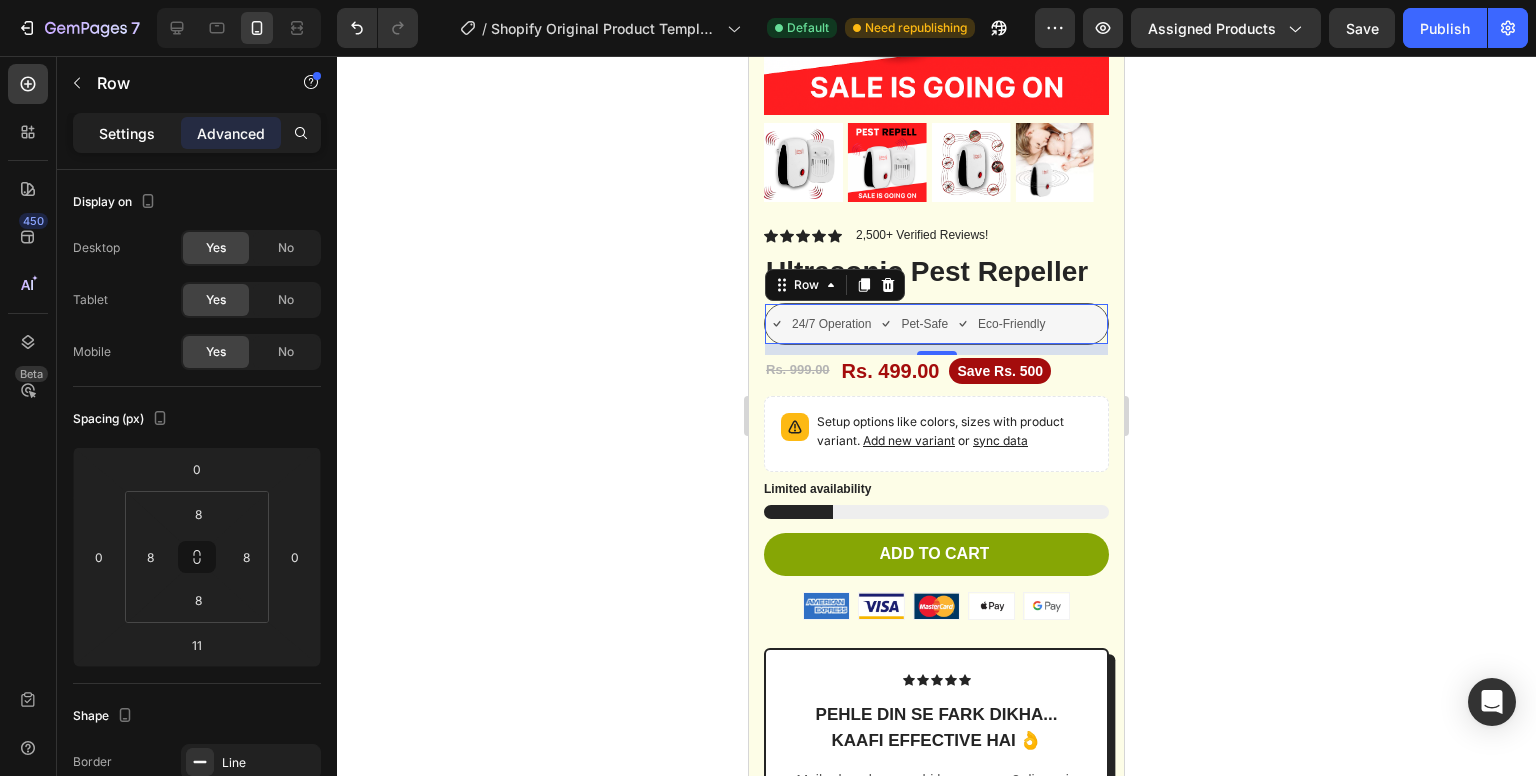 click on "Settings" at bounding box center (127, 133) 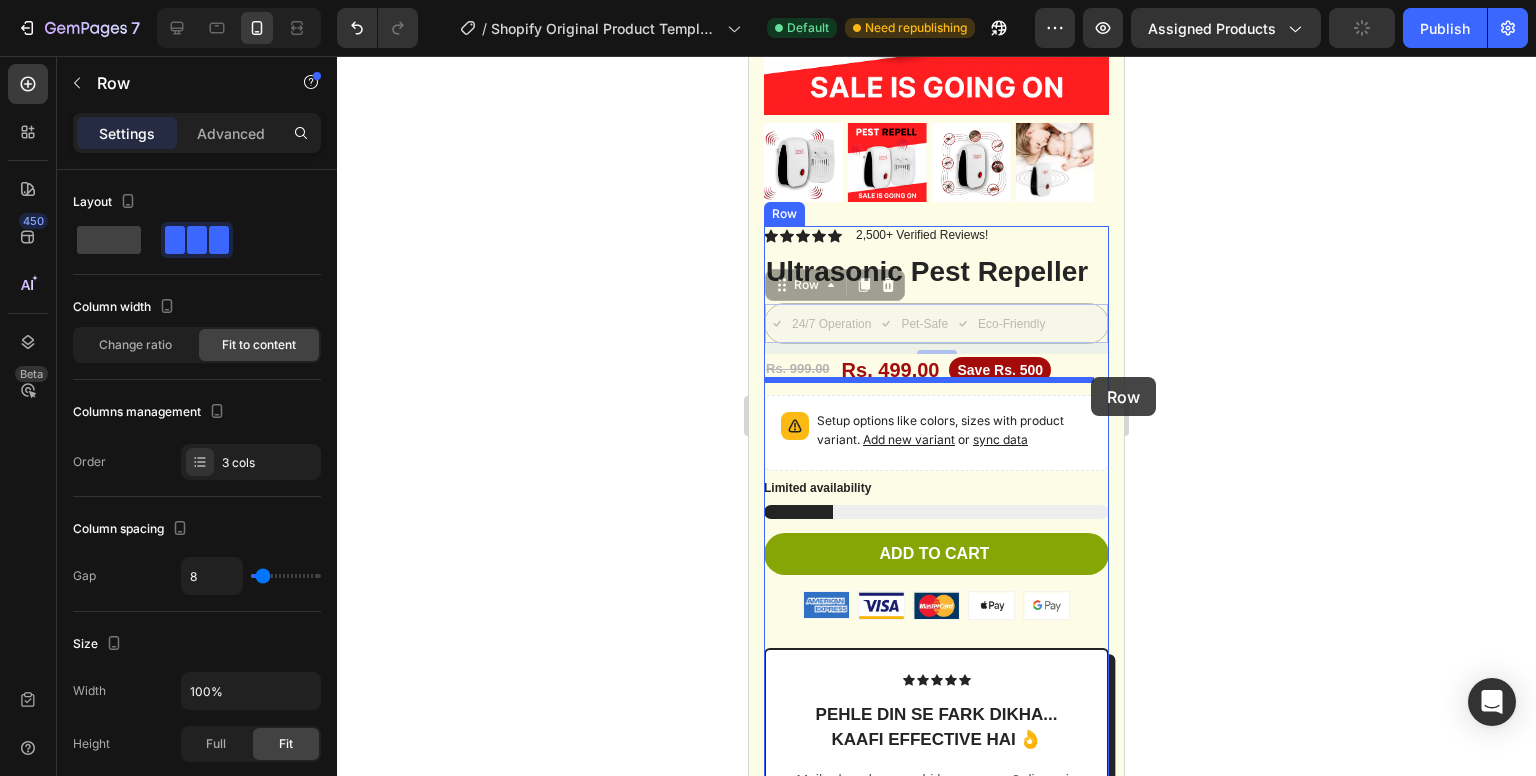 drag, startPoint x: 1077, startPoint y: 317, endPoint x: 1091, endPoint y: 370, distance: 54.81788 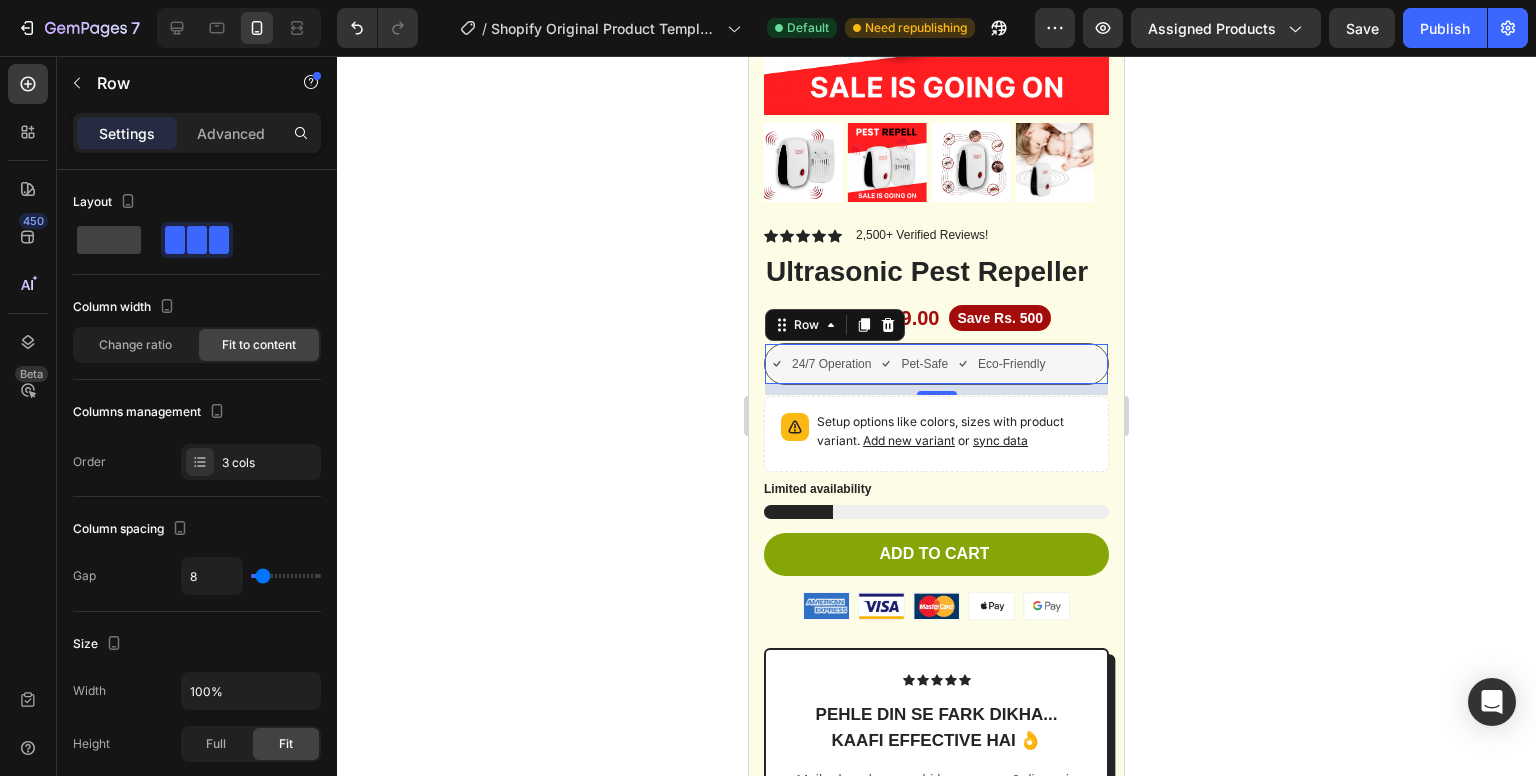 click 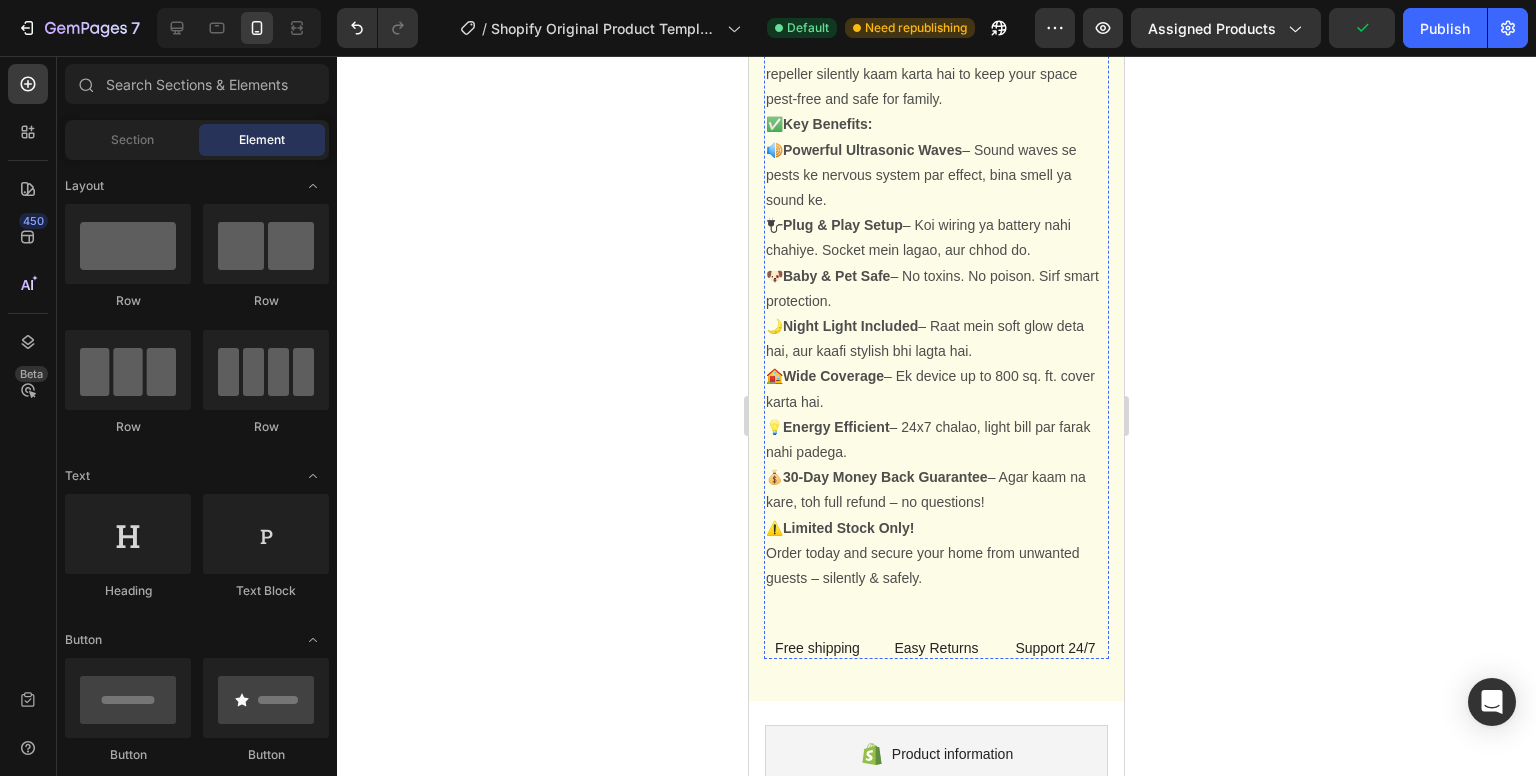 scroll, scrollTop: 1312, scrollLeft: 0, axis: vertical 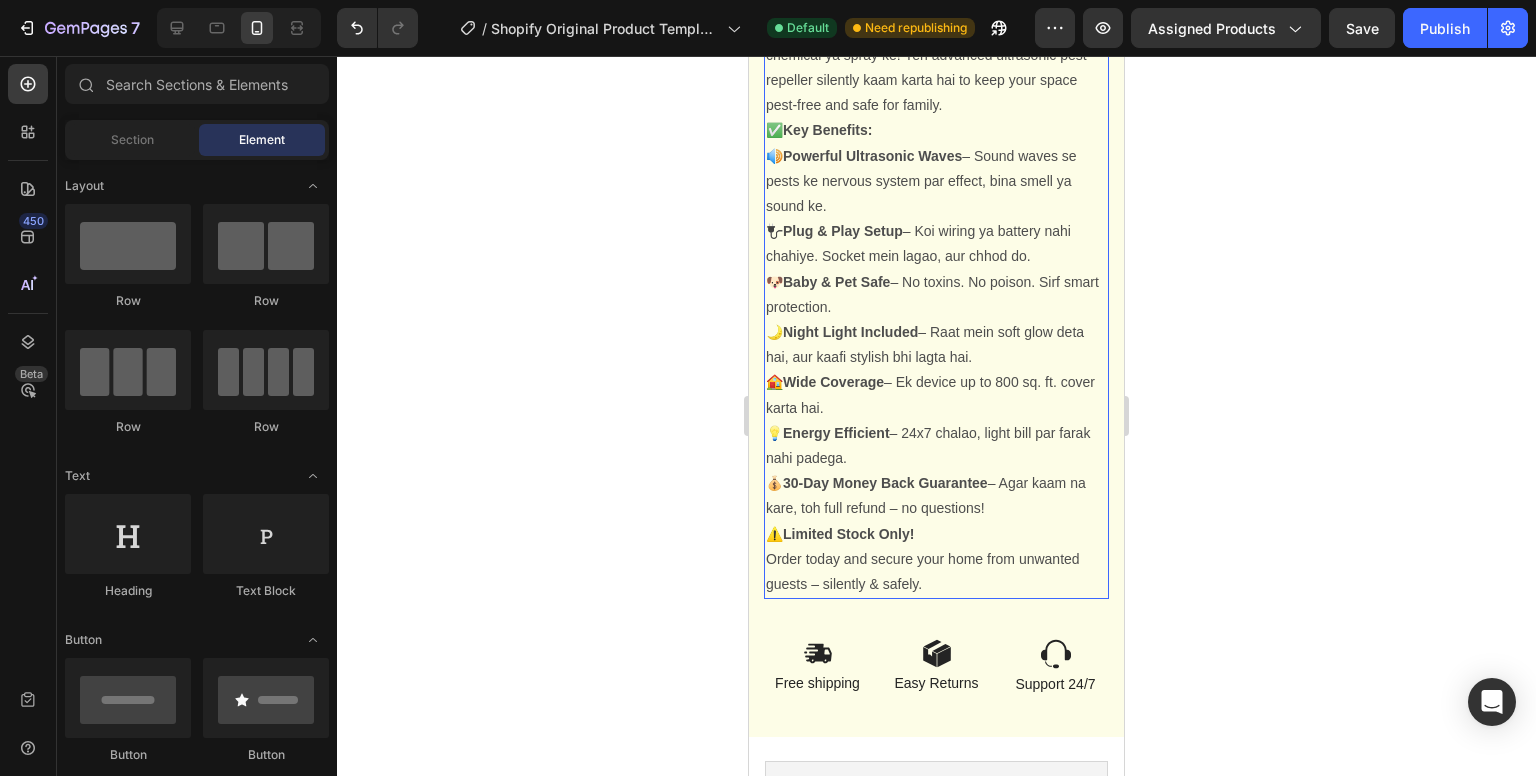 click on "🏠  Wide Coverage  – Ek device up to 800 sq. ft. cover karta hai." at bounding box center (936, 395) 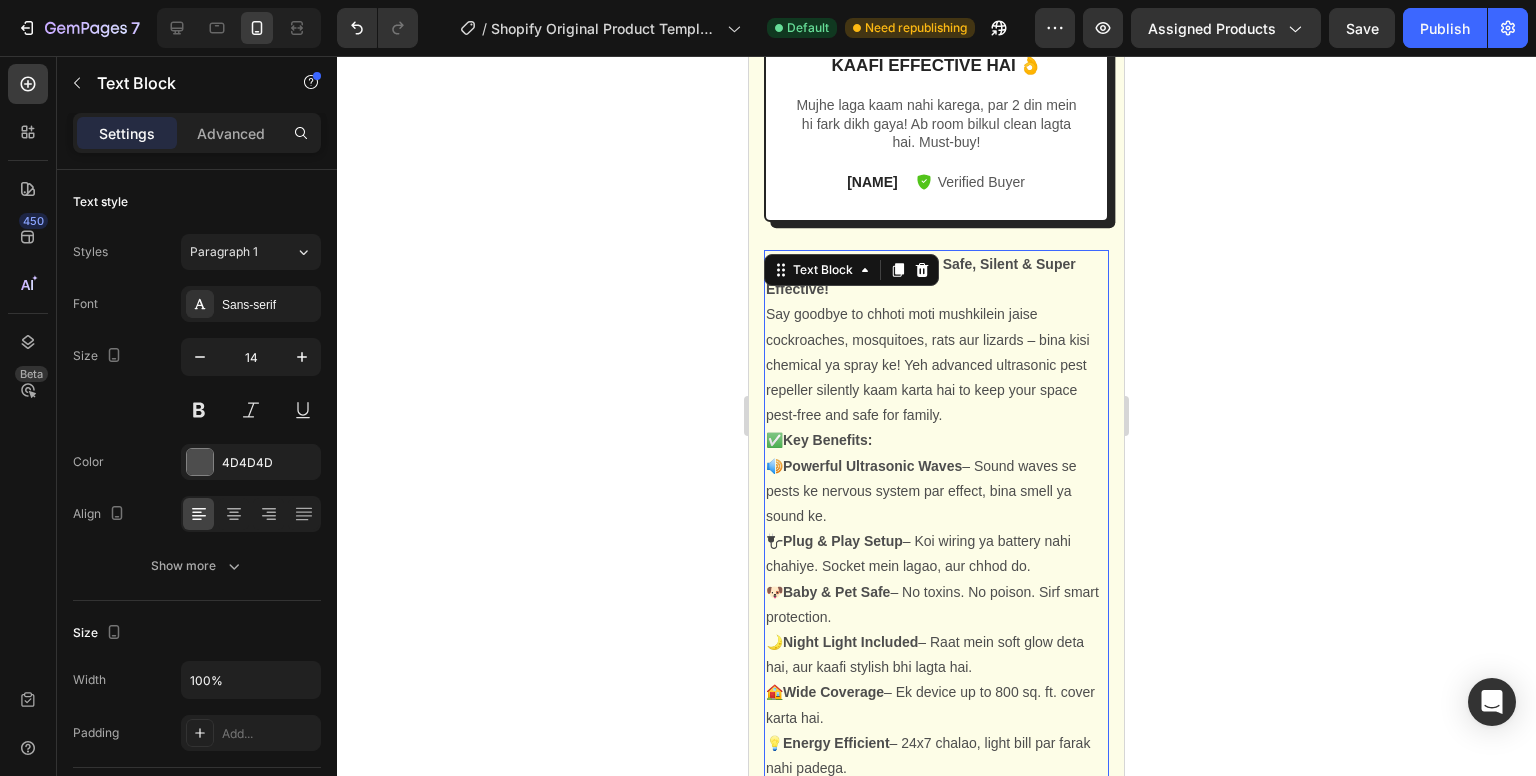 scroll, scrollTop: 1003, scrollLeft: 0, axis: vertical 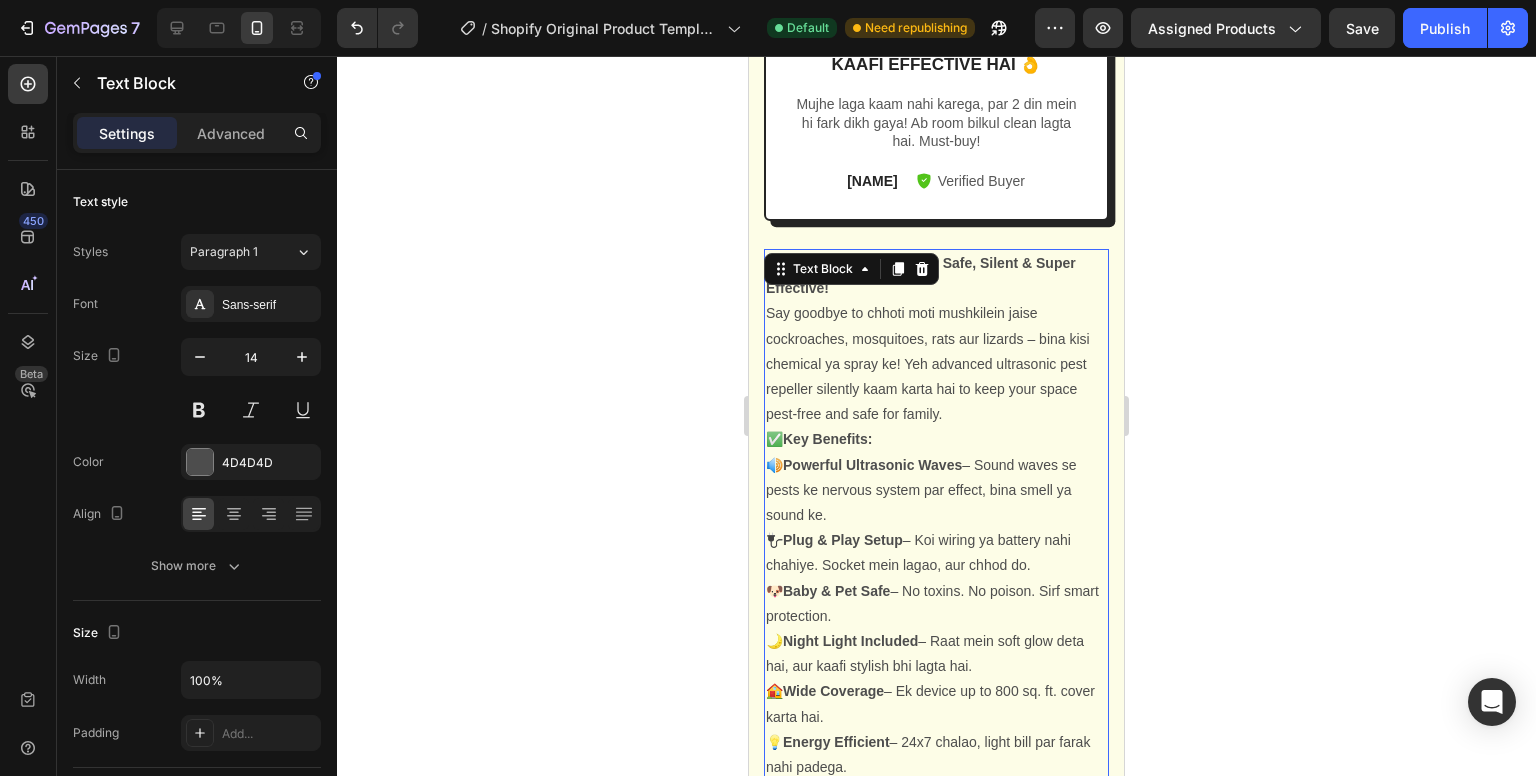 click on "Say goodbye to chhoti moti mushkilein jaise cockroaches, mosquitoes, rats aur lizards – bina kisi chemical ya spray ke! Yeh advanced ultrasonic pest repeller silently kaam karta hai to keep your space pest-free and safe for family." at bounding box center (936, 364) 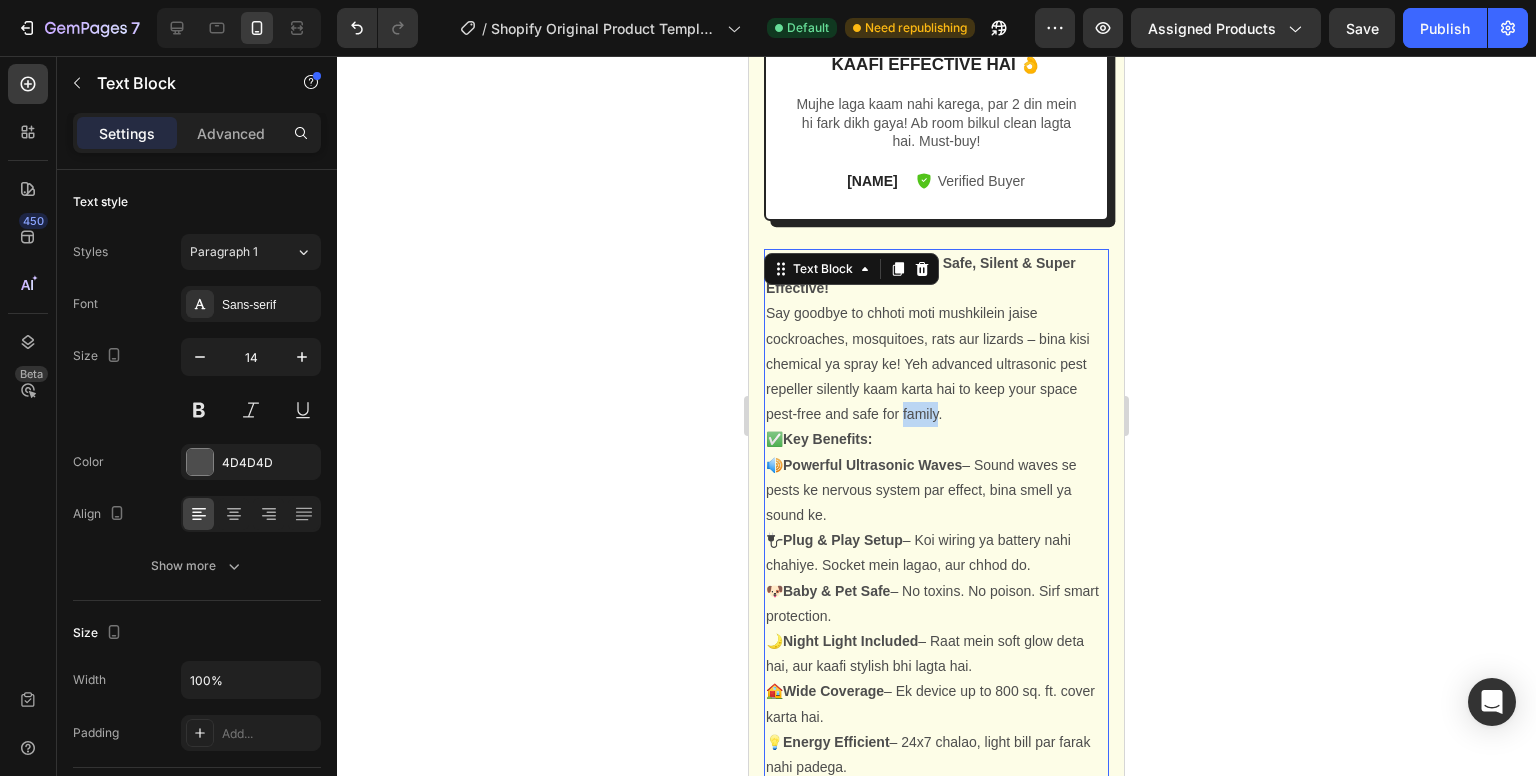 click on "Say goodbye to chhoti moti mushkilein jaise cockroaches, mosquitoes, rats aur lizards – bina kisi chemical ya spray ke! Yeh advanced ultrasonic pest repeller silently kaam karta hai to keep your space pest-free and safe for family." at bounding box center [936, 364] 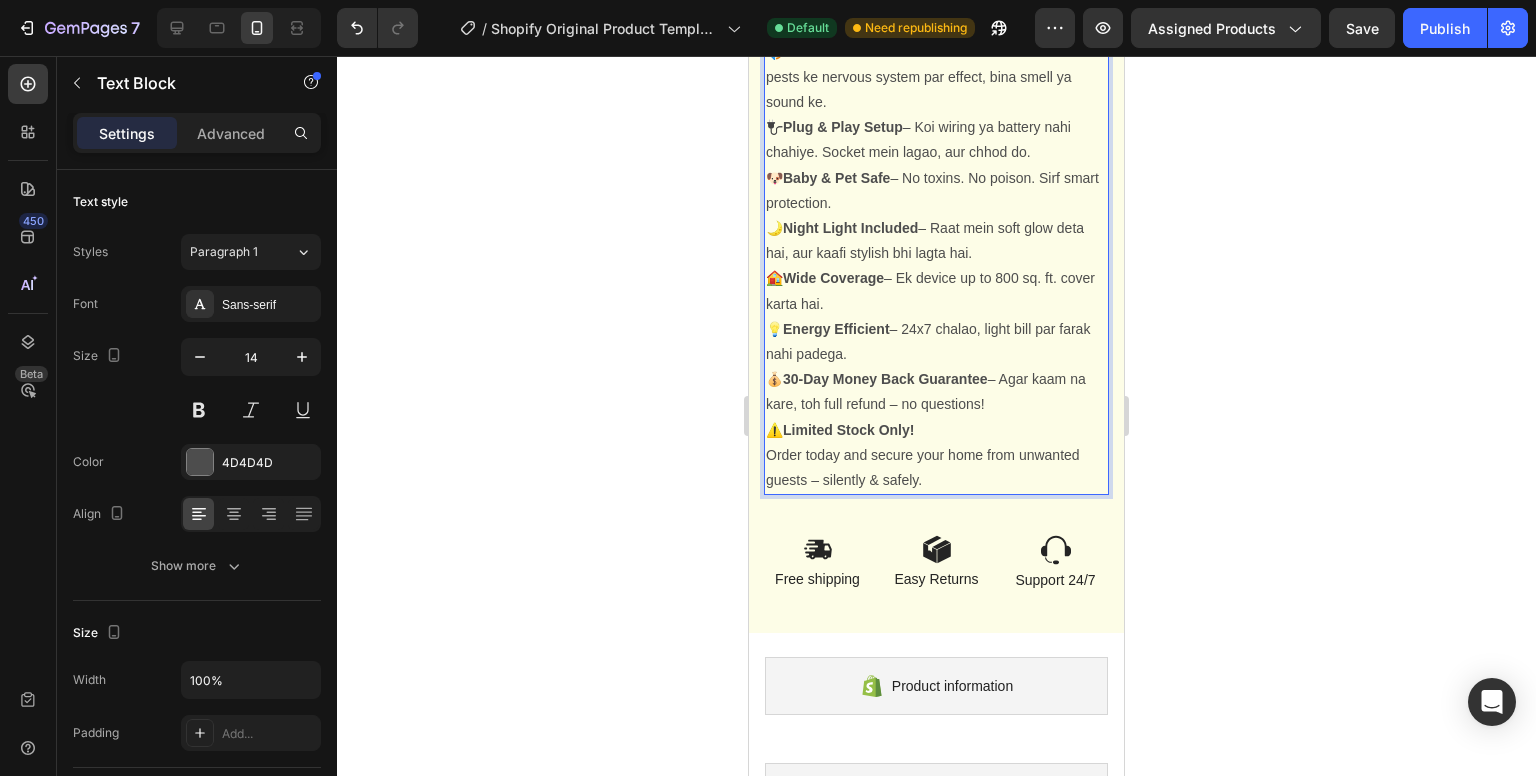 scroll, scrollTop: 1419, scrollLeft: 0, axis: vertical 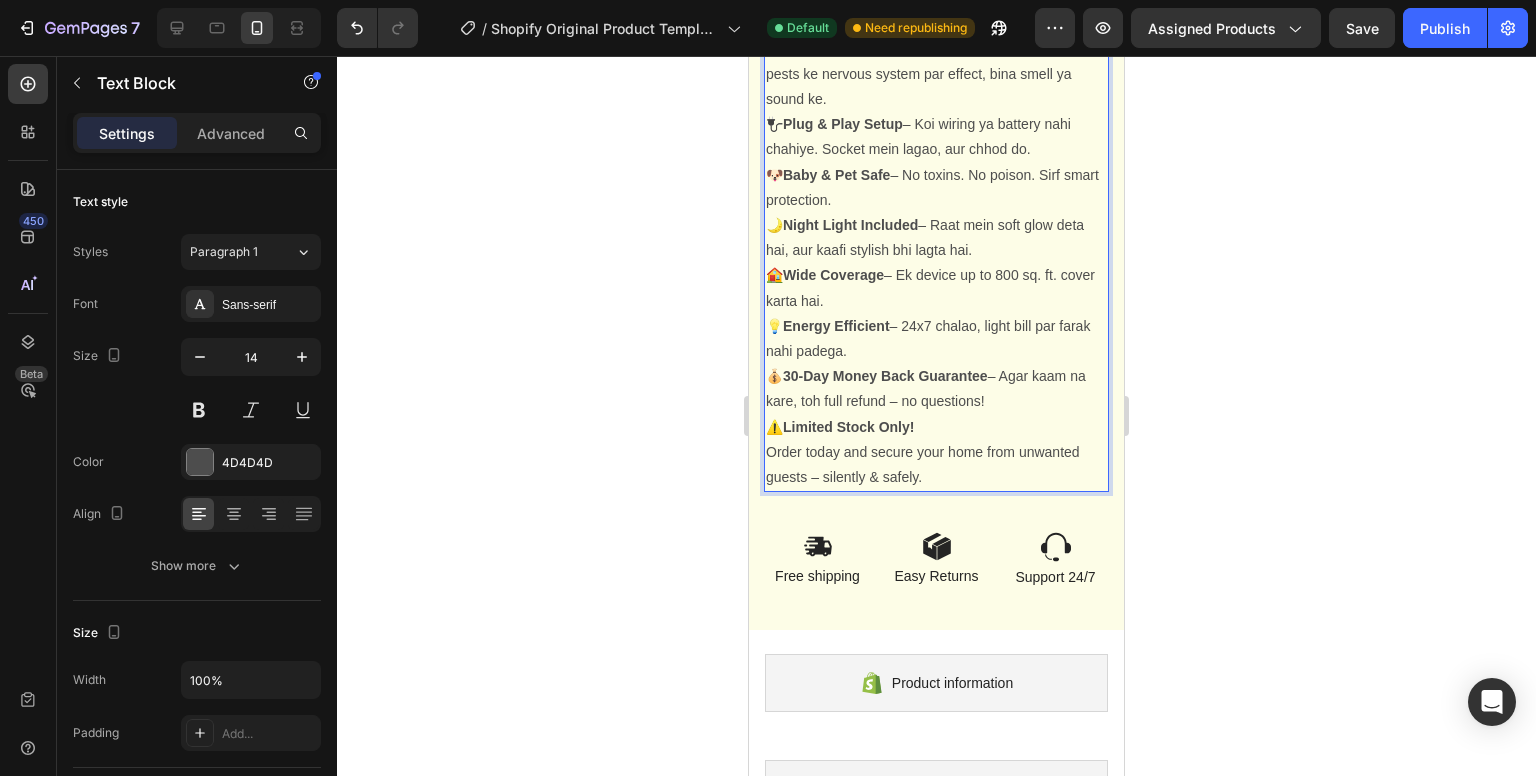 click on "💰  30-Day Money Back Guarantee  – Agar kaam na kare, toh full refund – no questions!" at bounding box center [936, 389] 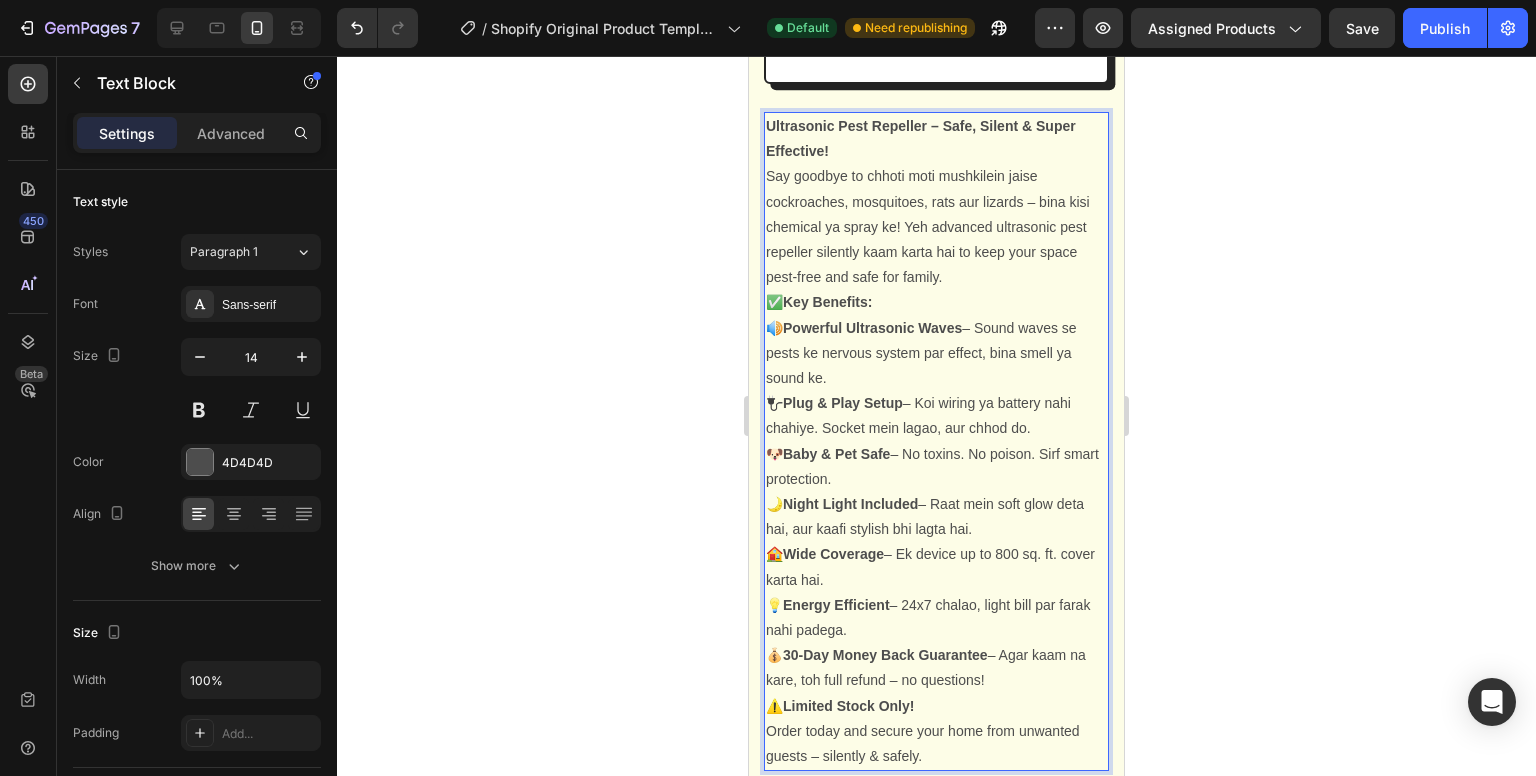 scroll, scrollTop: 1143, scrollLeft: 0, axis: vertical 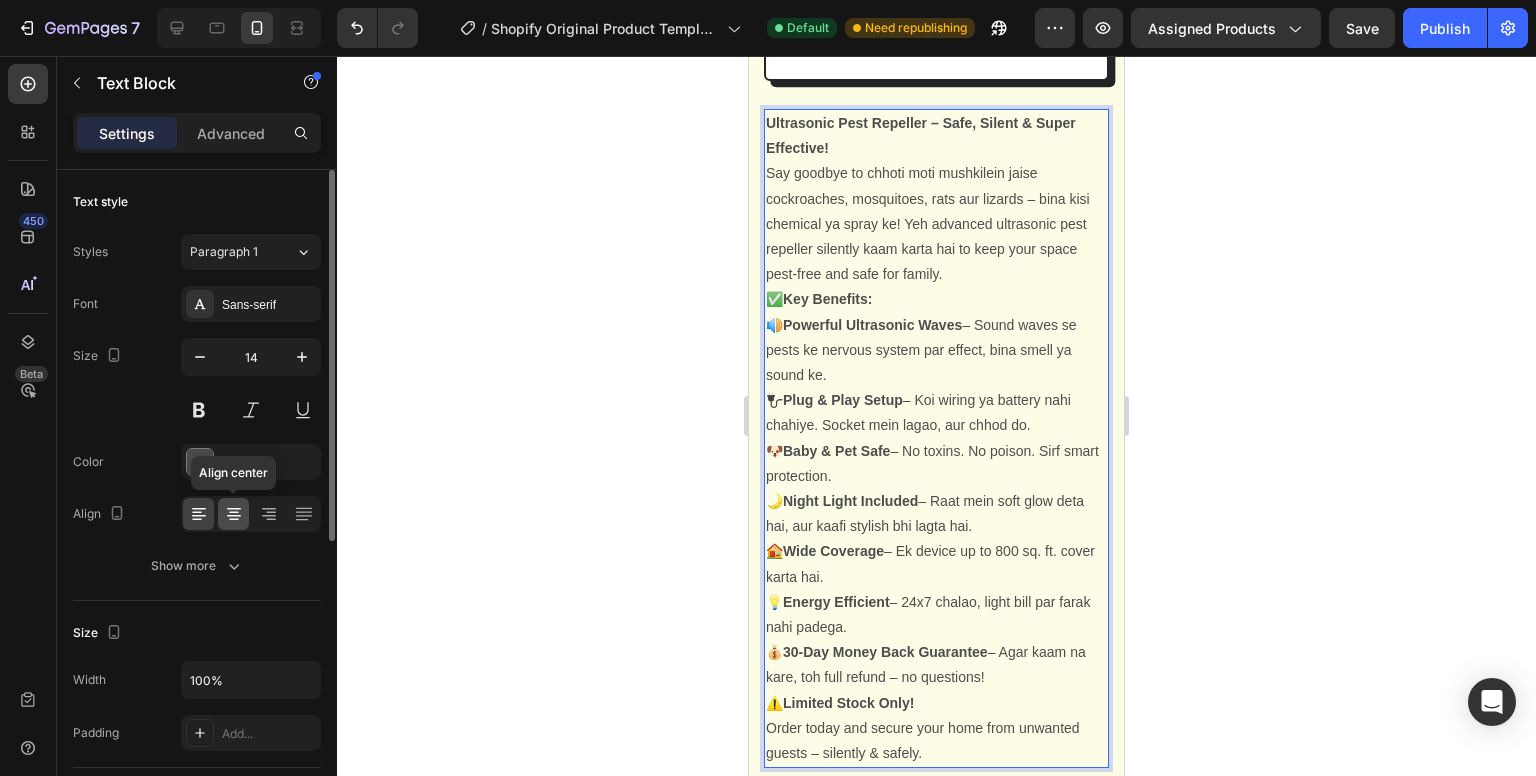 click 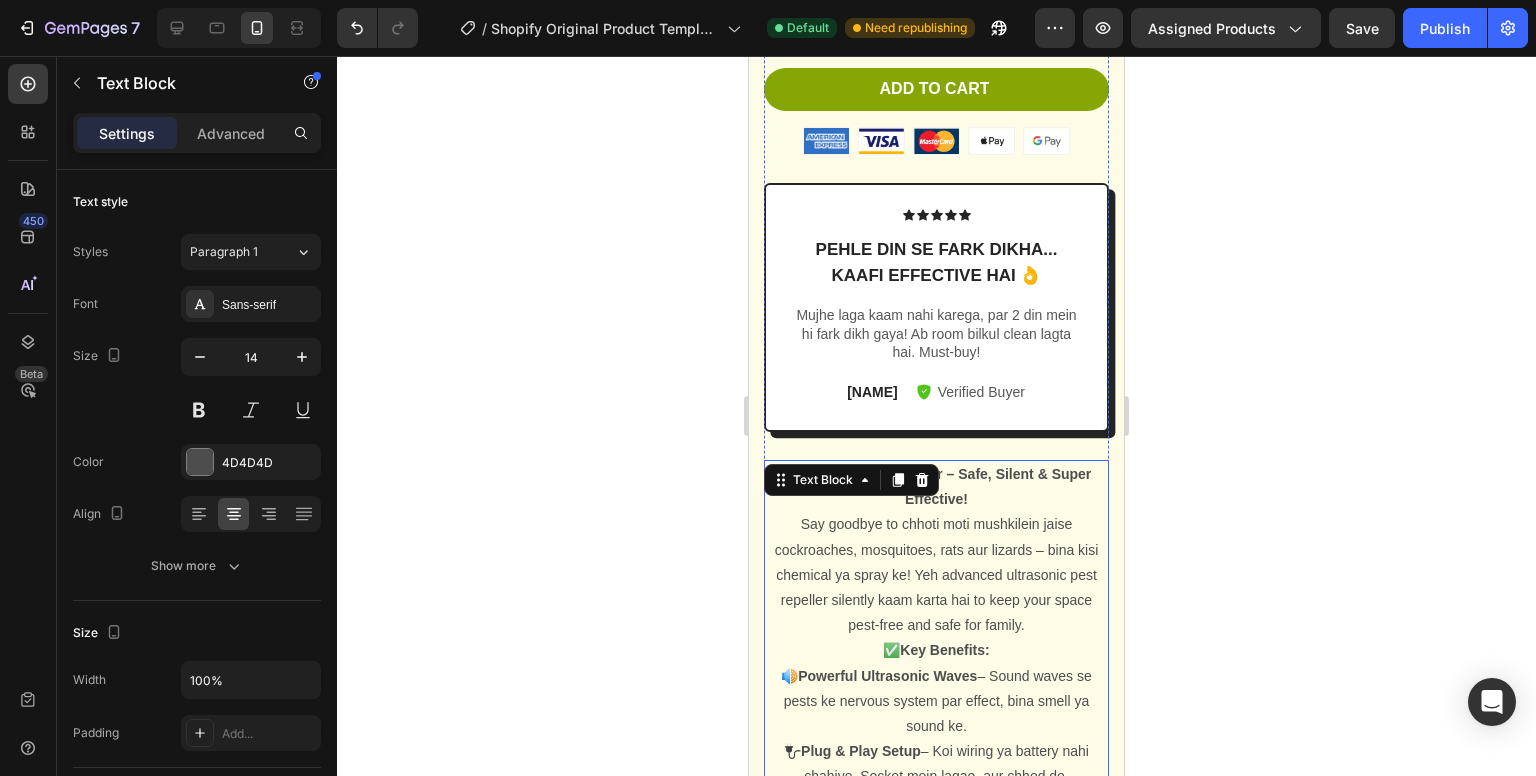 scroll, scrollTop: 790, scrollLeft: 0, axis: vertical 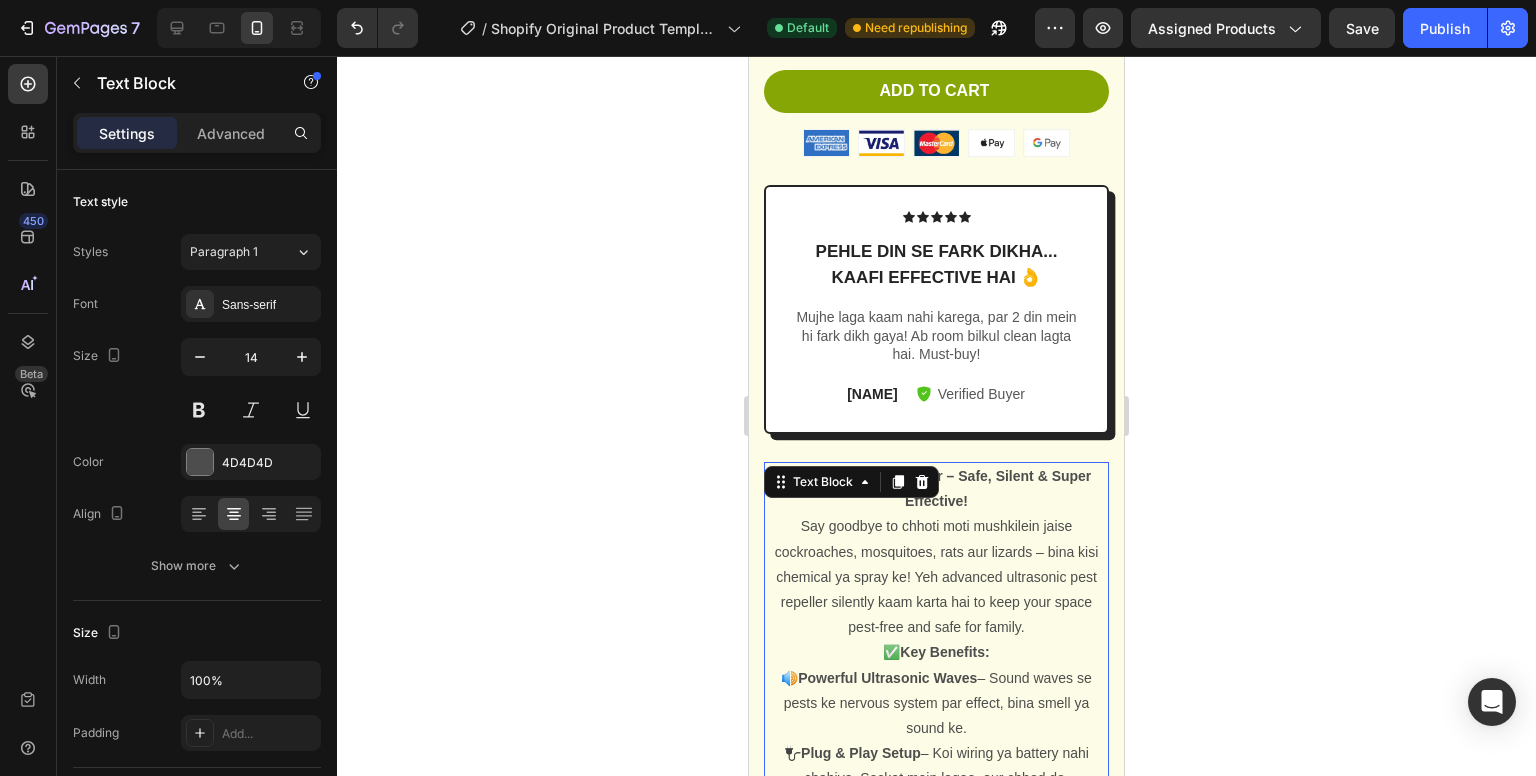 click on "Say goodbye to chhoti moti mushkilein jaise cockroaches, mosquitoes, rats aur lizards – bina kisi chemical ya spray ke! Yeh advanced ultrasonic pest repeller silently kaam karta hai to keep your space pest-free and safe for family." at bounding box center (936, 577) 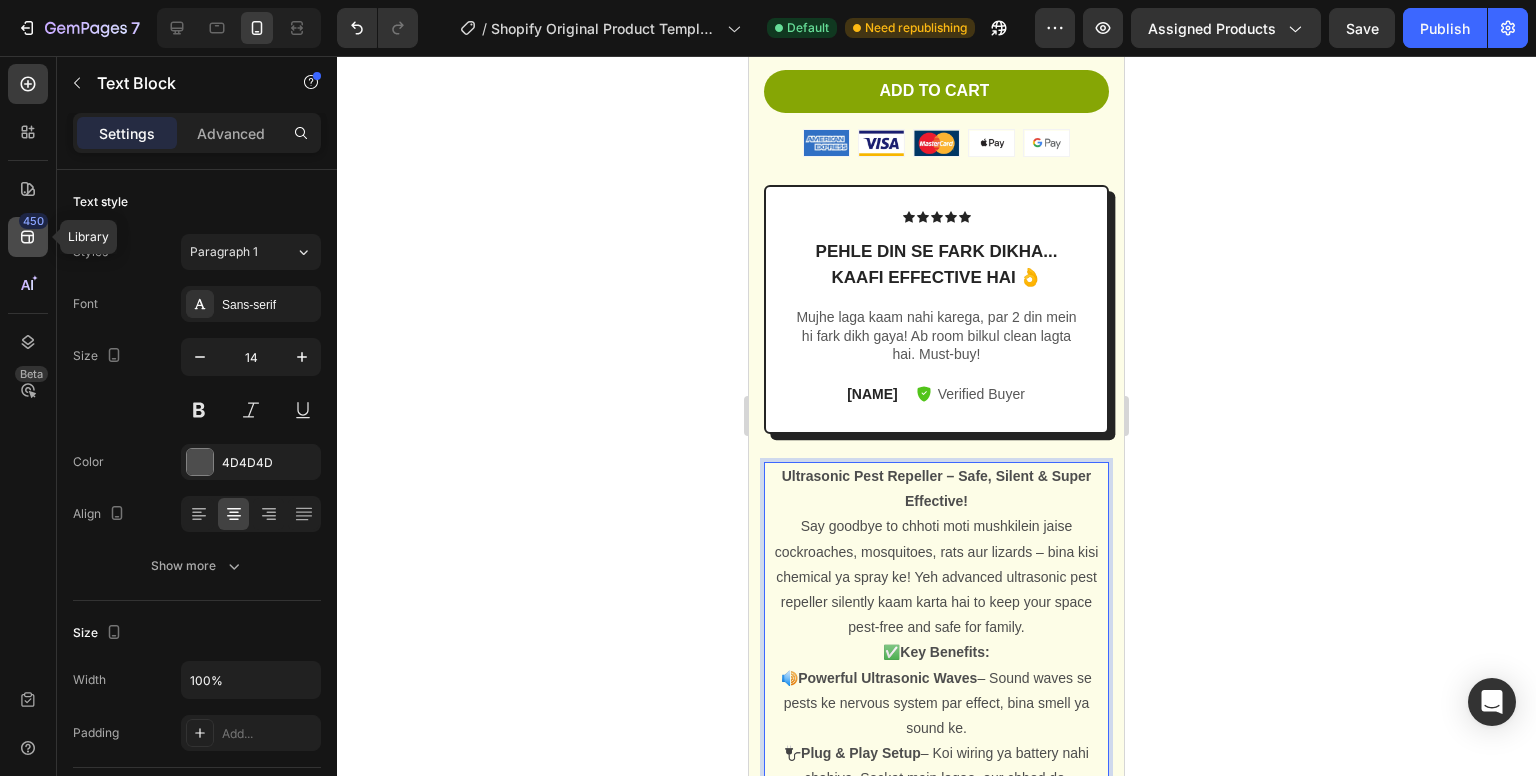 click on "450" at bounding box center [33, 221] 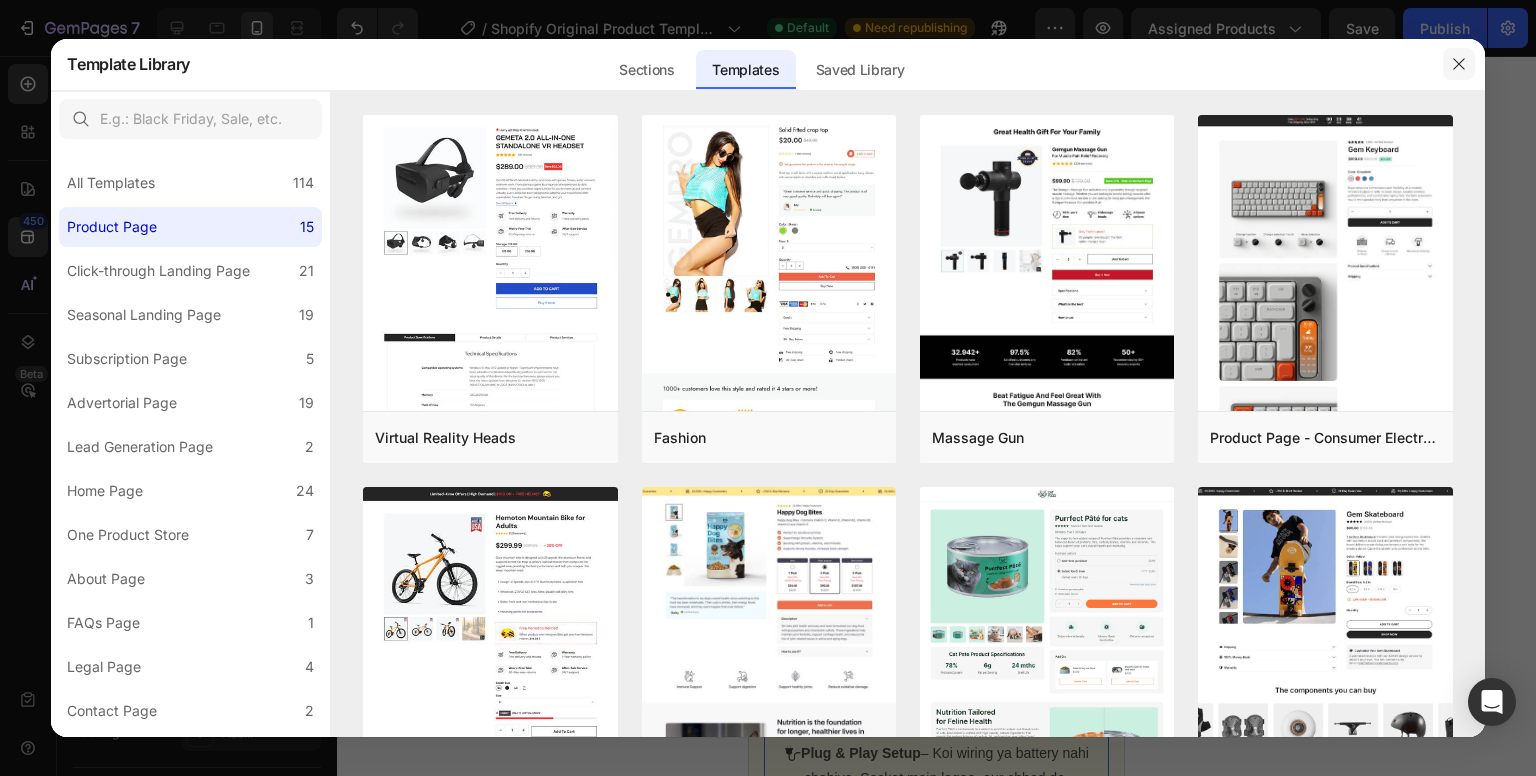 click 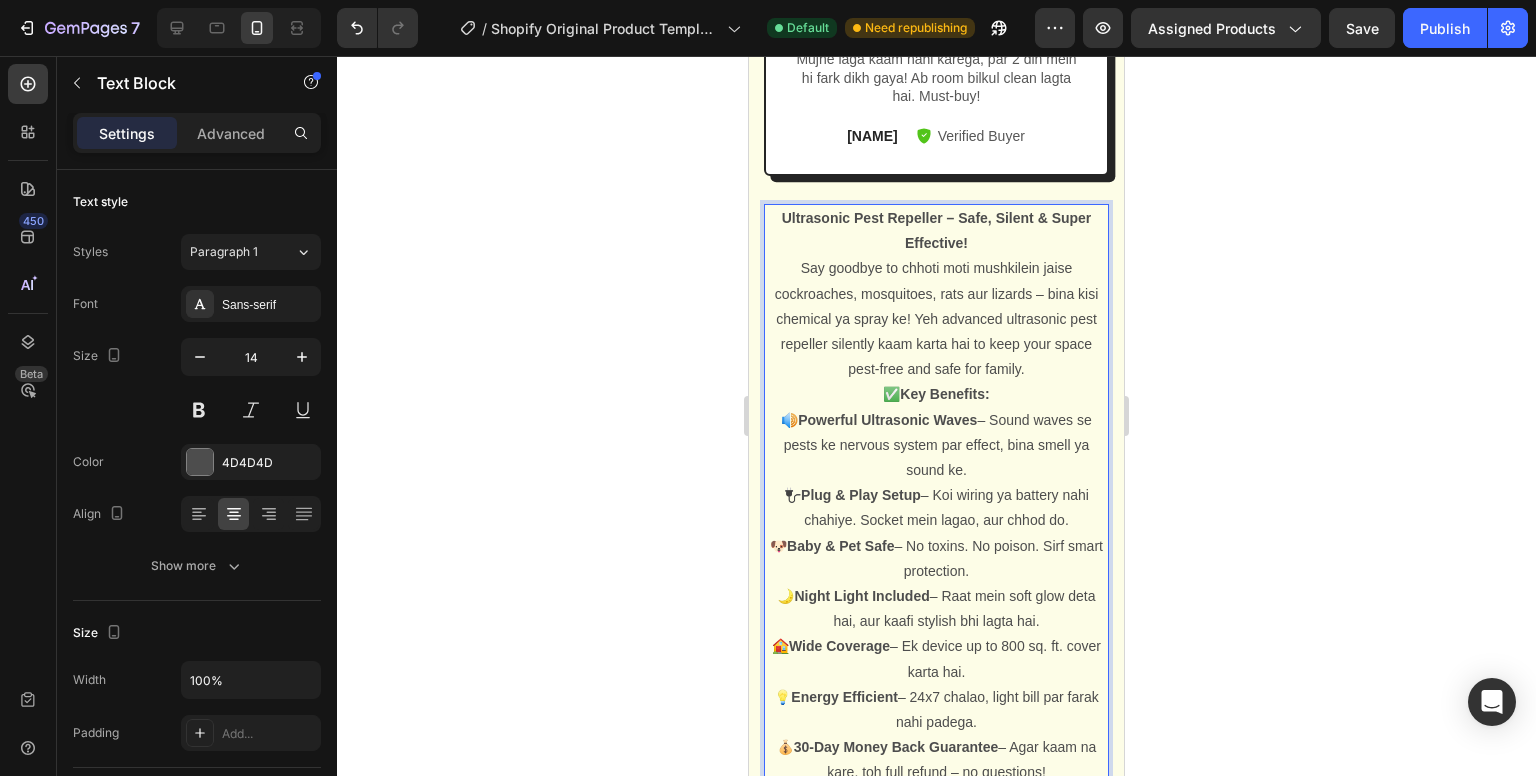 scroll, scrollTop: 1054, scrollLeft: 0, axis: vertical 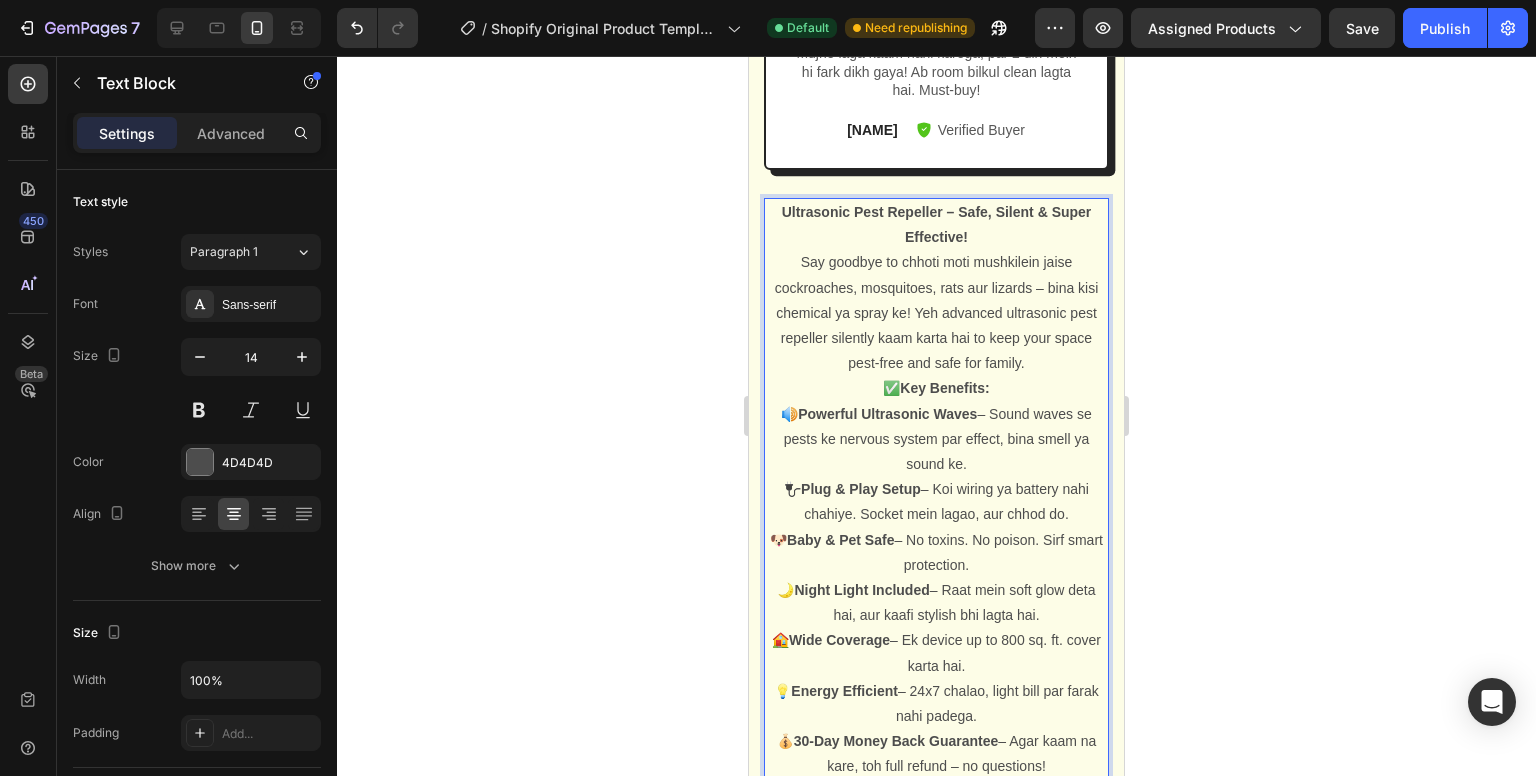 click on "Say goodbye to chhoti moti mushkilein jaise cockroaches, mosquitoes, rats aur lizards – bina kisi chemical ya spray ke! Yeh advanced ultrasonic pest repeller silently kaam karta hai to keep your space pest-free and safe for family." at bounding box center [936, 313] 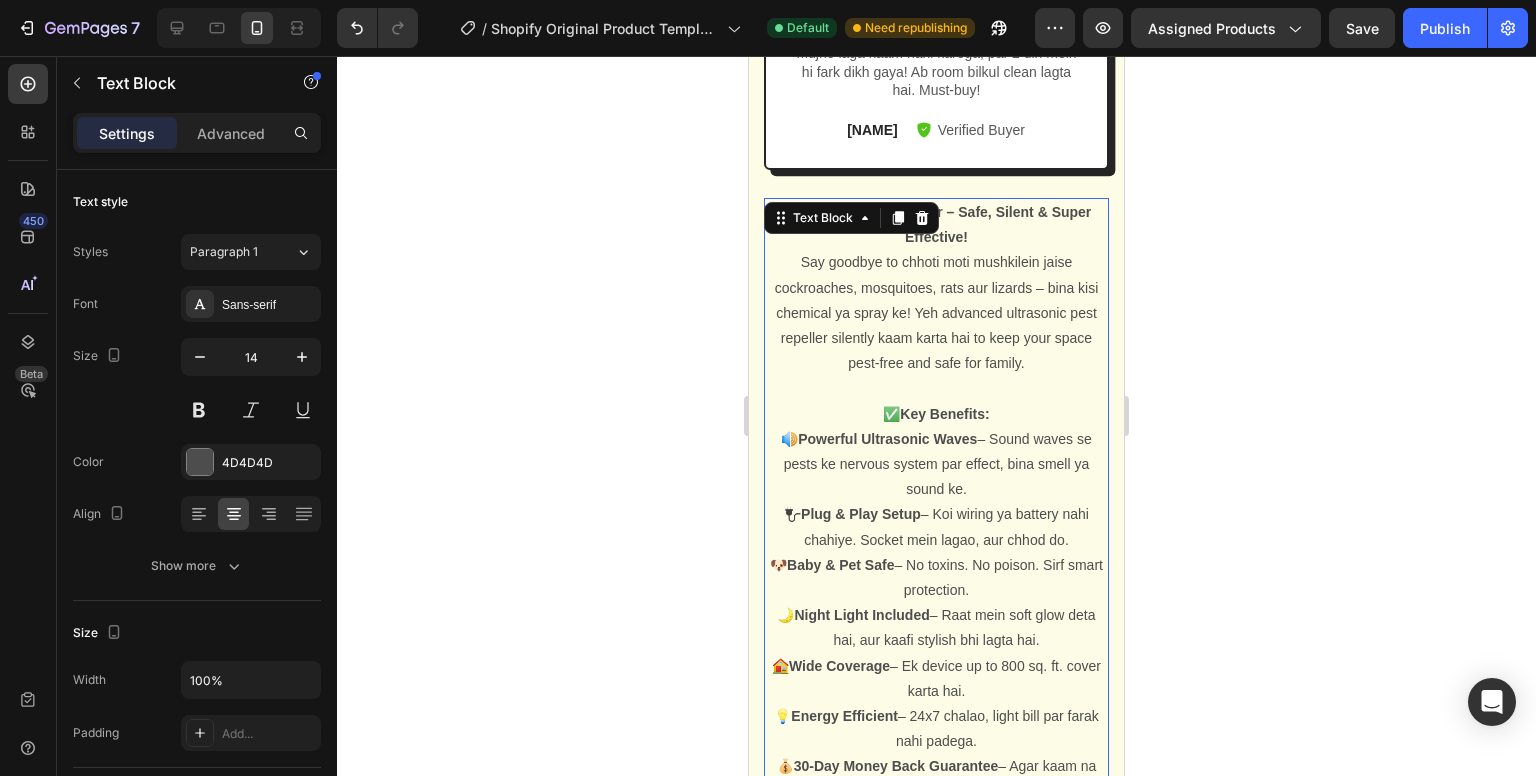 click 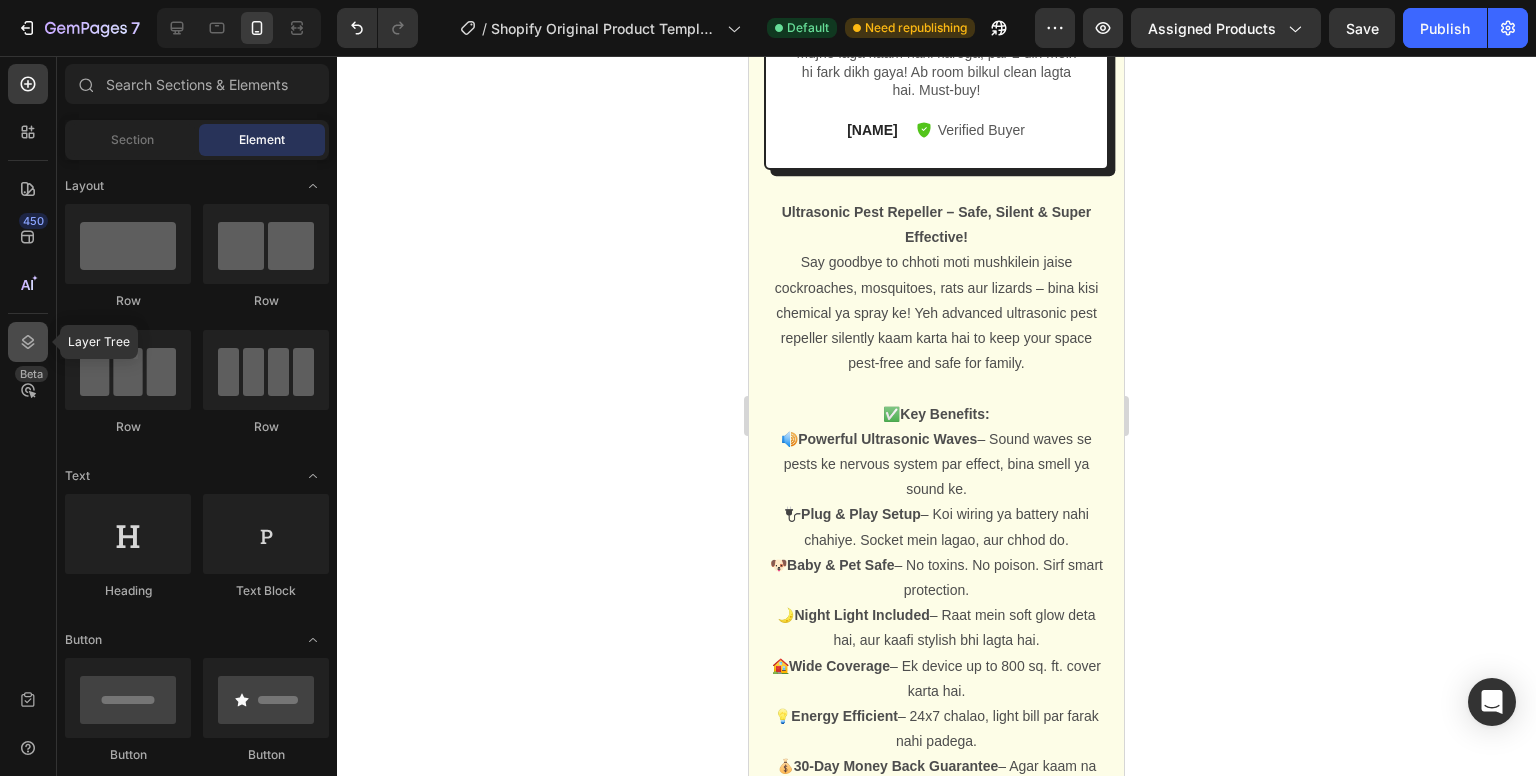 click 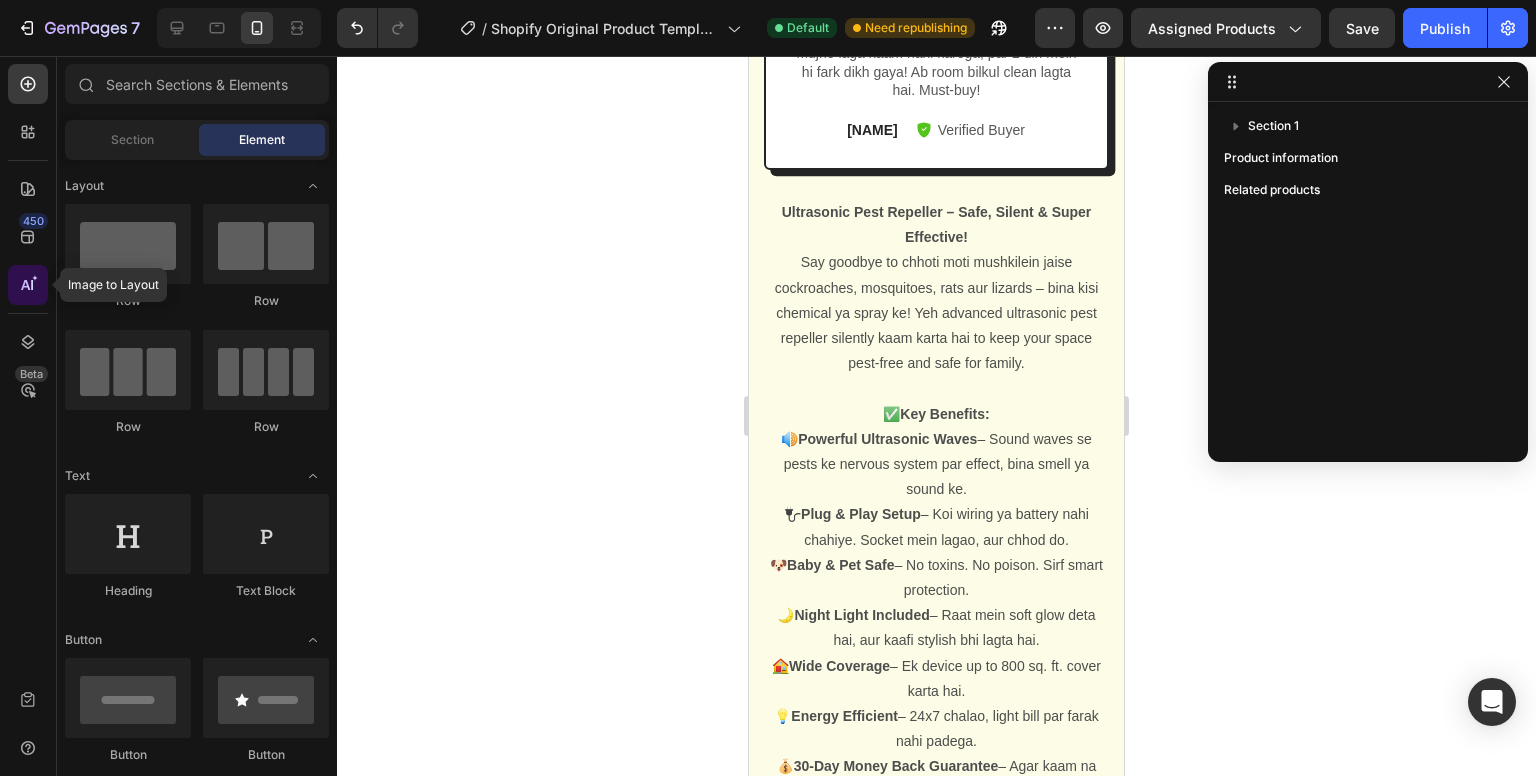 click 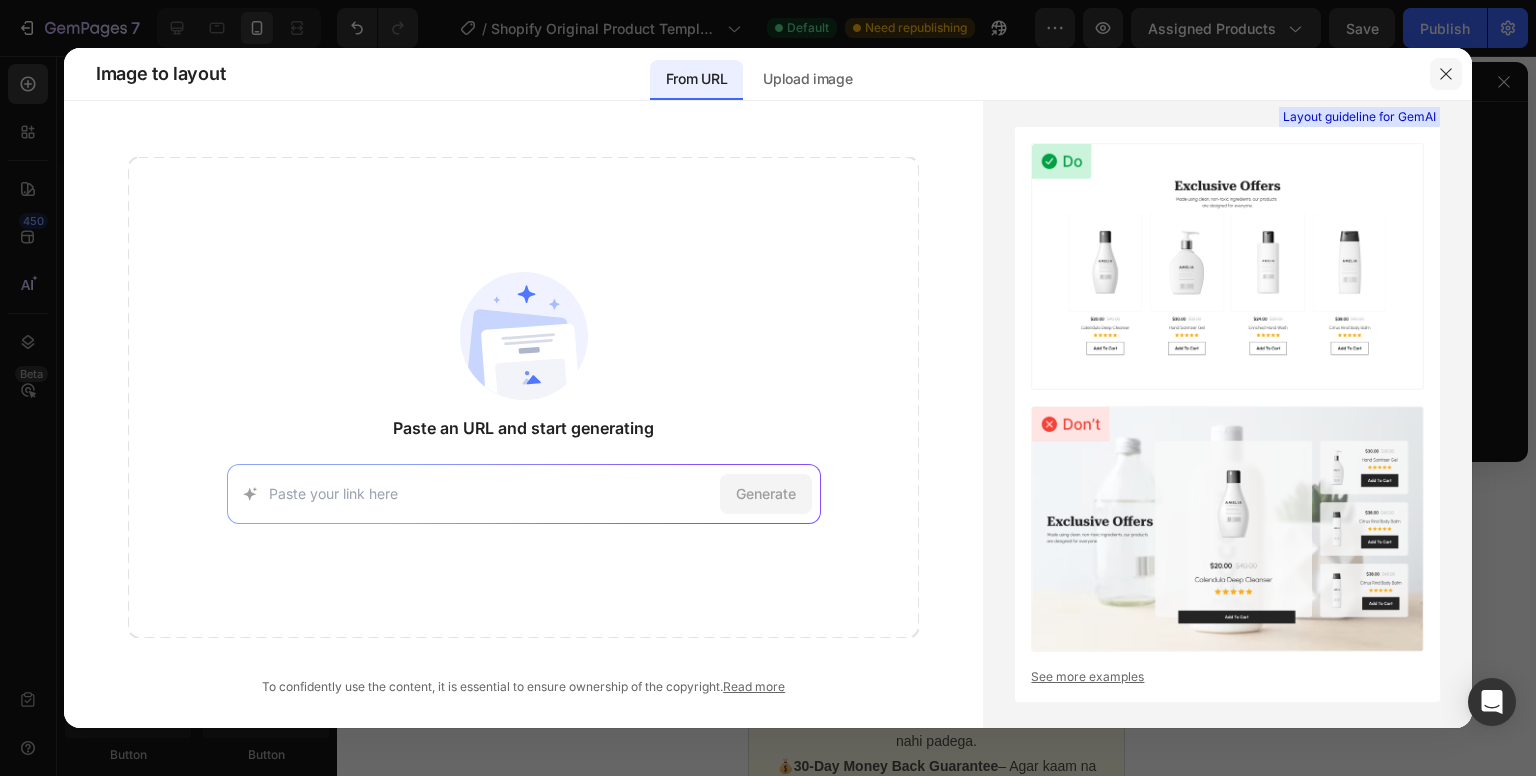 click at bounding box center (1446, 74) 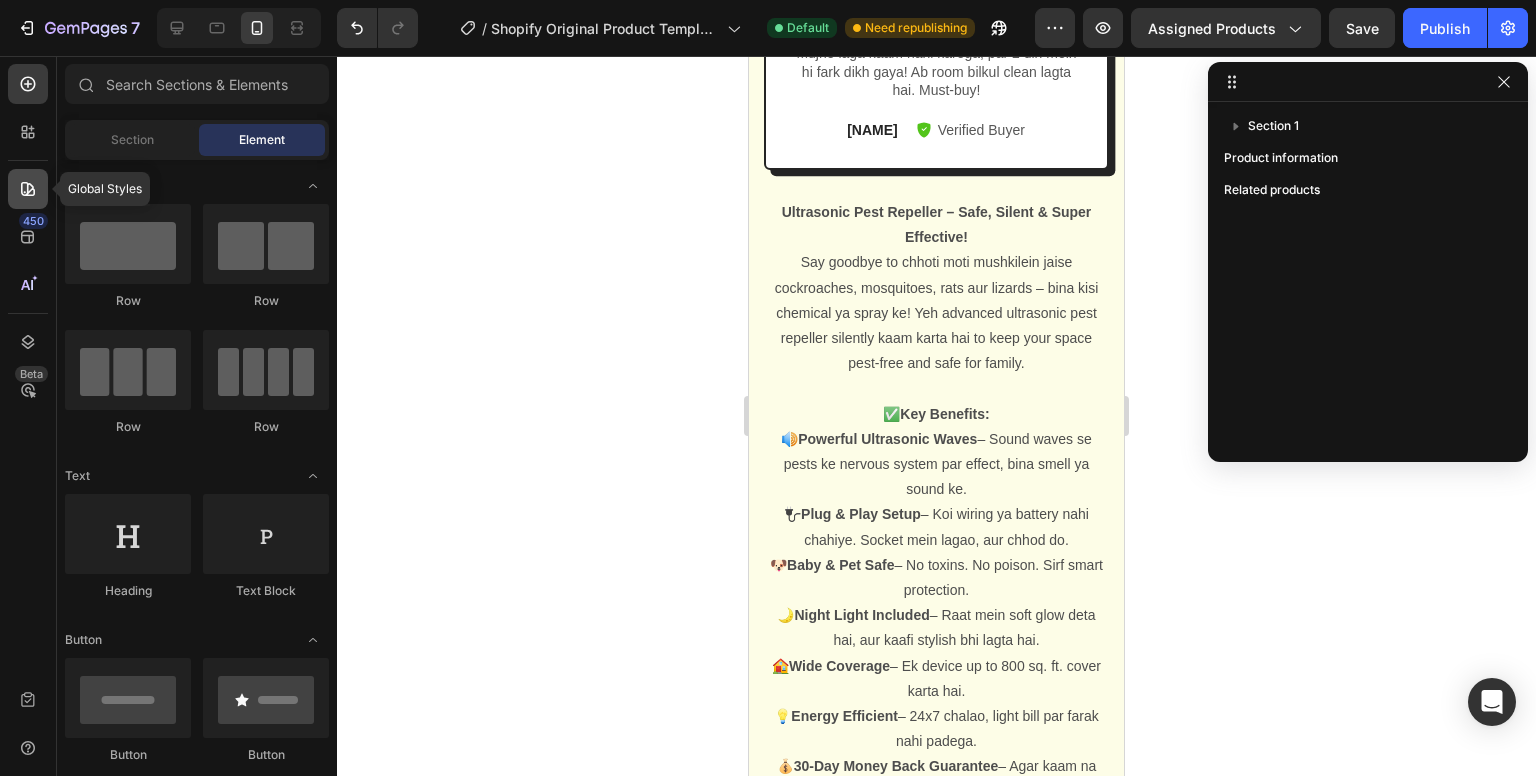 click 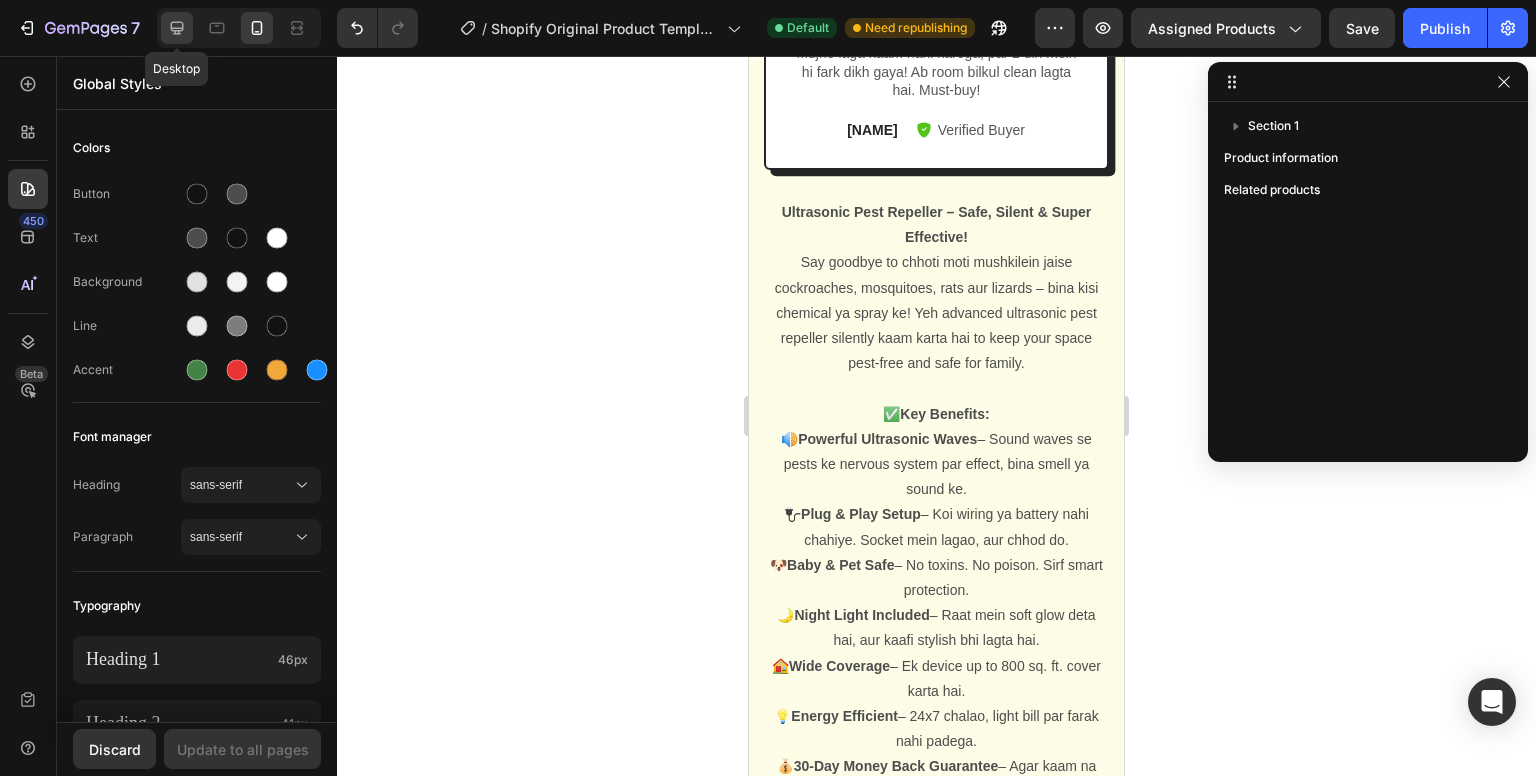 click 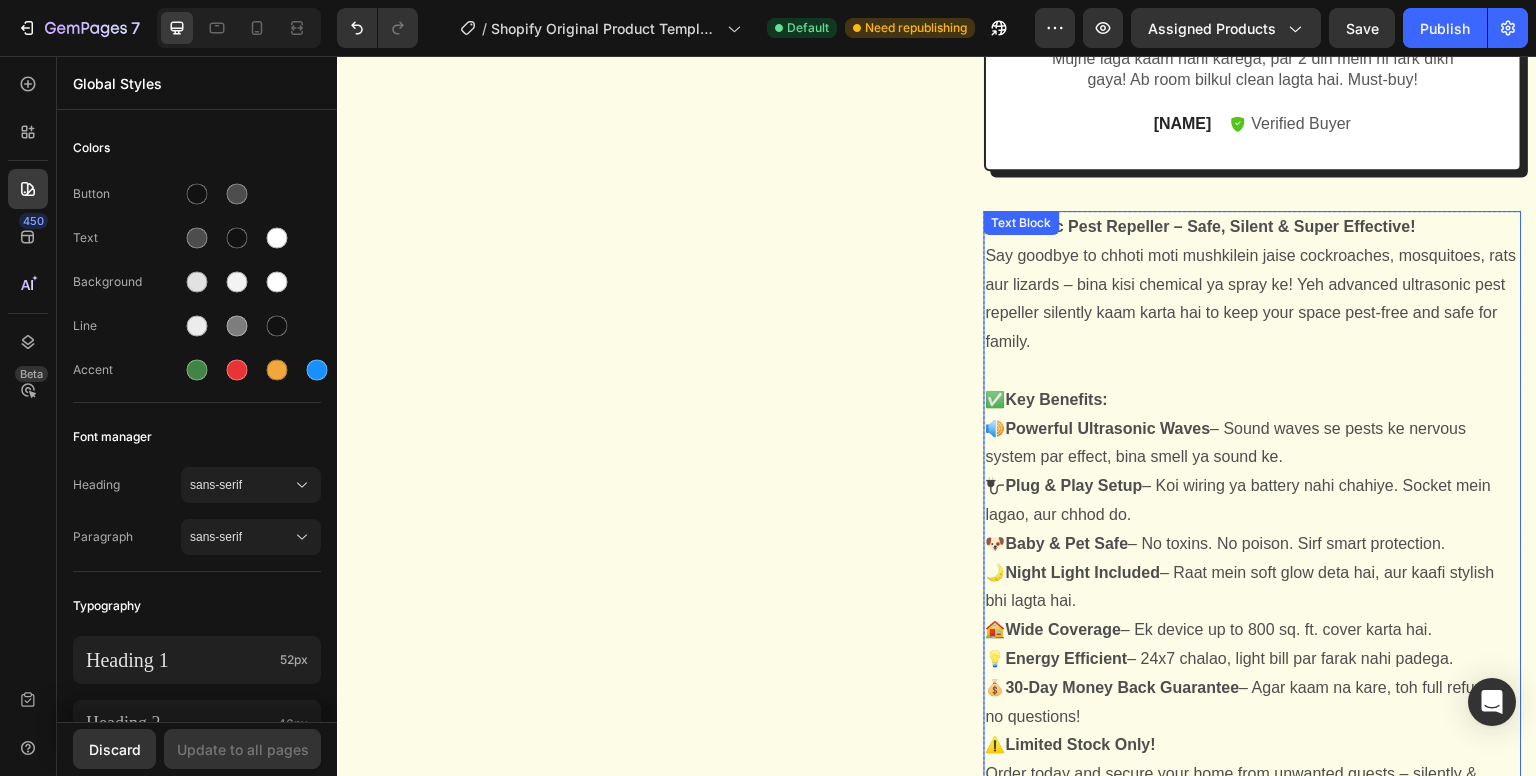 scroll, scrollTop: 871, scrollLeft: 0, axis: vertical 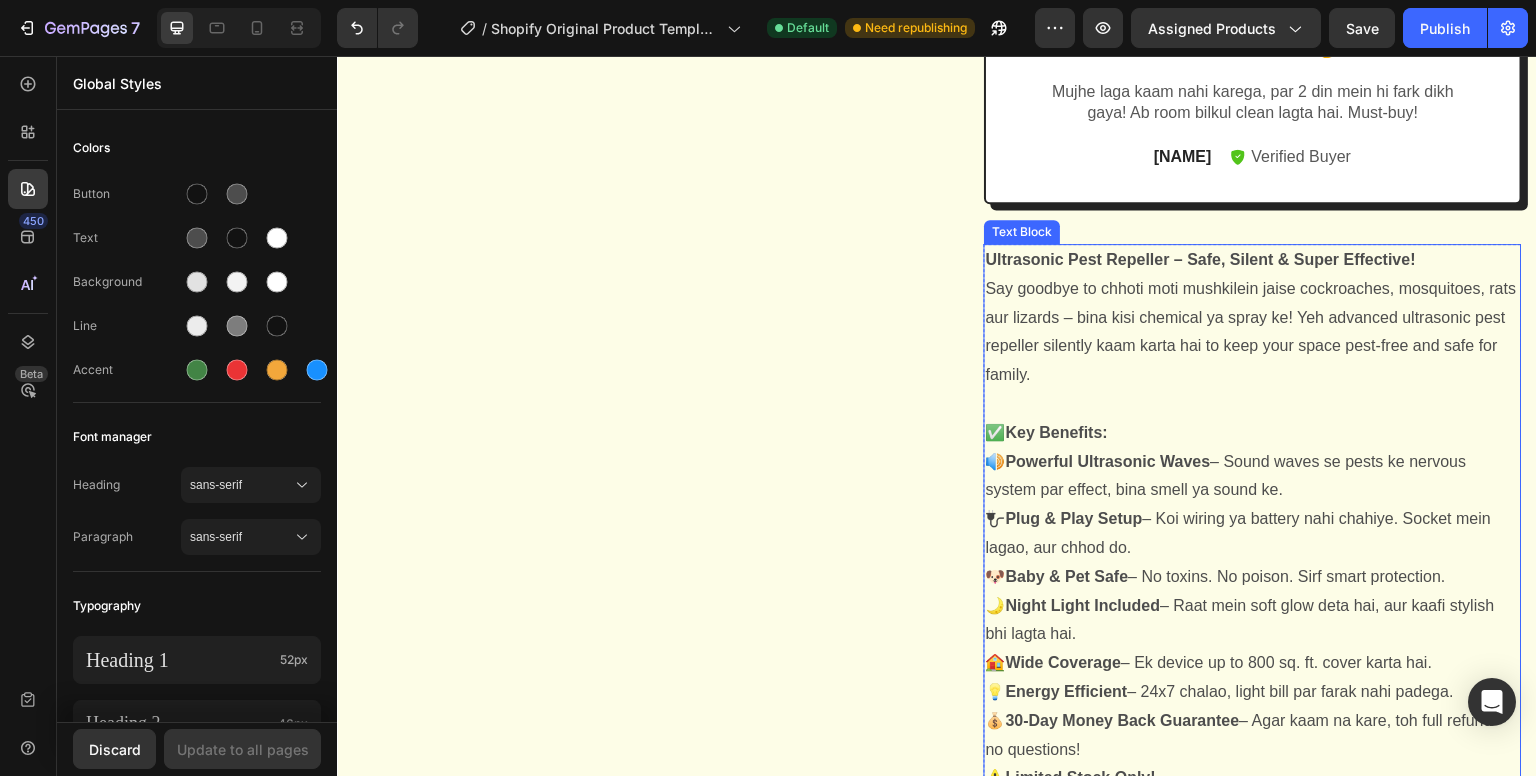 click on "✅  Key Benefits:" at bounding box center [1253, 433] 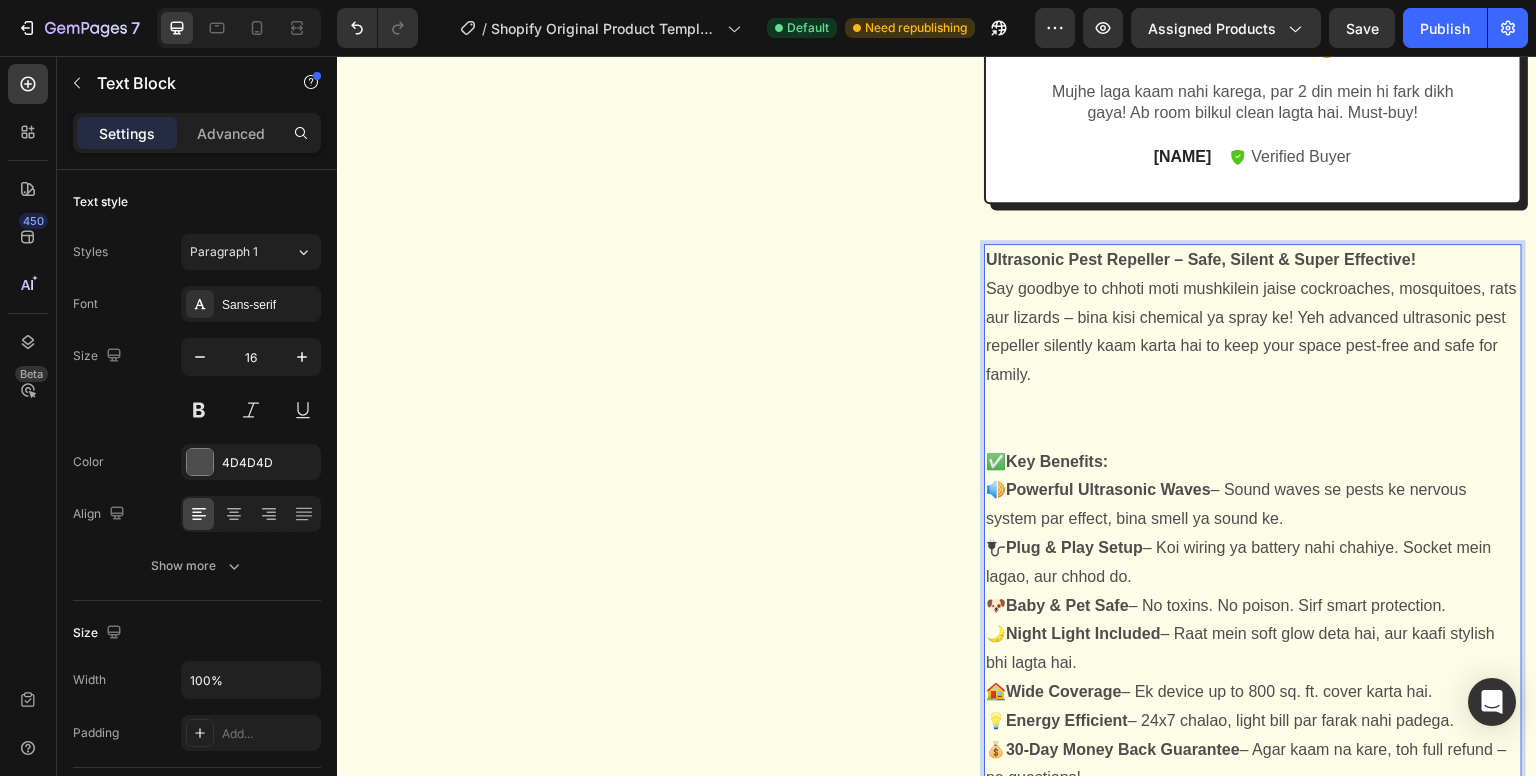 click on "Say goodbye to chhoti moti mushkilein jaise cockroaches, mosquitoes, rats aur lizards – bina kisi chemical ya spray ke! Yeh advanced ultrasonic pest repeller silently kaam karta hai to keep your space pest-free and safe for family." at bounding box center (1253, 332) 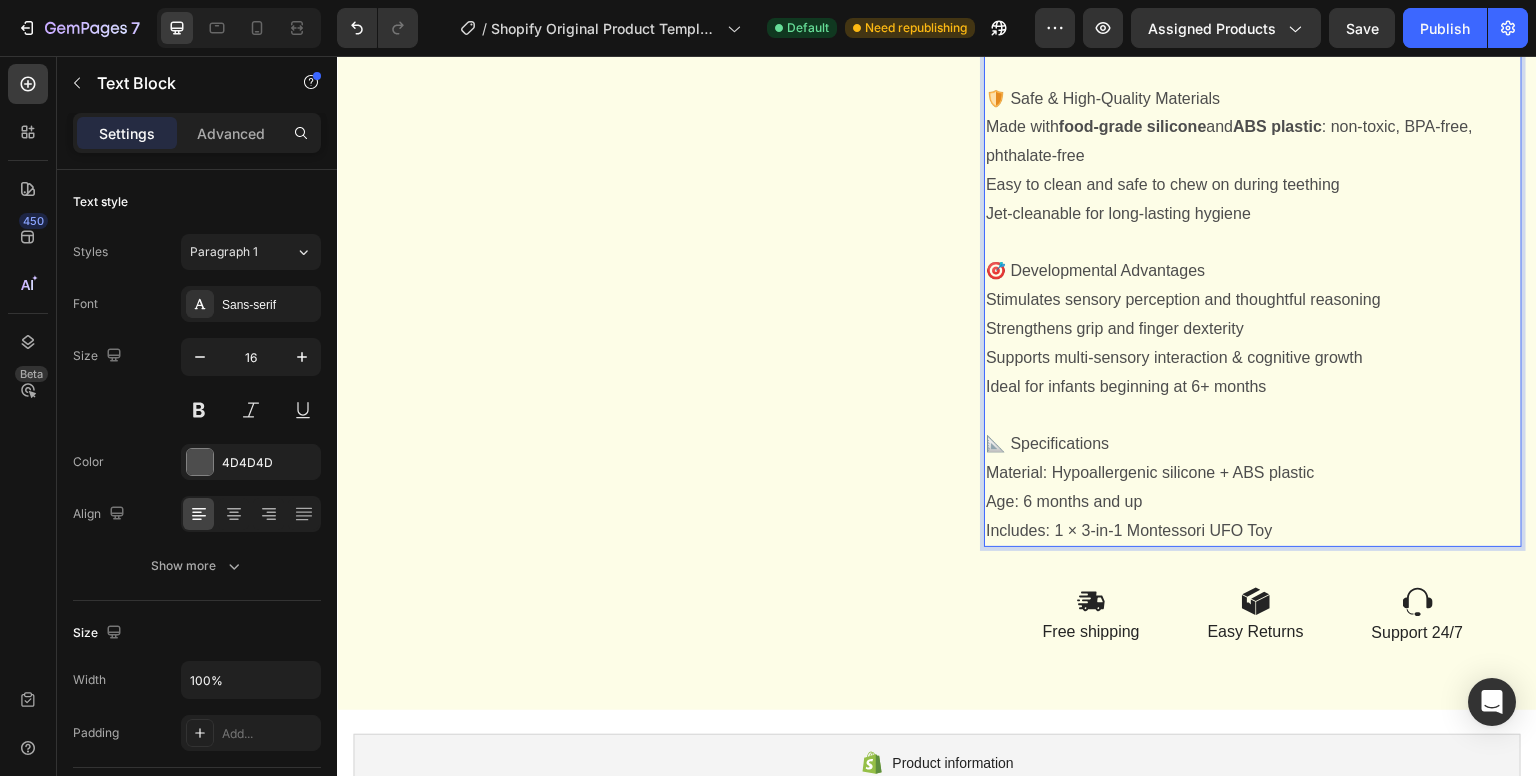 scroll, scrollTop: 1377, scrollLeft: 0, axis: vertical 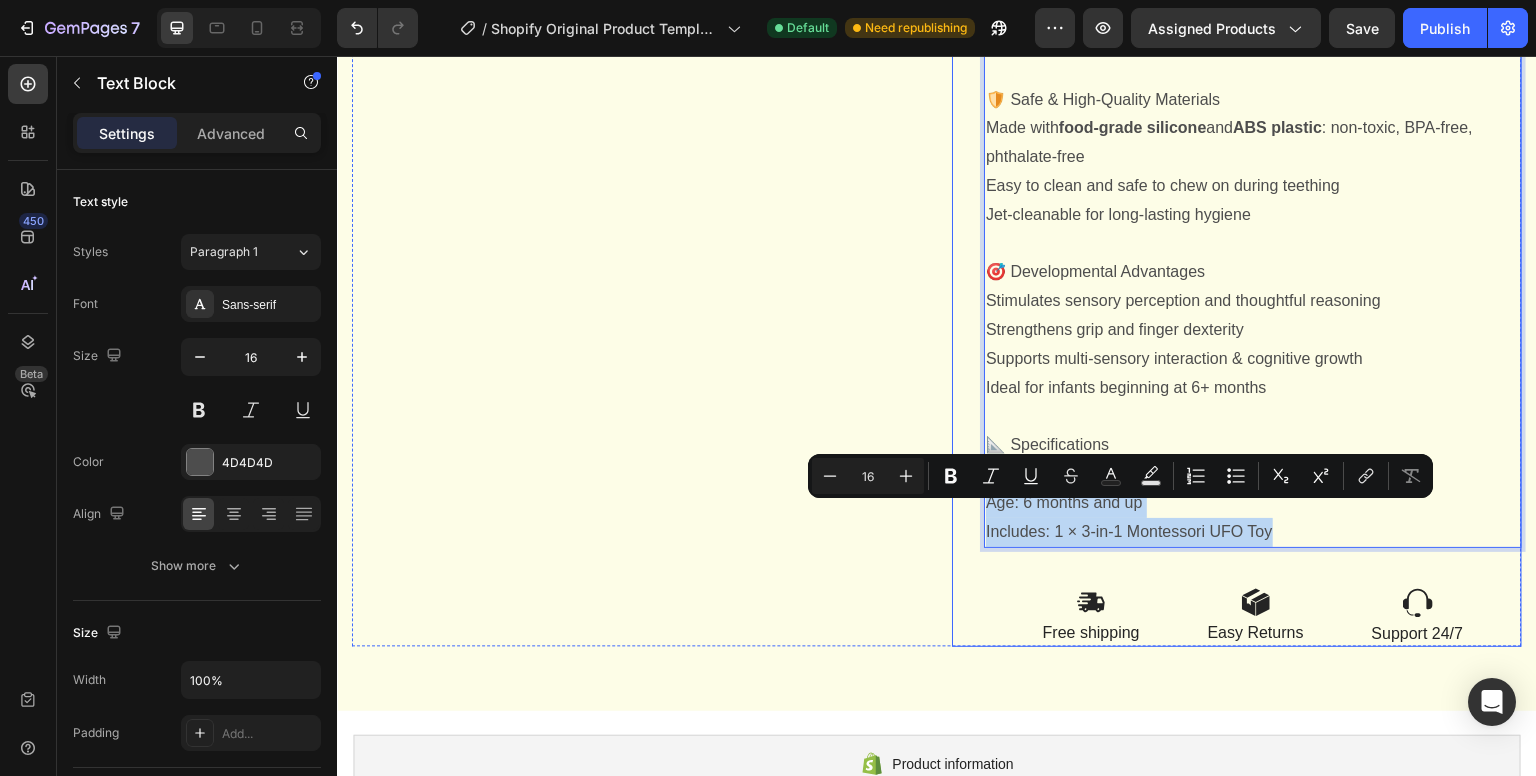 drag, startPoint x: 1286, startPoint y: 536, endPoint x: 967, endPoint y: 512, distance: 319.90155 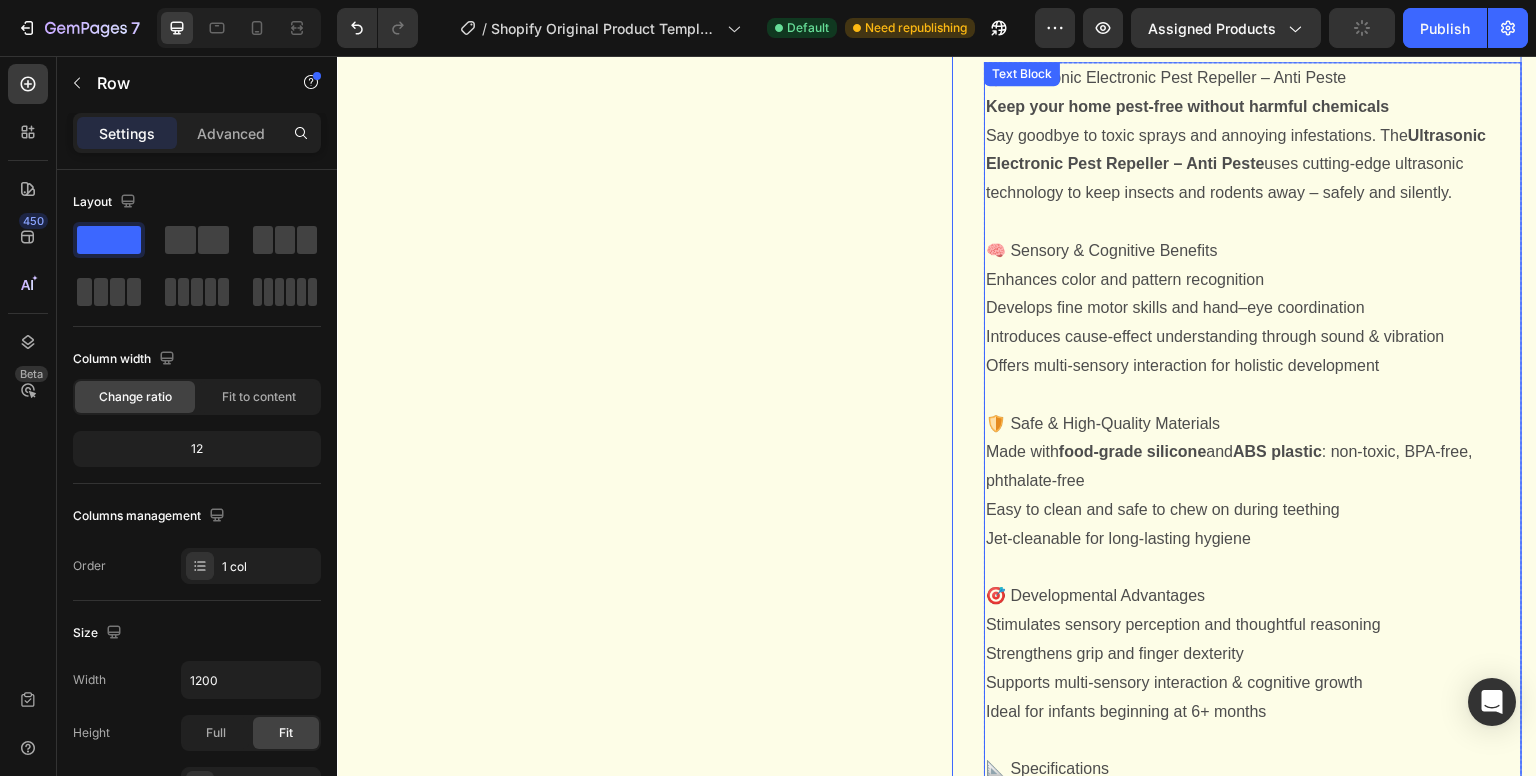 scroll, scrollTop: 1056, scrollLeft: 0, axis: vertical 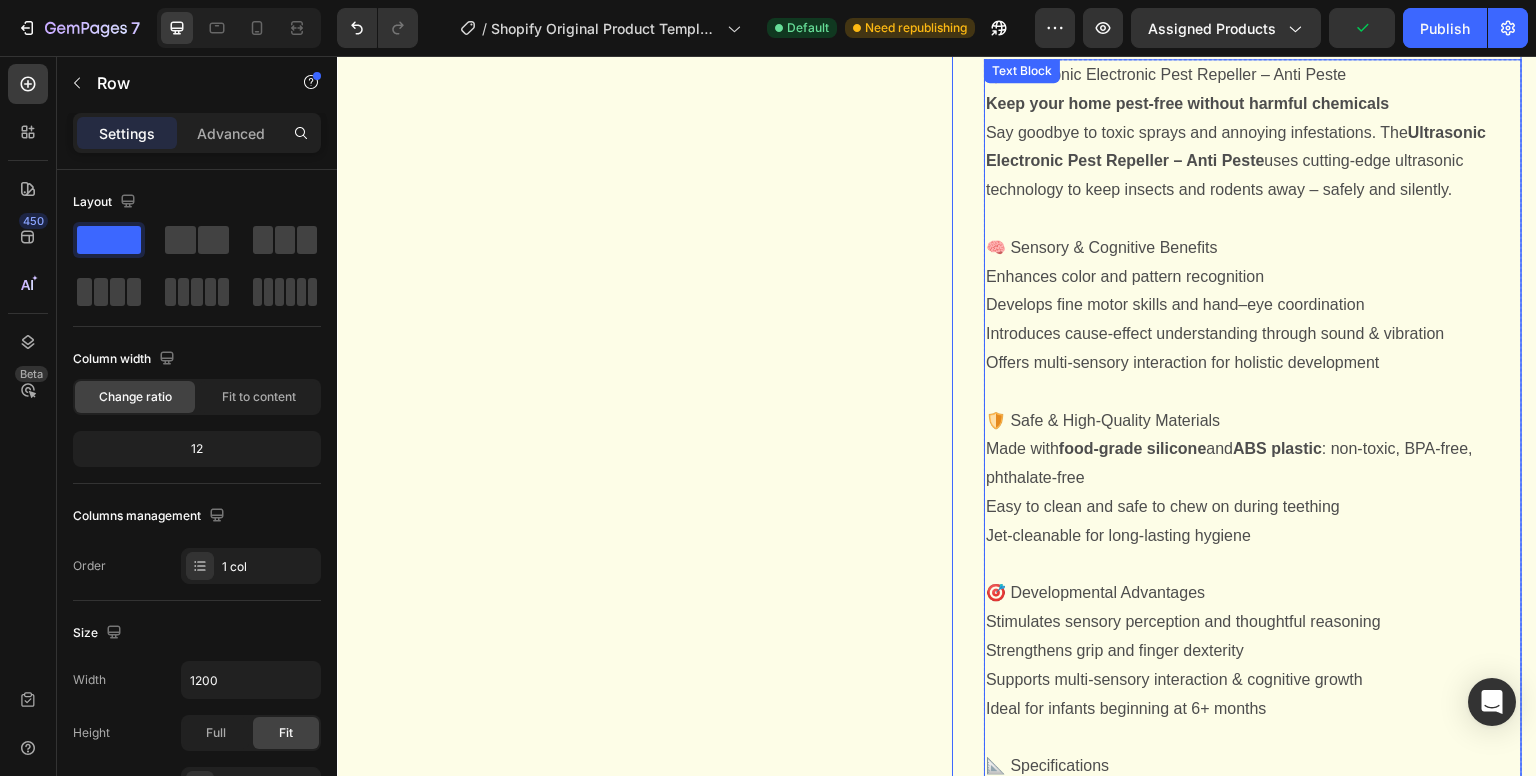 click on "Offers multi-sensory interaction for holistic development" at bounding box center [1253, 363] 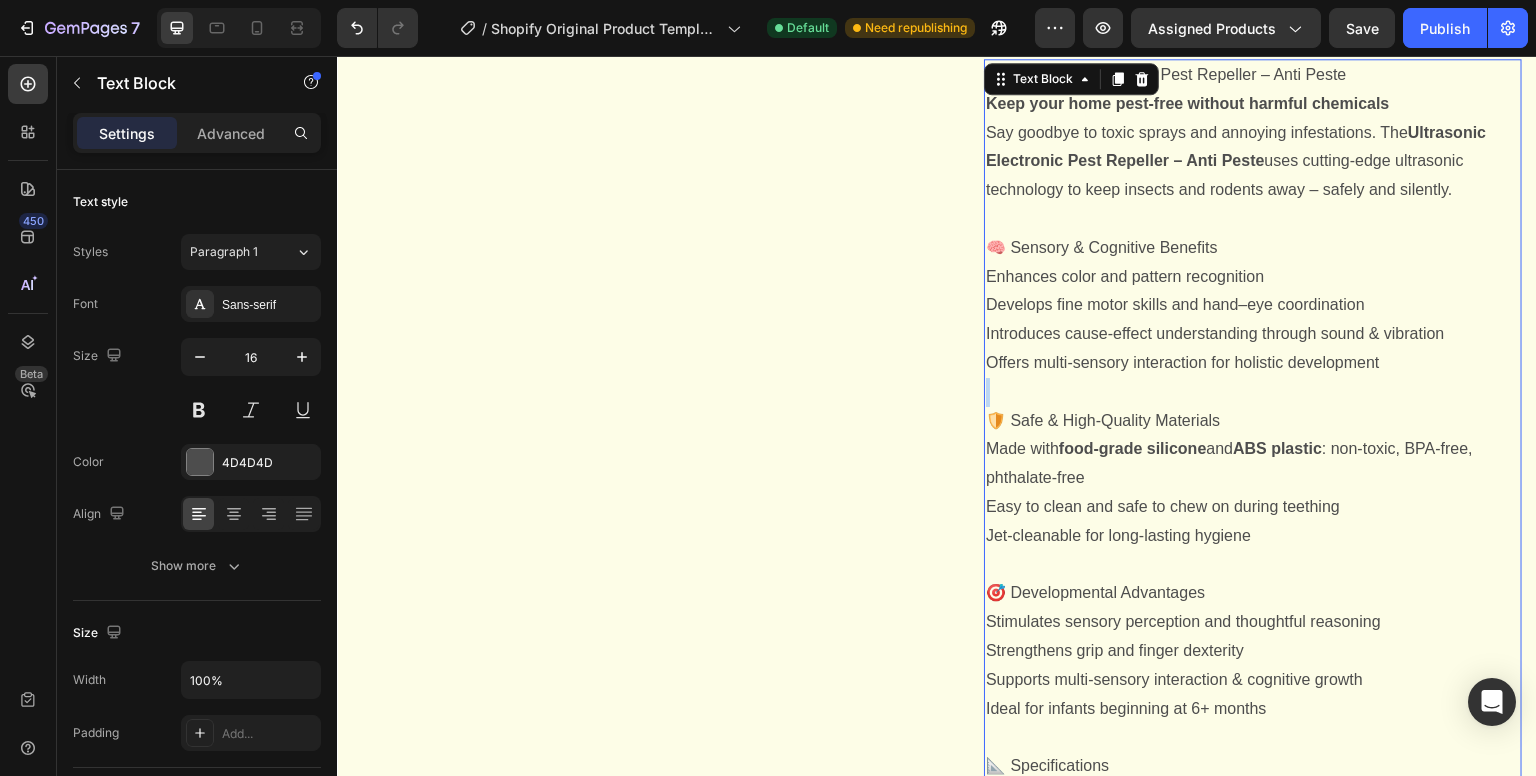click on "Offers multi-sensory interaction for holistic development" at bounding box center (1253, 363) 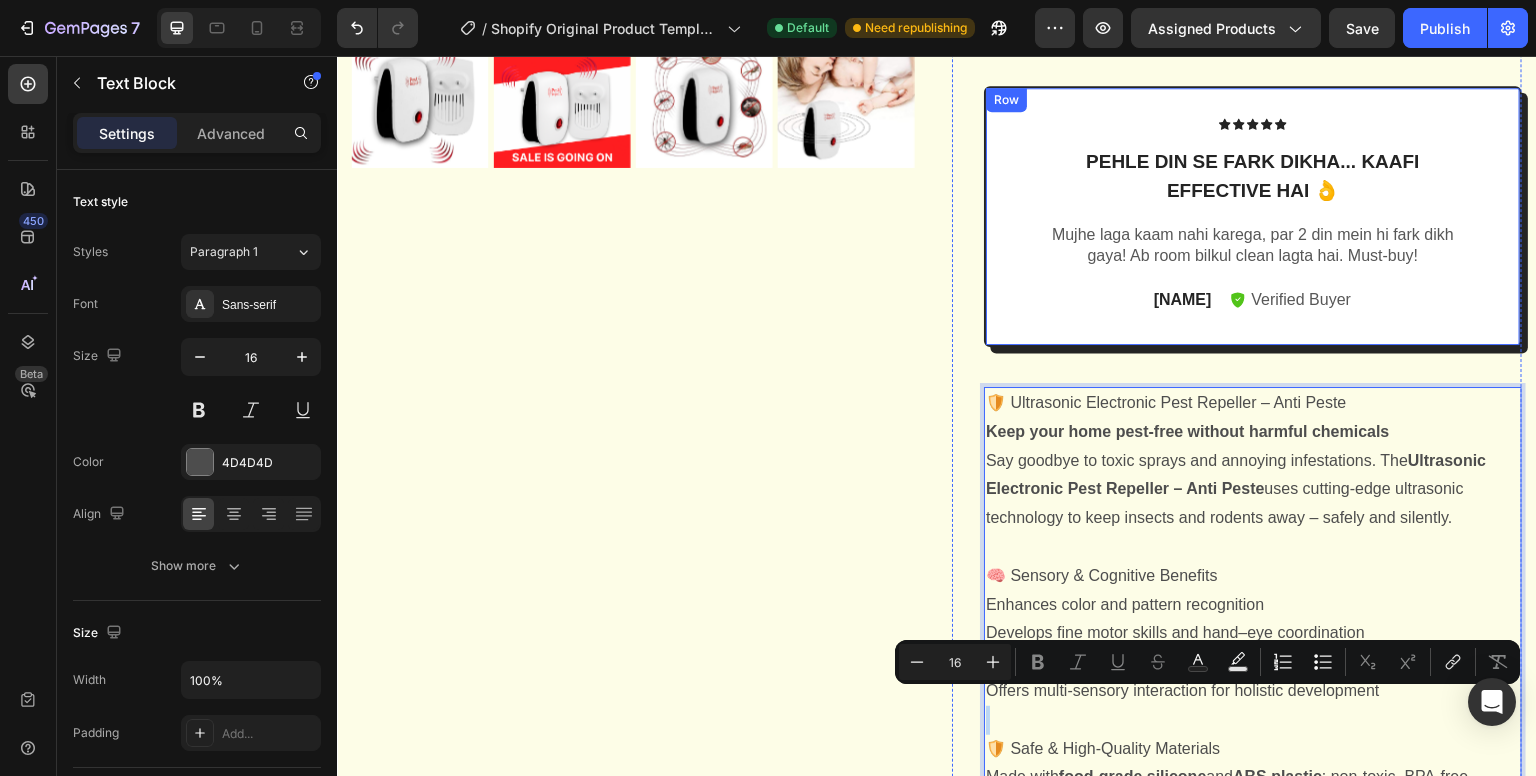 scroll, scrollTop: 730, scrollLeft: 0, axis: vertical 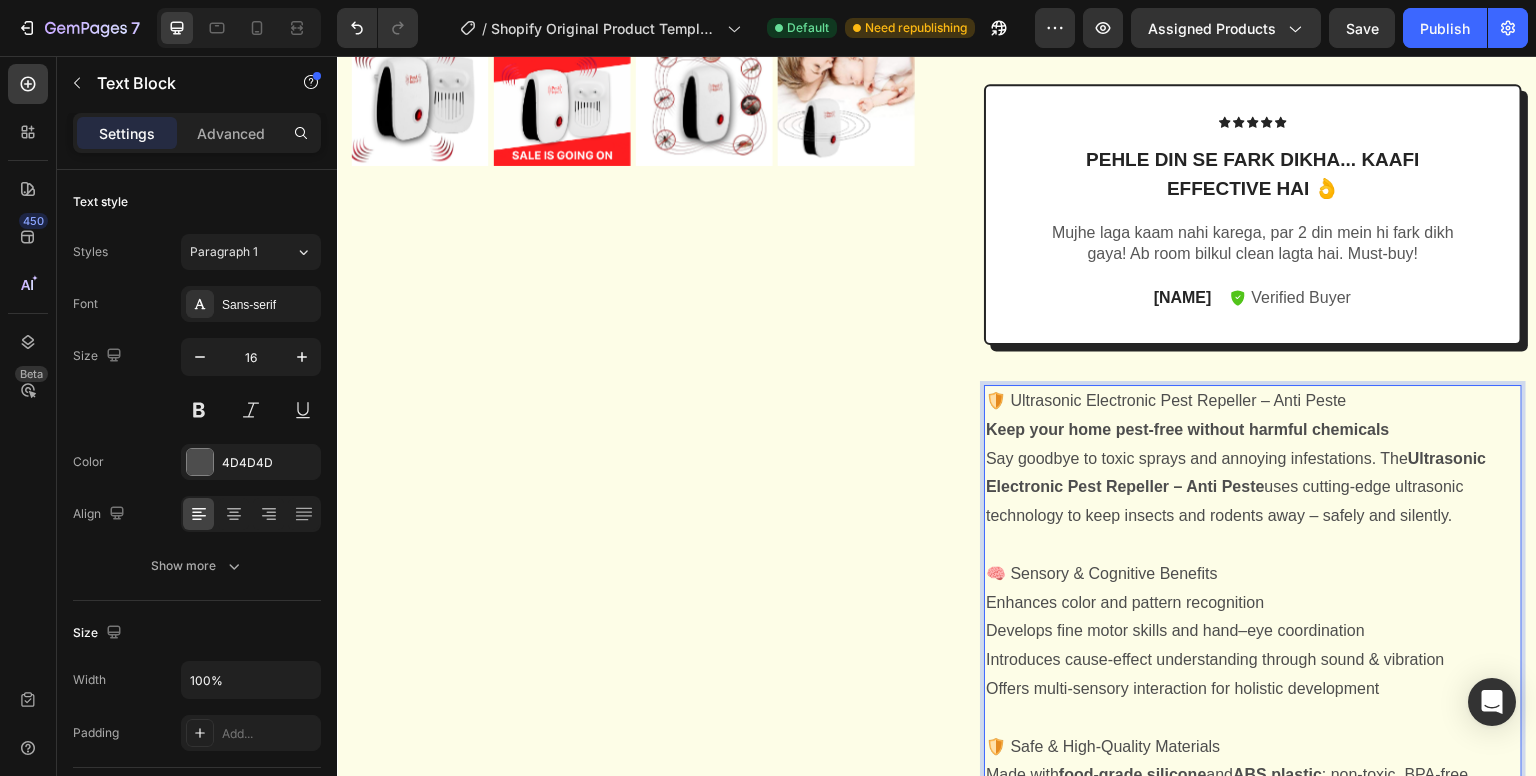 click on "Keep your home pest-free without harmful chemicals" at bounding box center [1253, 430] 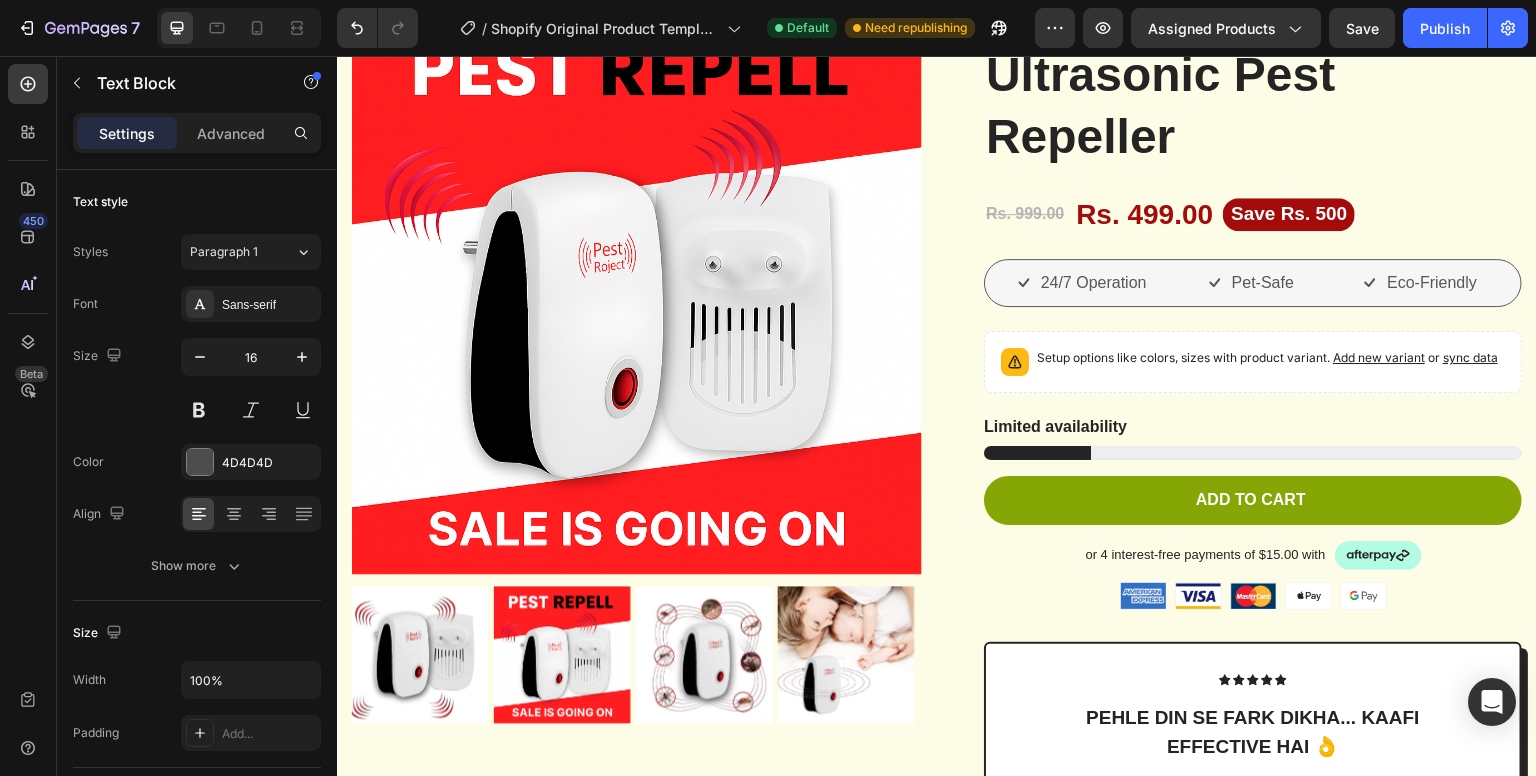 scroll, scrollTop: 0, scrollLeft: 0, axis: both 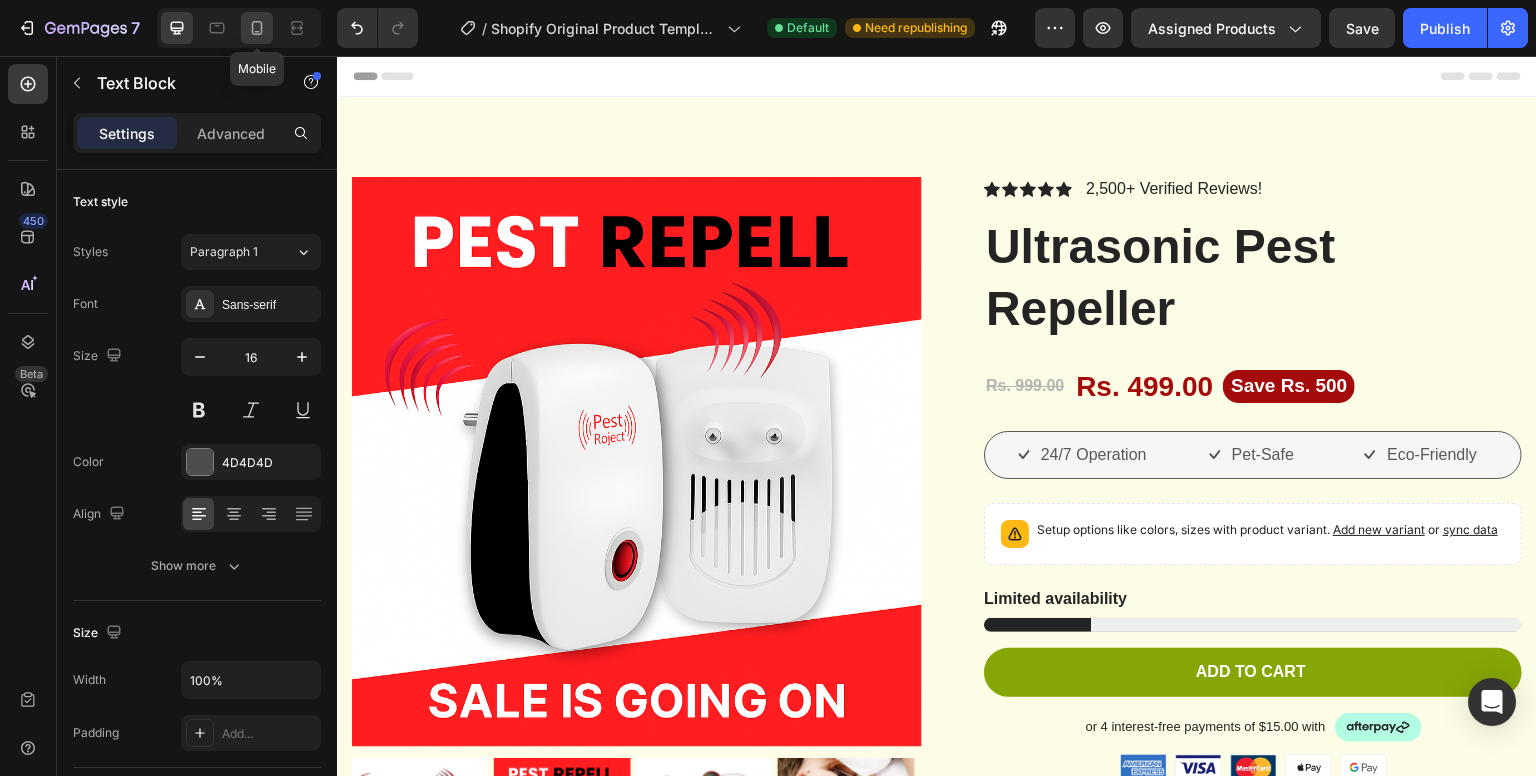 click 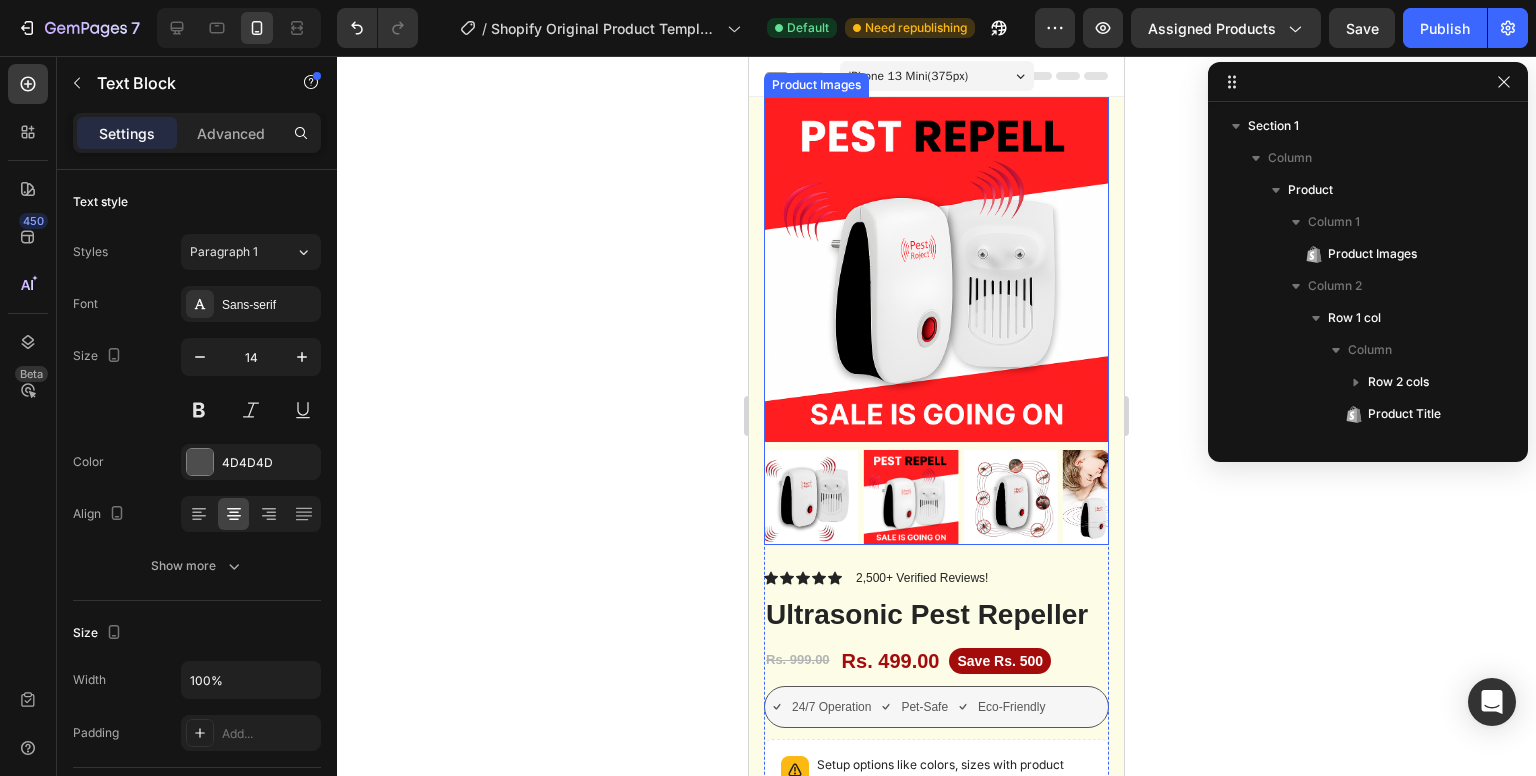 scroll, scrollTop: 437, scrollLeft: 0, axis: vertical 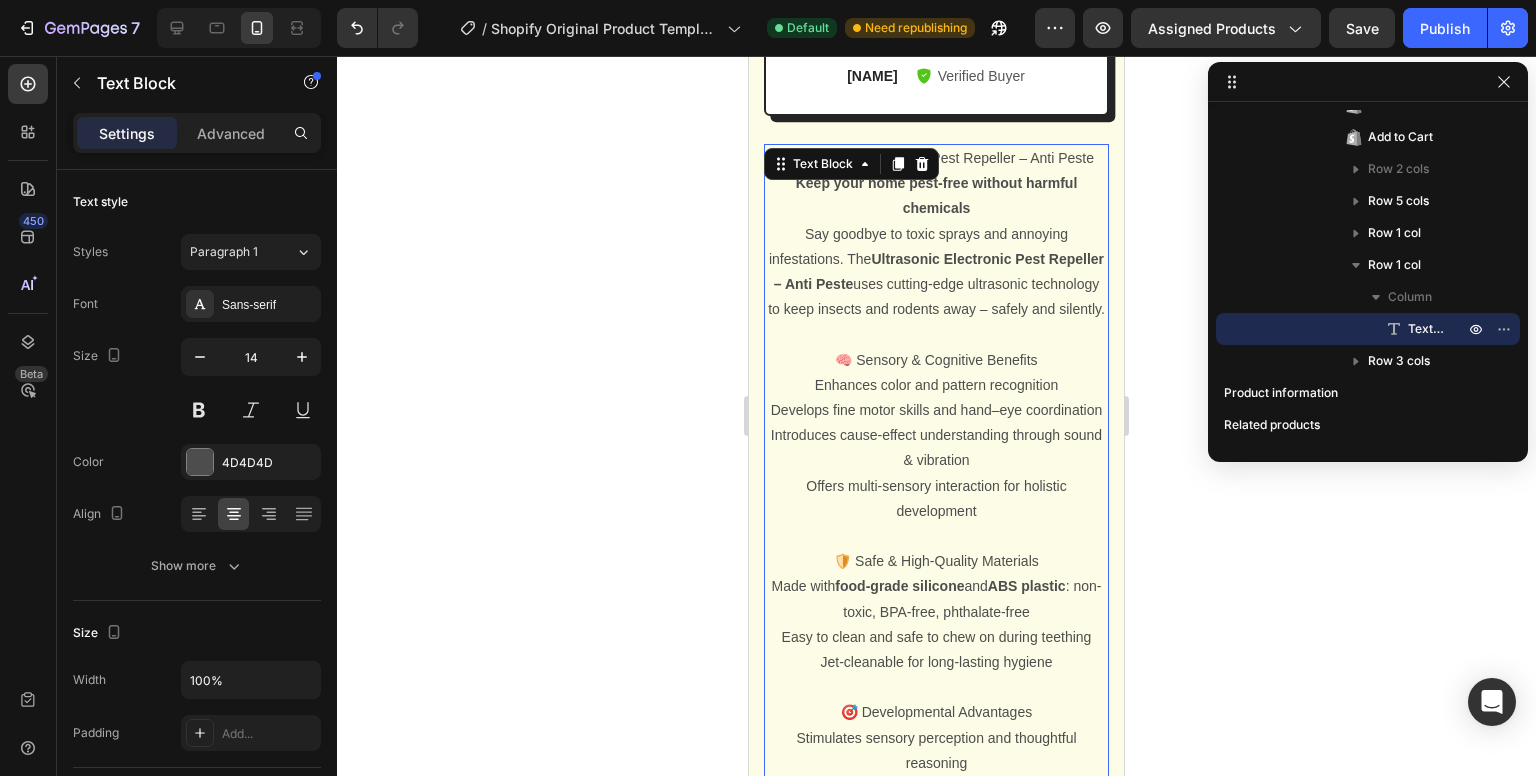 click 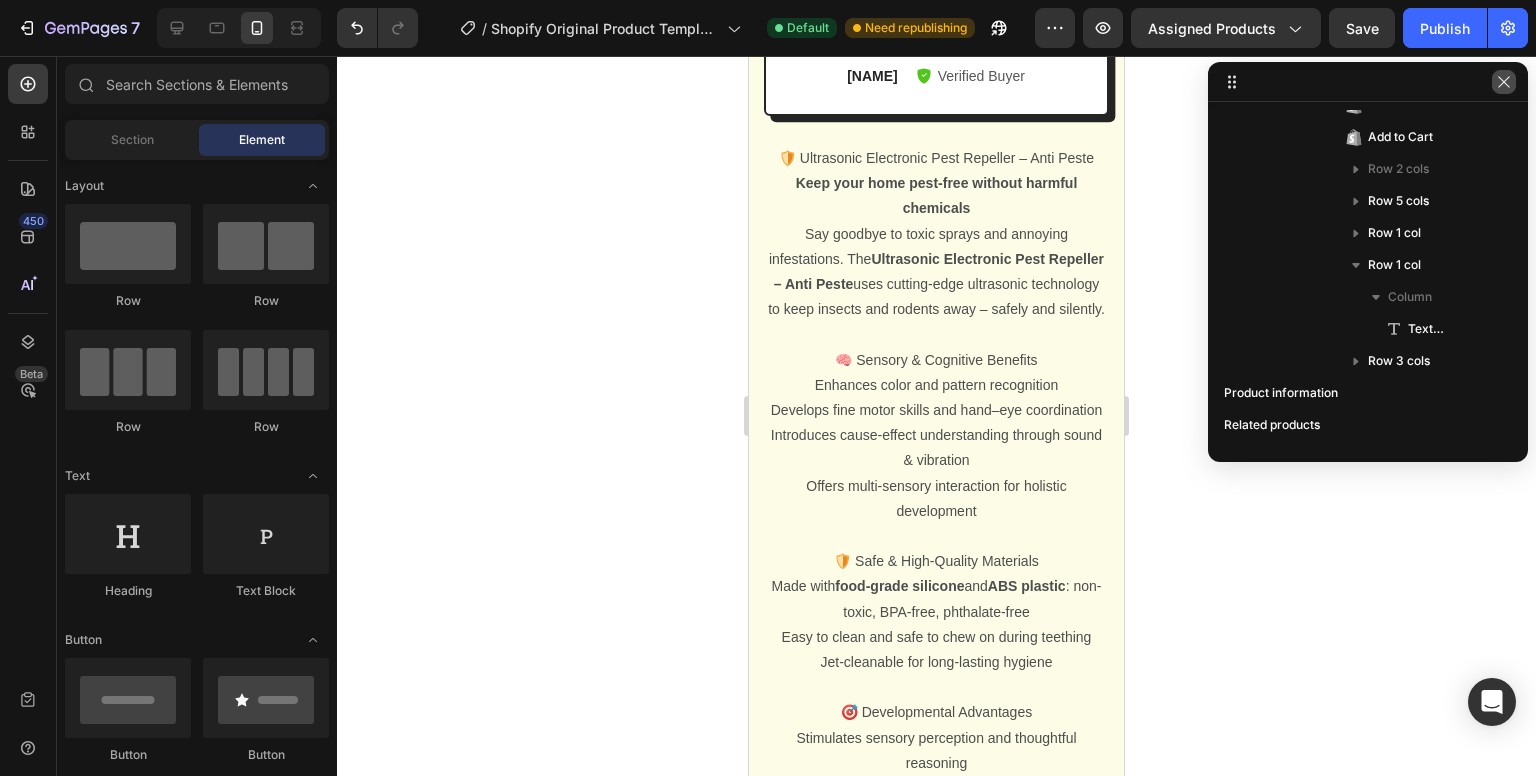 click 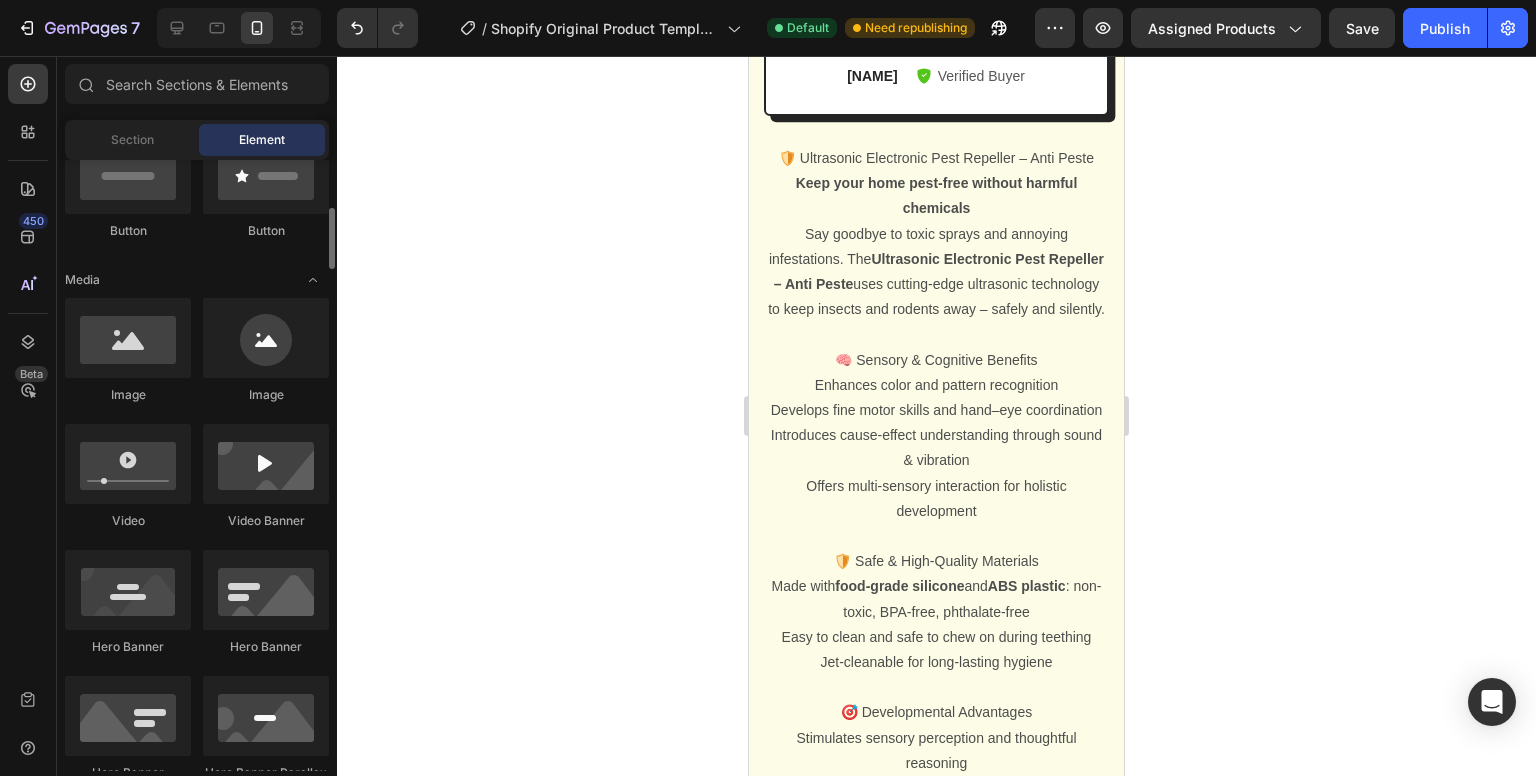scroll, scrollTop: 520, scrollLeft: 0, axis: vertical 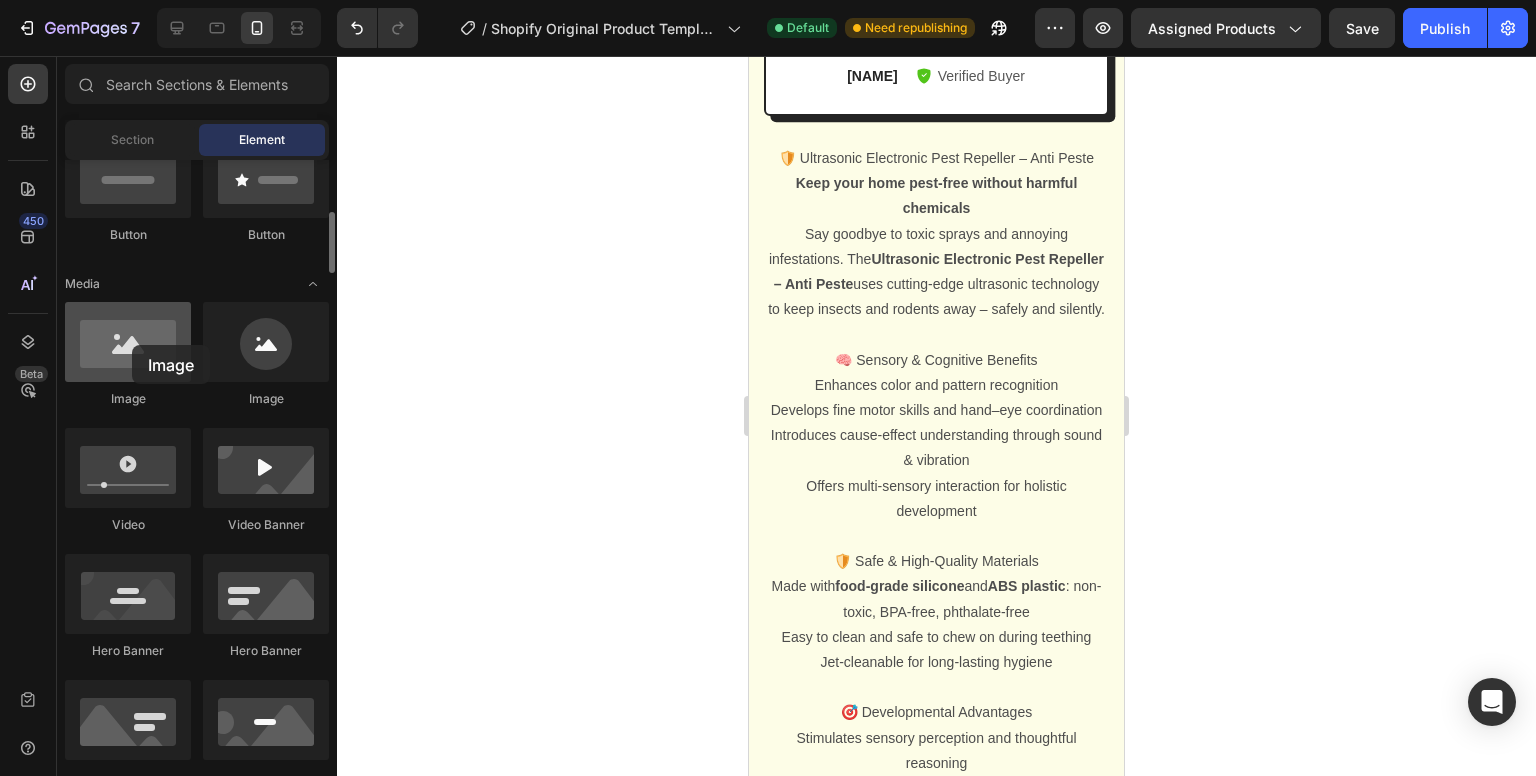click at bounding box center (128, 342) 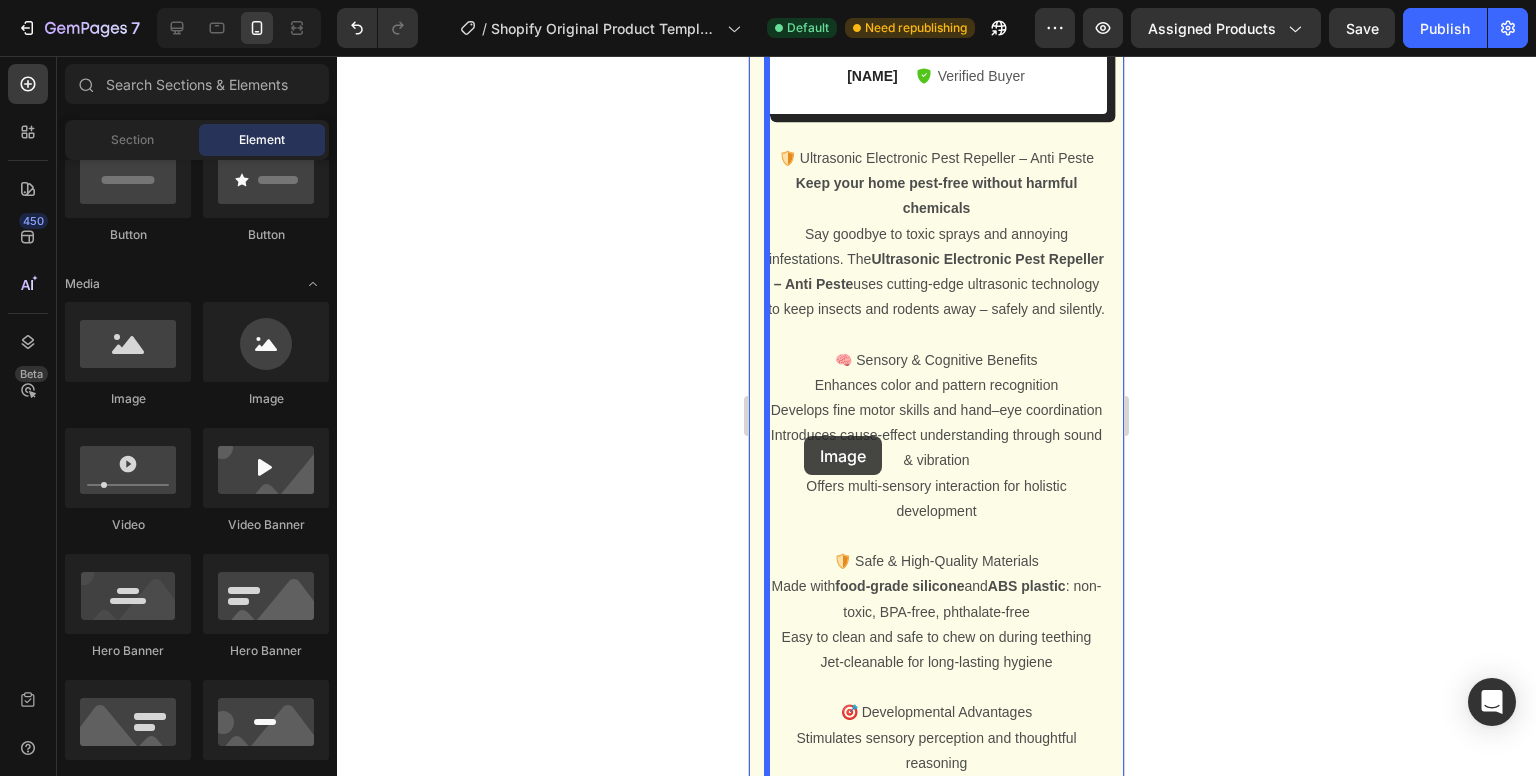drag, startPoint x: 881, startPoint y: 401, endPoint x: 832, endPoint y: 404, distance: 49.09175 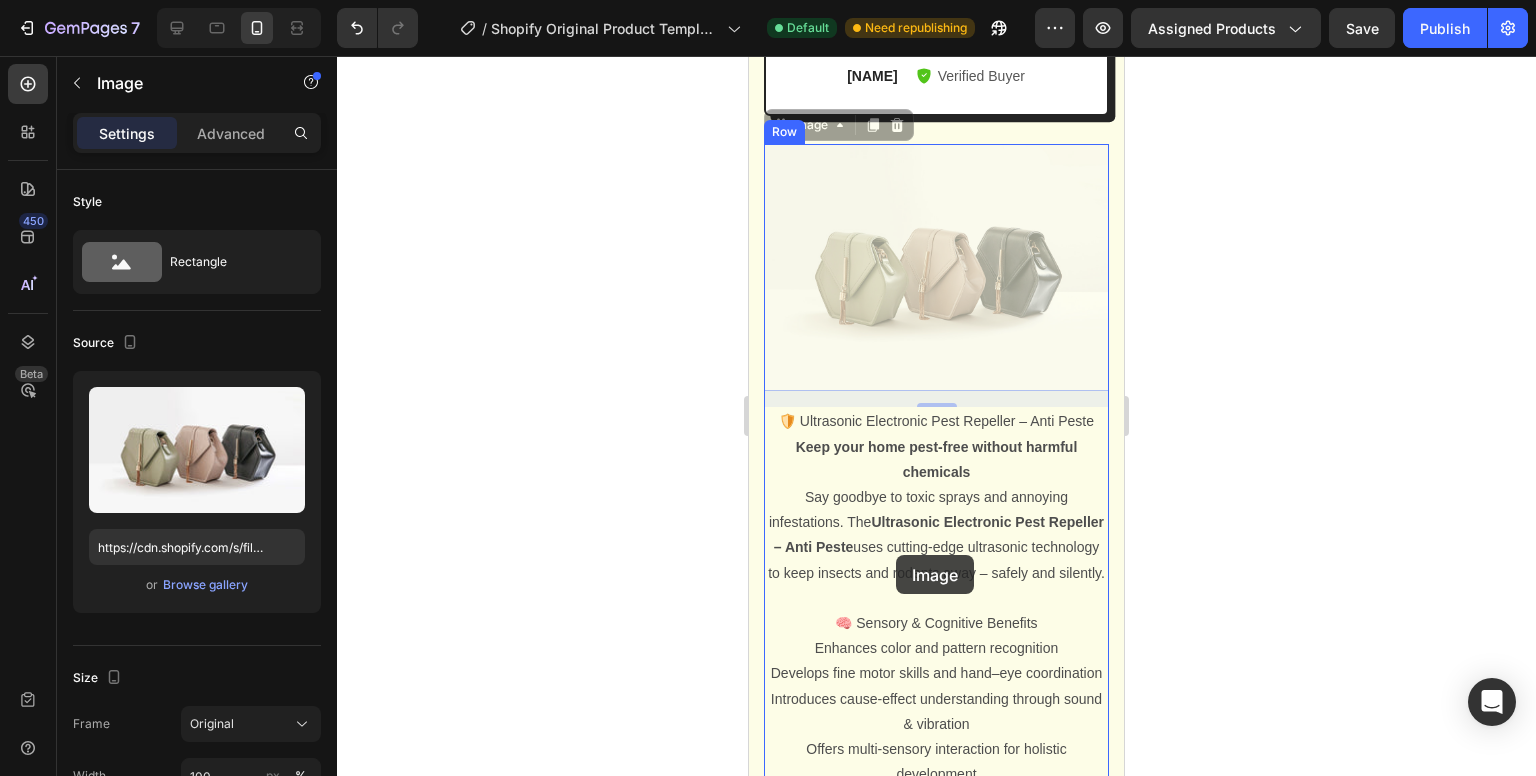 drag, startPoint x: 888, startPoint y: 333, endPoint x: 894, endPoint y: 556, distance: 223.0807 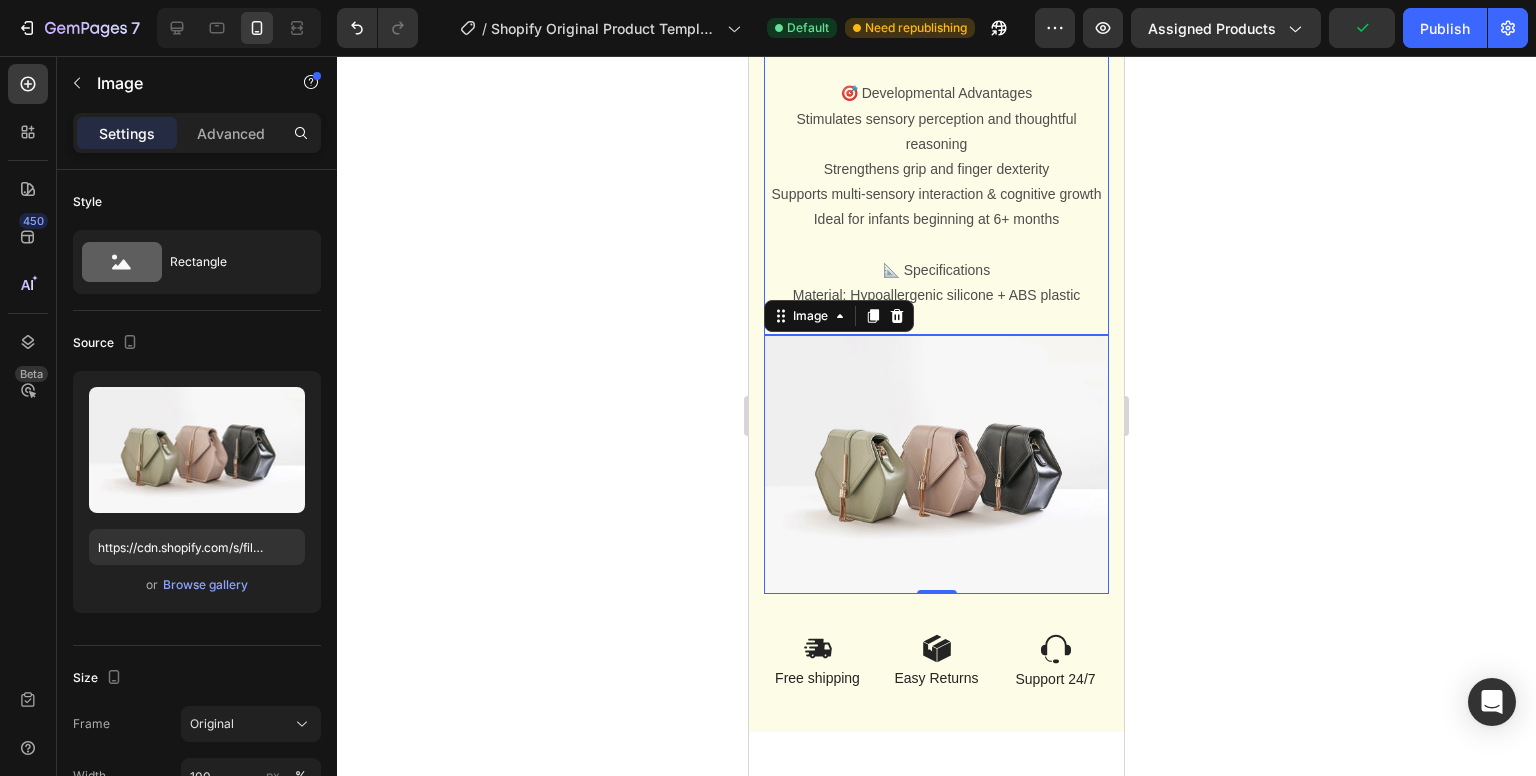 scroll, scrollTop: 1619, scrollLeft: 0, axis: vertical 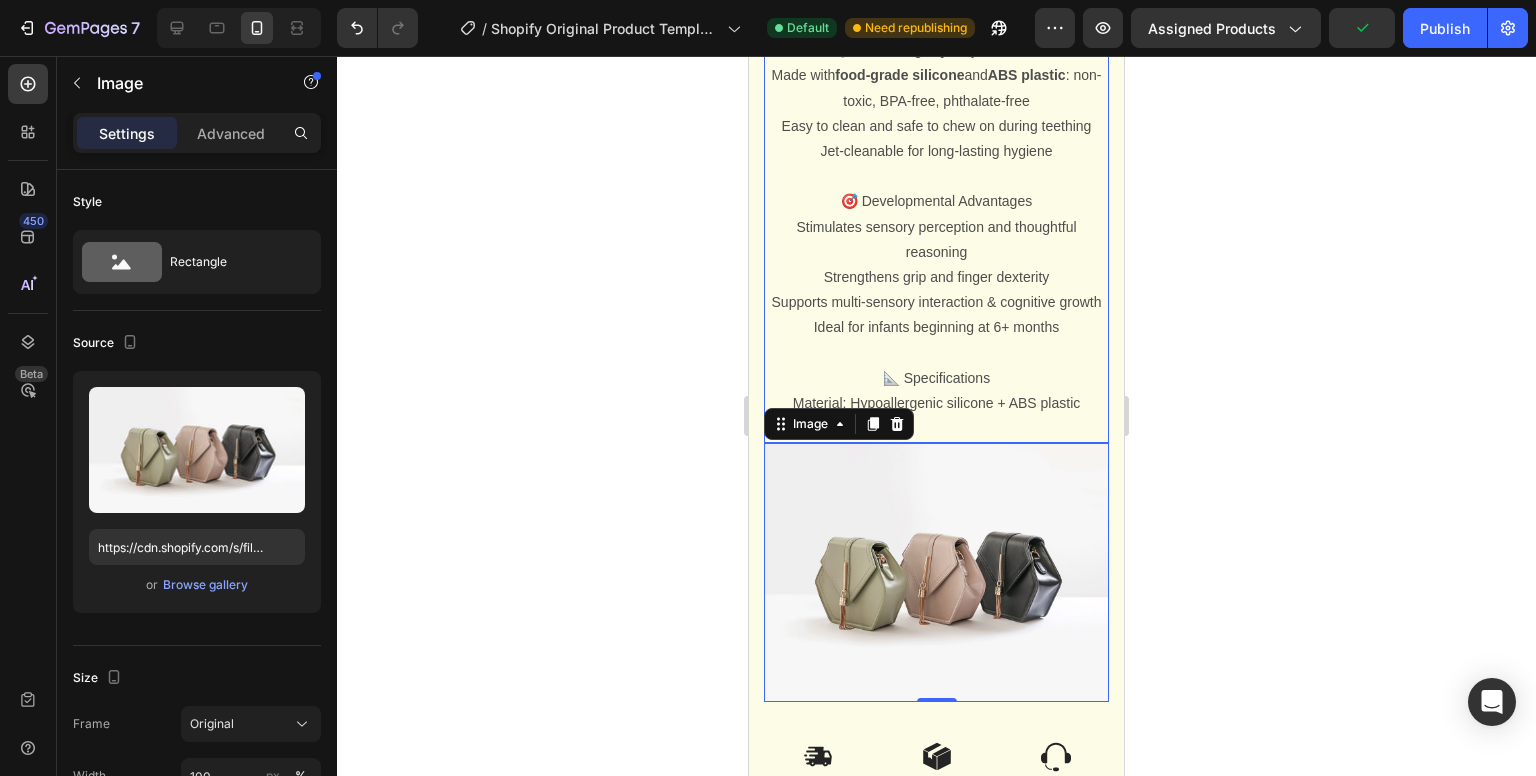 click at bounding box center [936, 428] 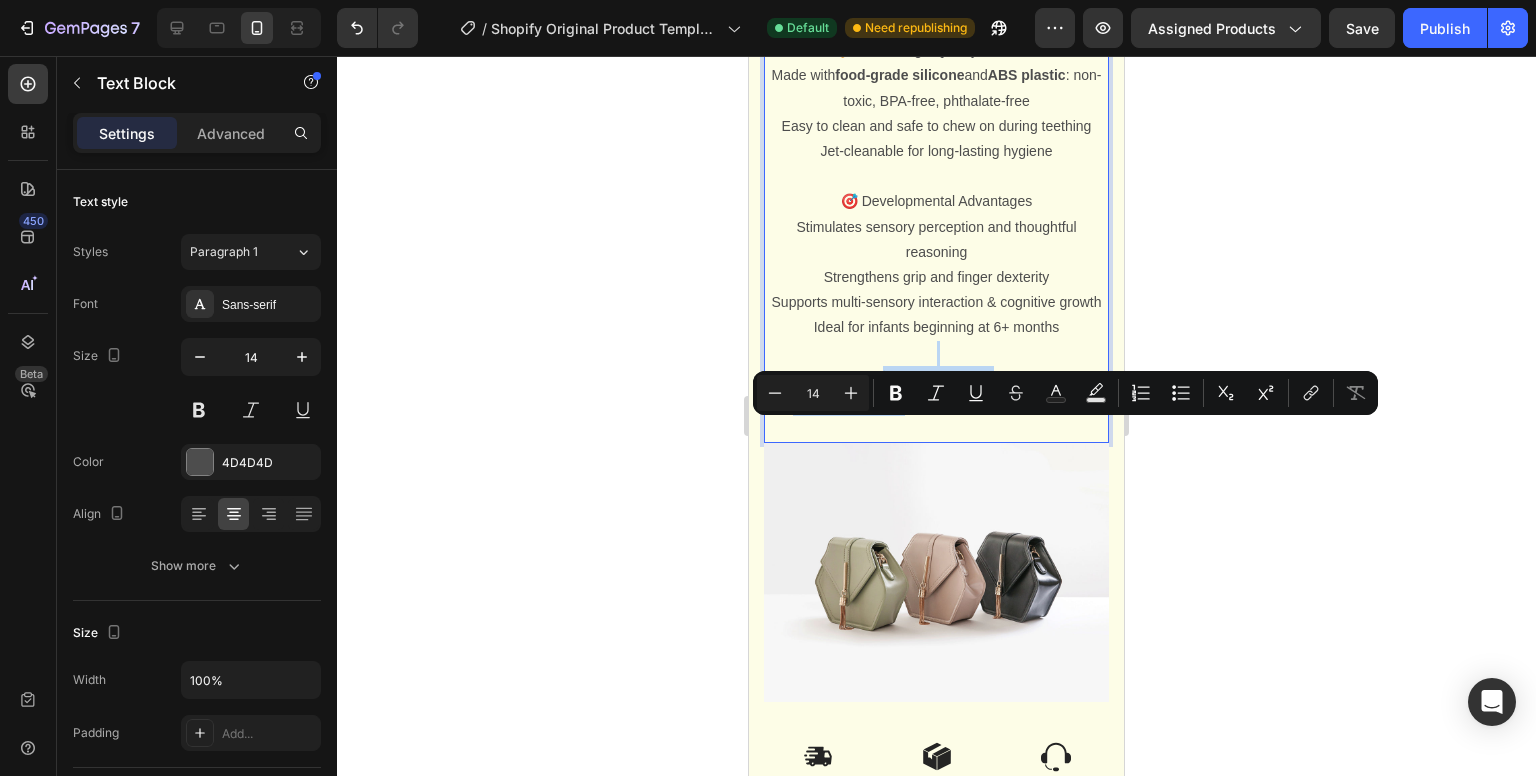 drag, startPoint x: 896, startPoint y: 468, endPoint x: 867, endPoint y: 414, distance: 61.294373 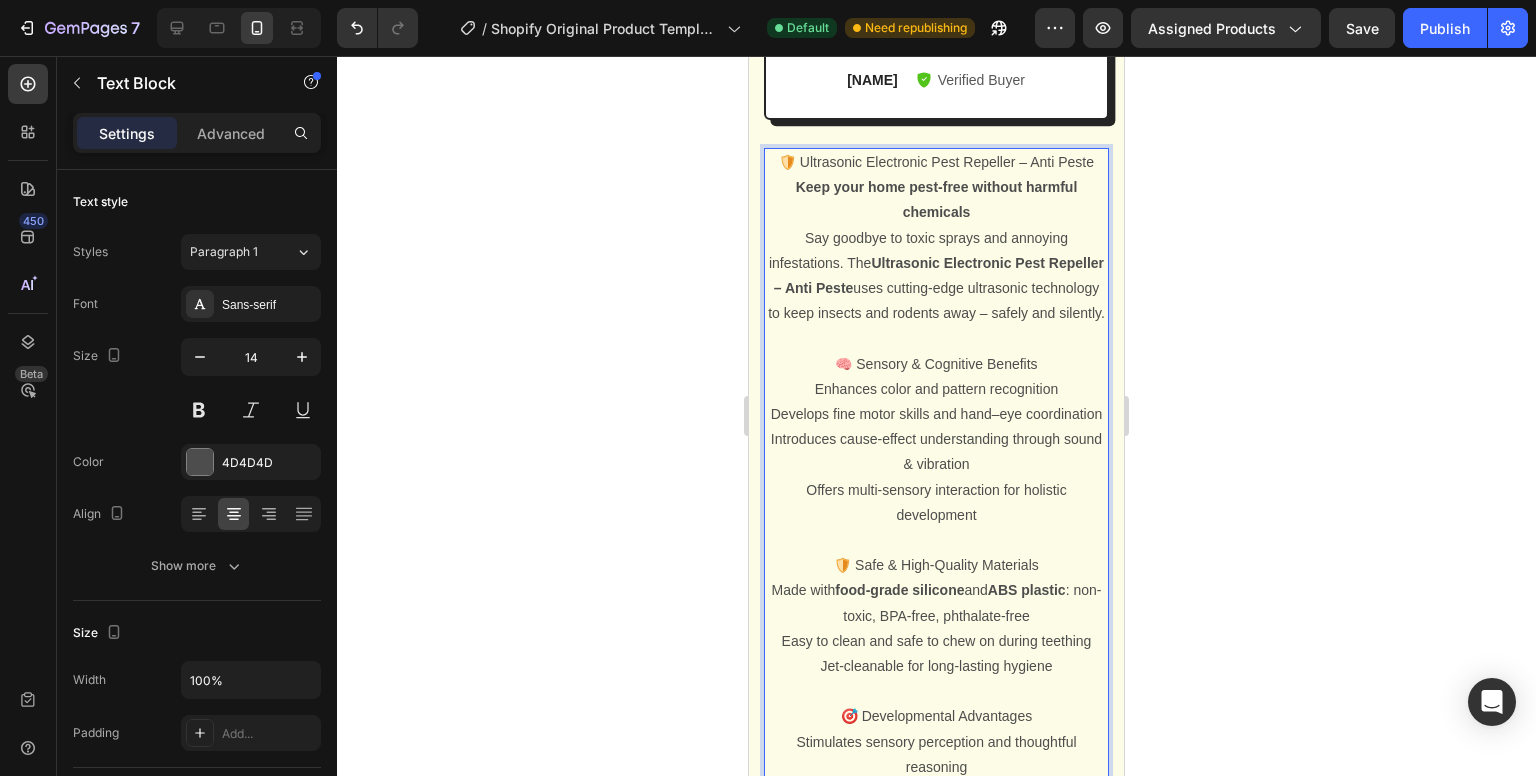 scroll, scrollTop: 1067, scrollLeft: 0, axis: vertical 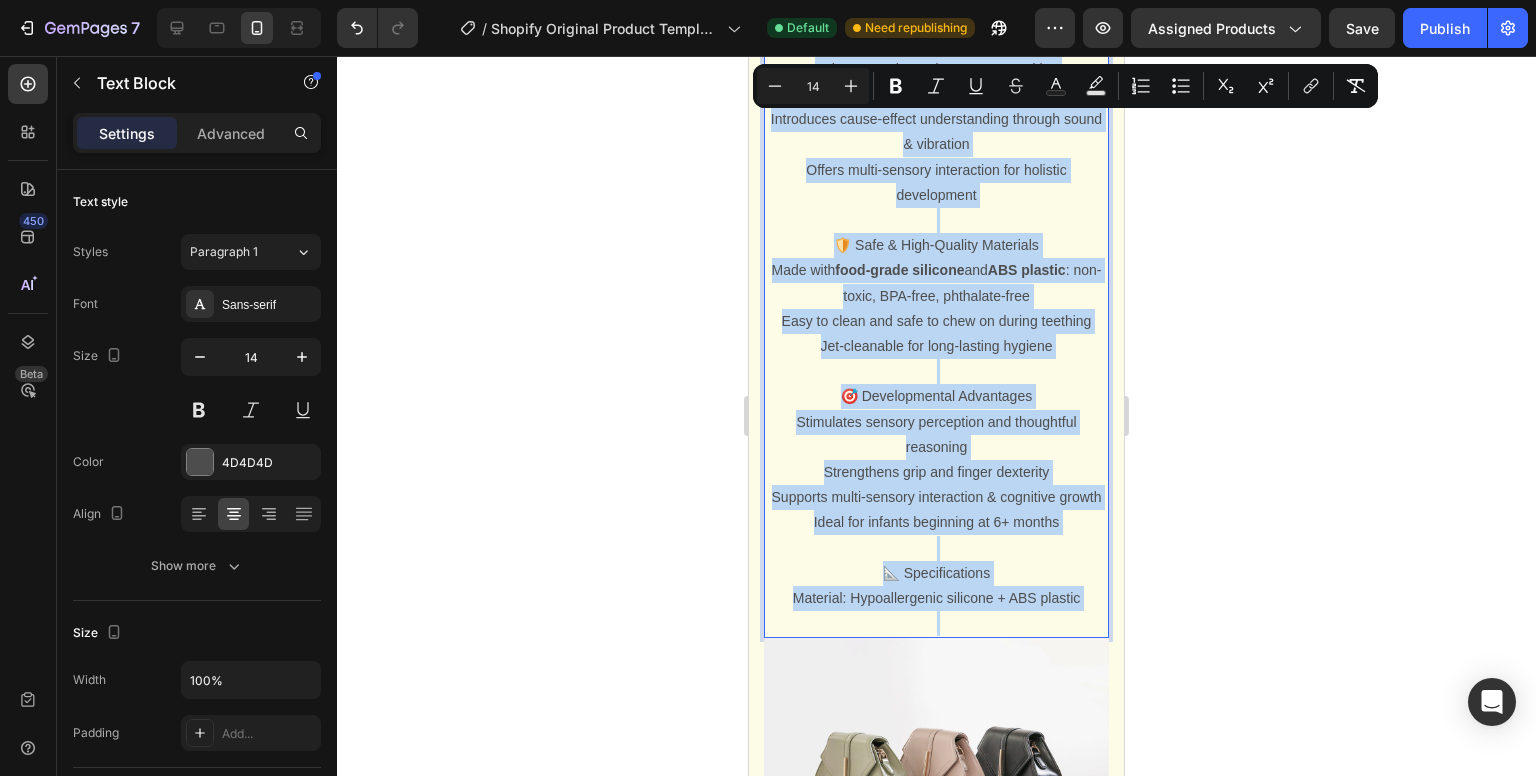 drag, startPoint x: 827, startPoint y: 372, endPoint x: 1084, endPoint y: 681, distance: 401.90796 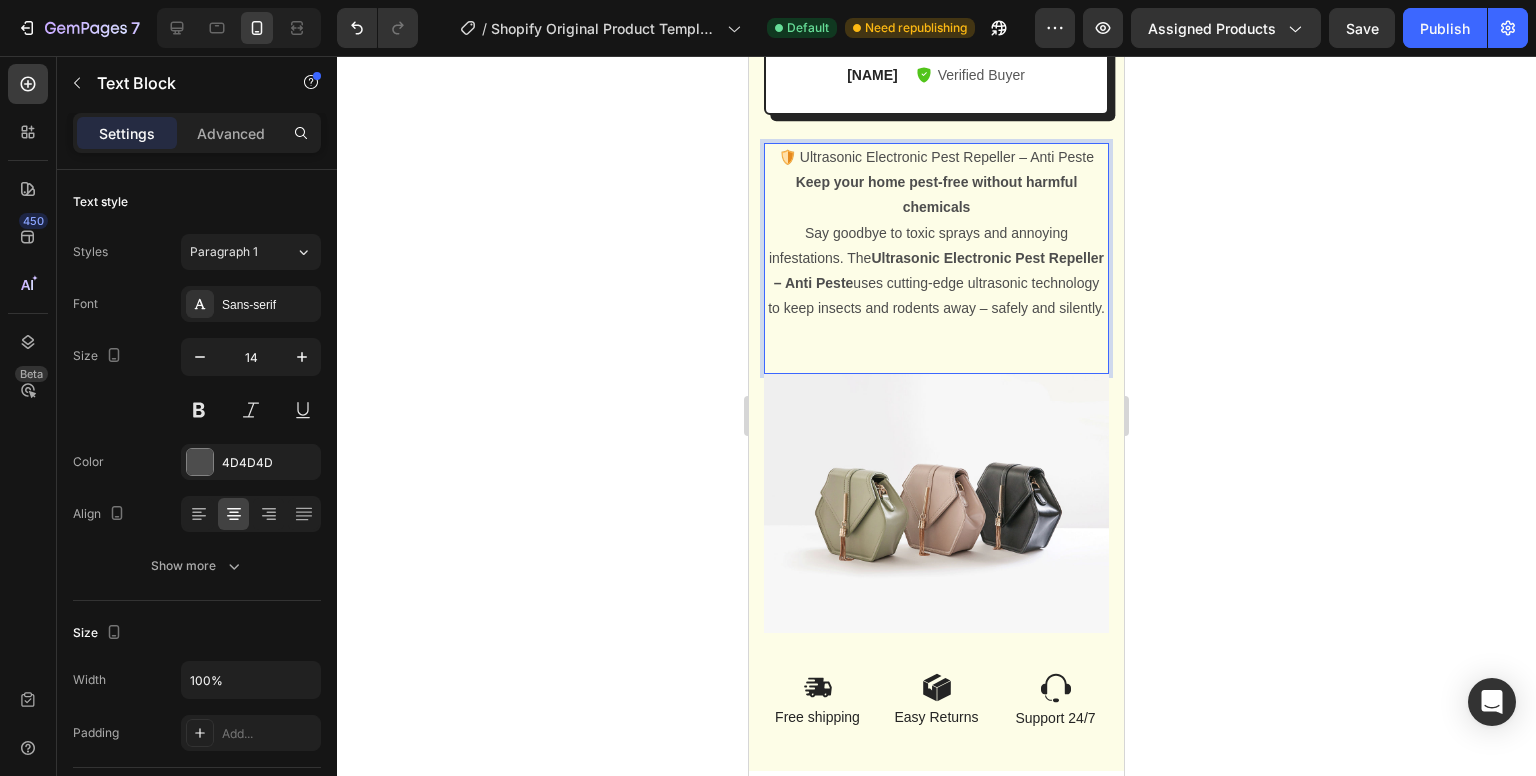 scroll, scrollTop: 1108, scrollLeft: 0, axis: vertical 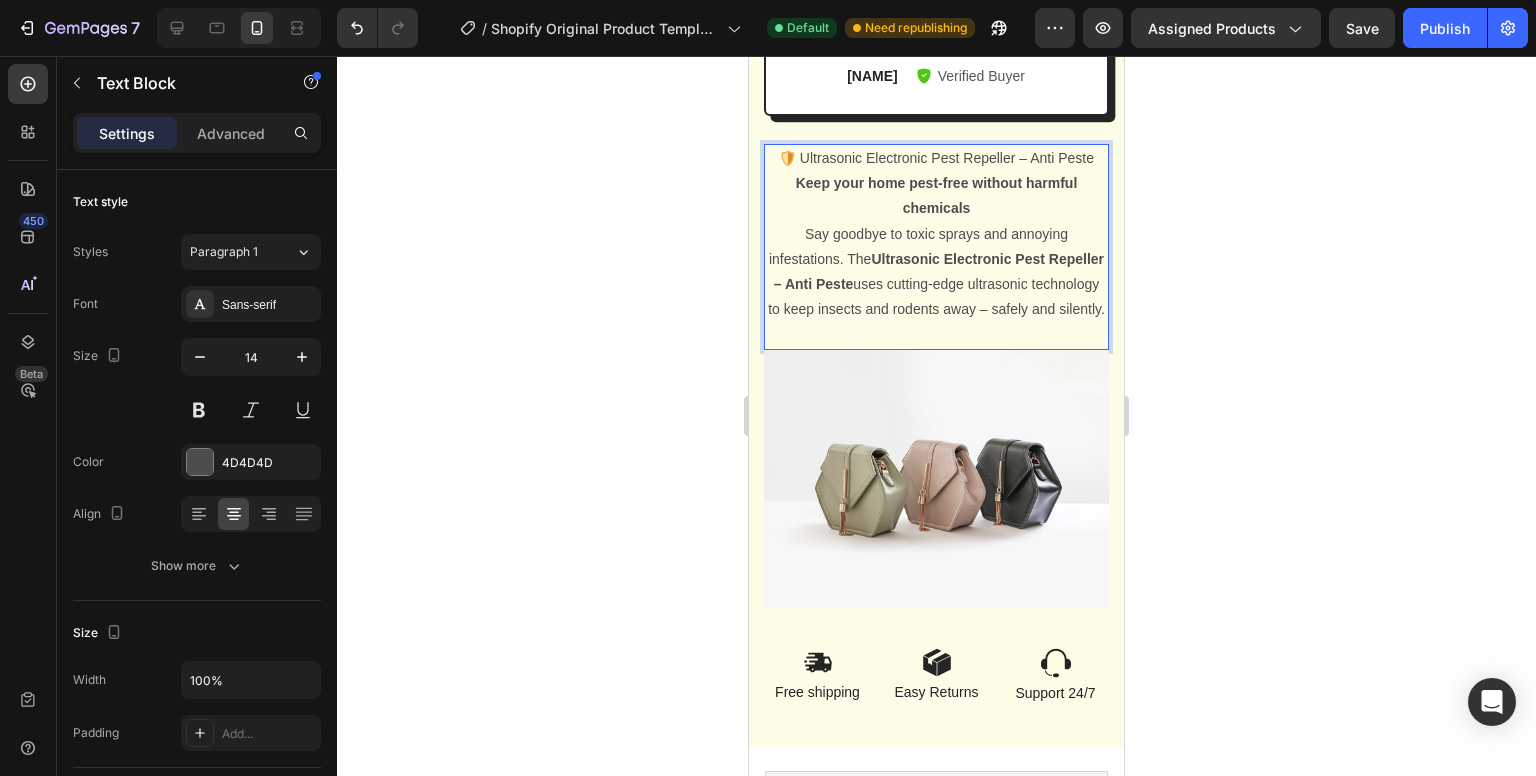 click at bounding box center (936, 334) 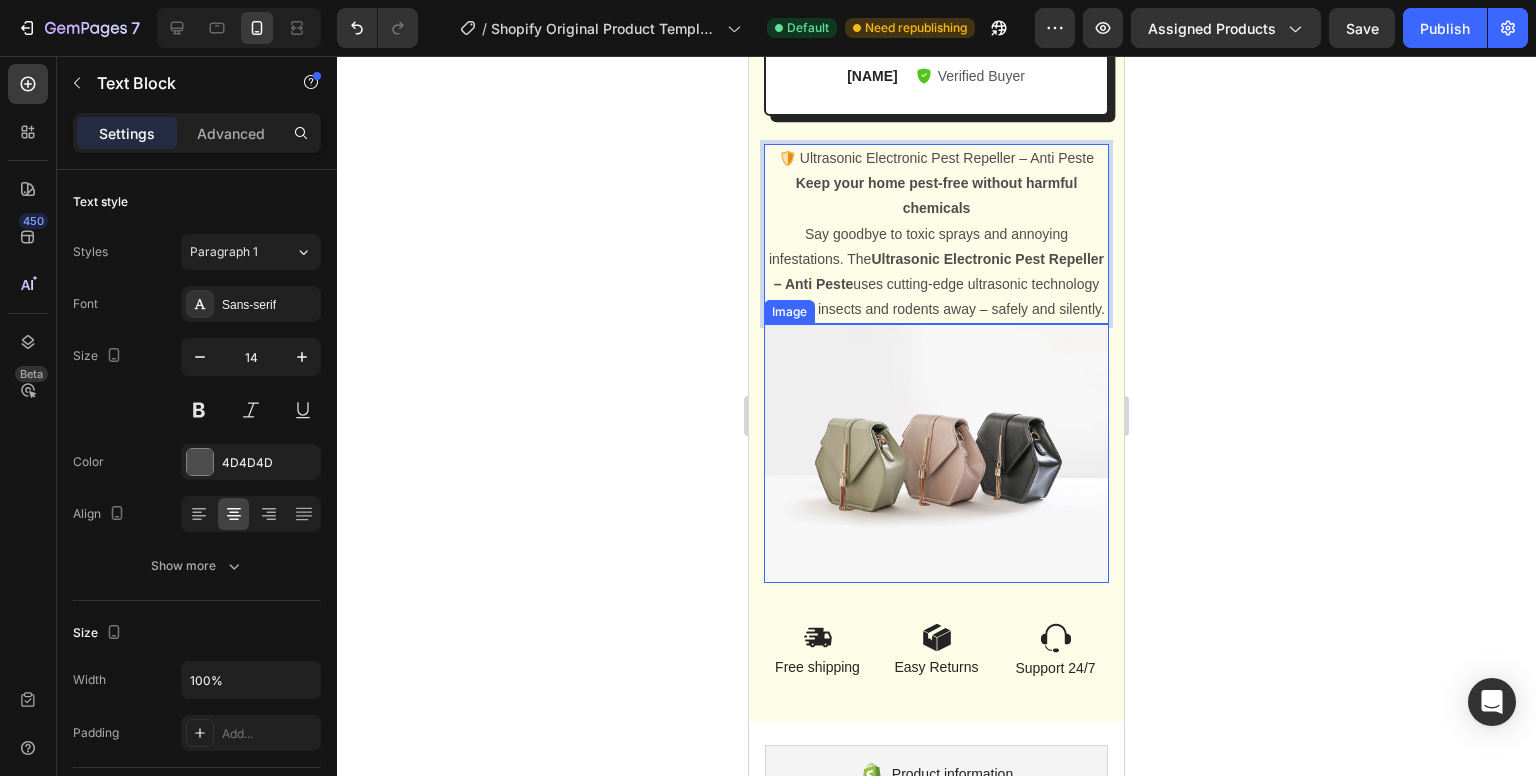 click at bounding box center (936, 453) 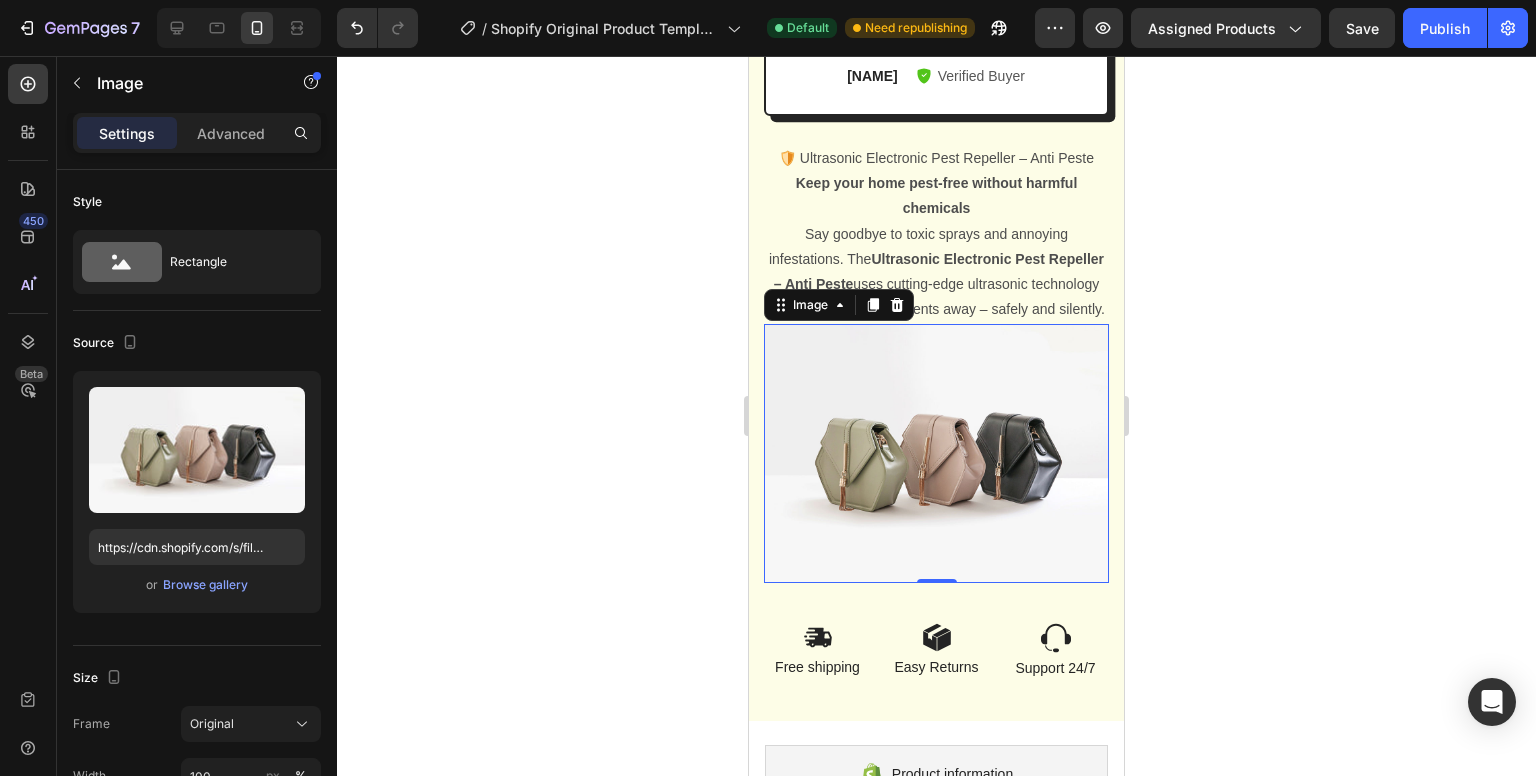 click 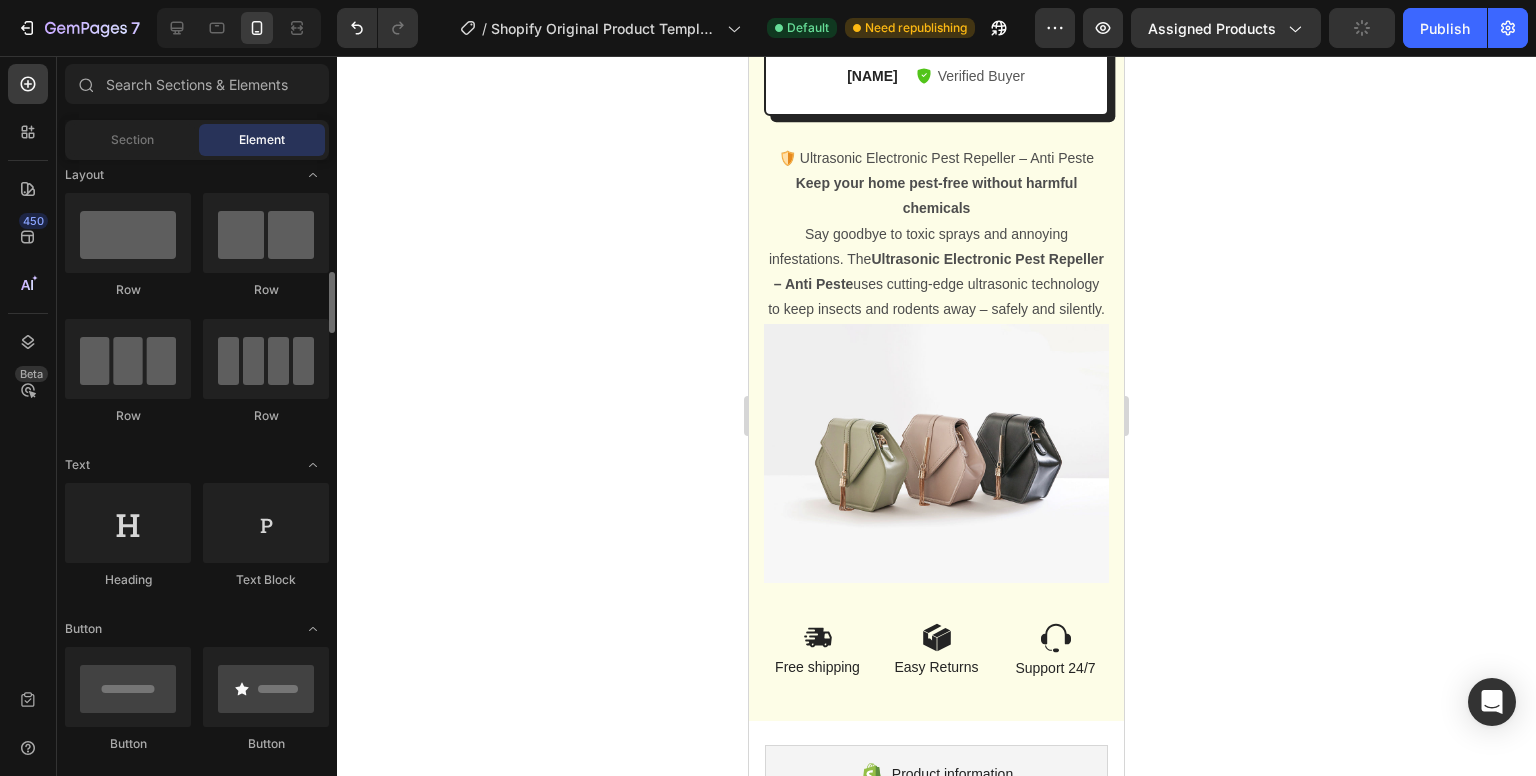 scroll, scrollTop: 0, scrollLeft: 0, axis: both 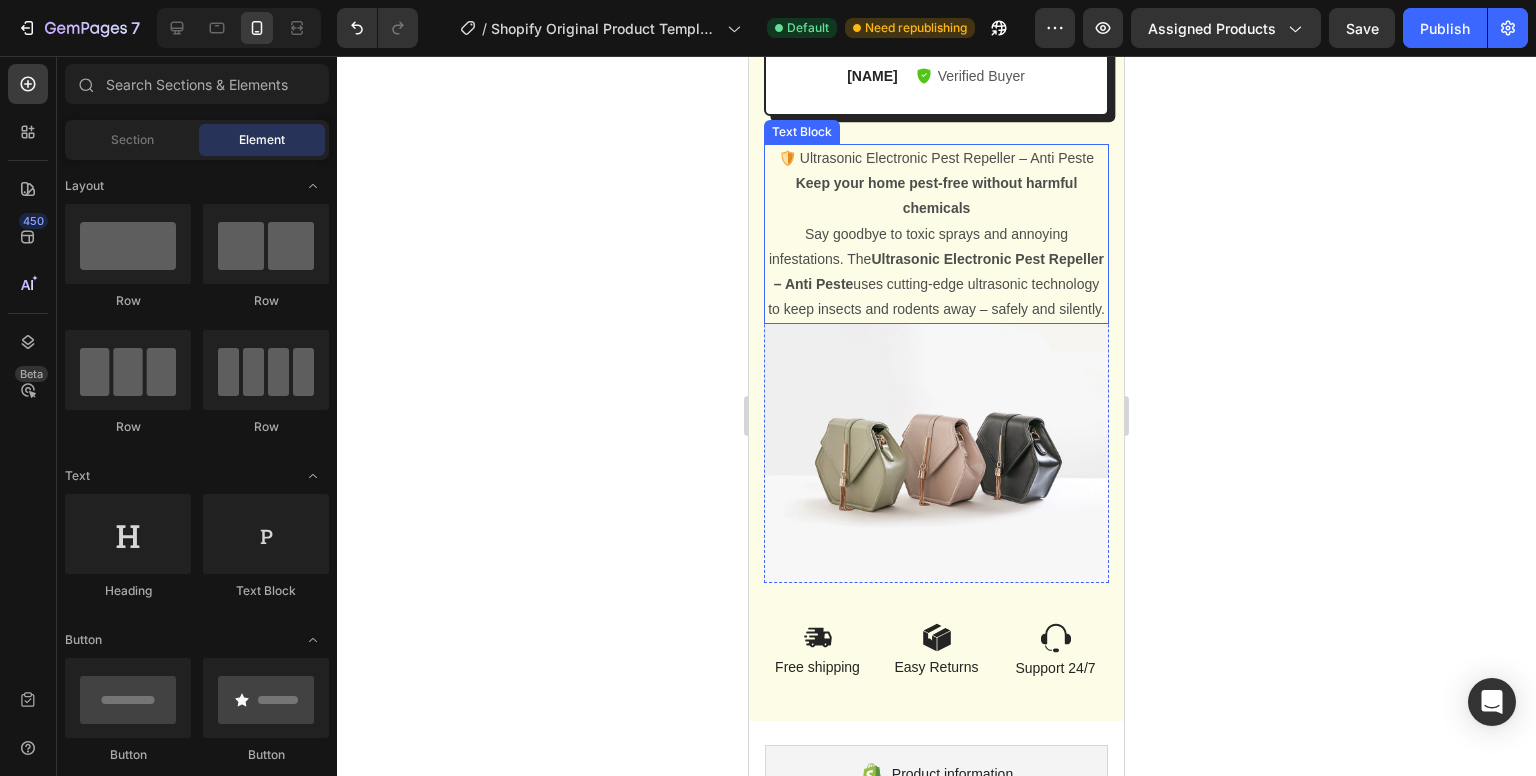 click on "Keep your home pest-free without harmful chemicals" at bounding box center (937, 195) 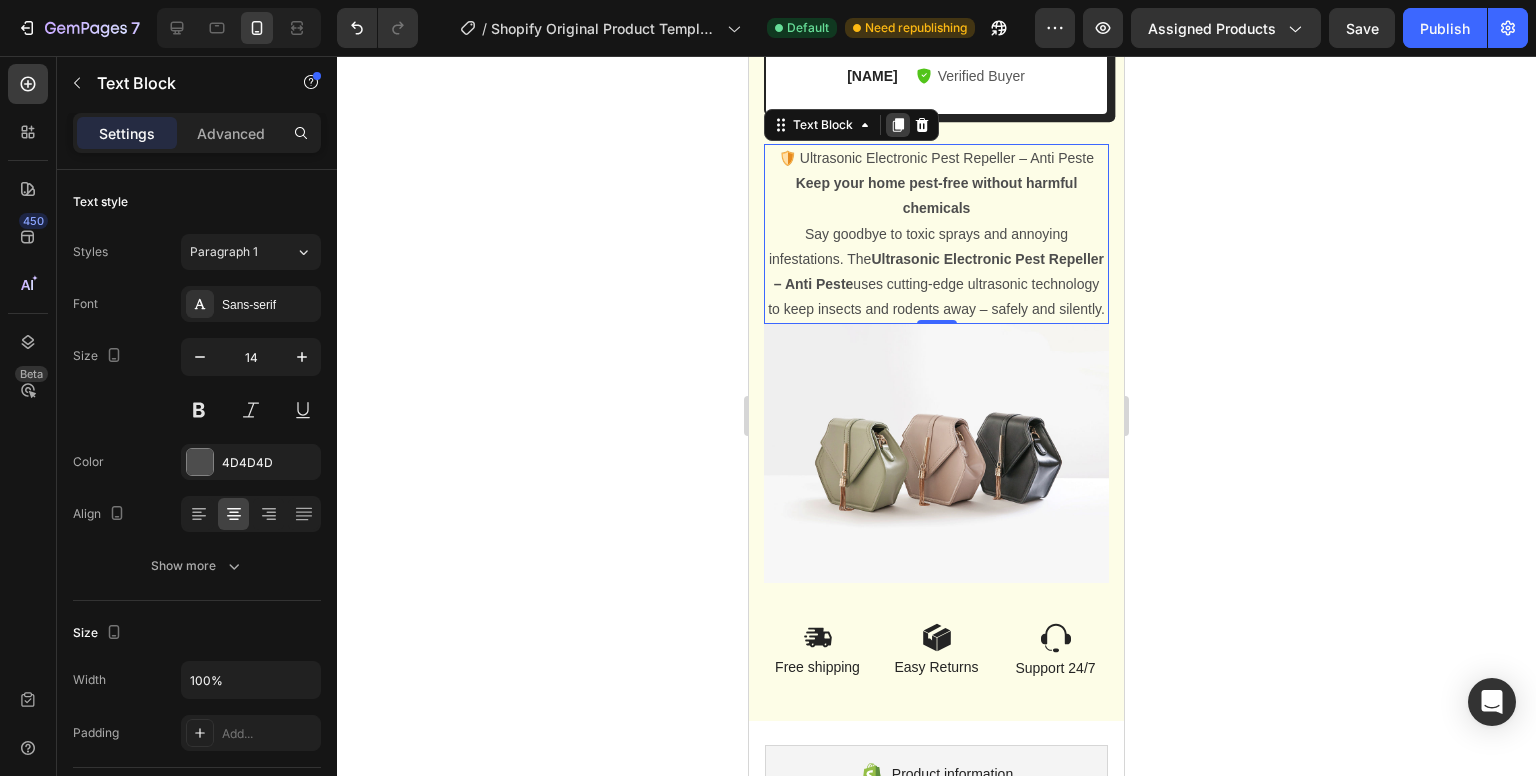 click 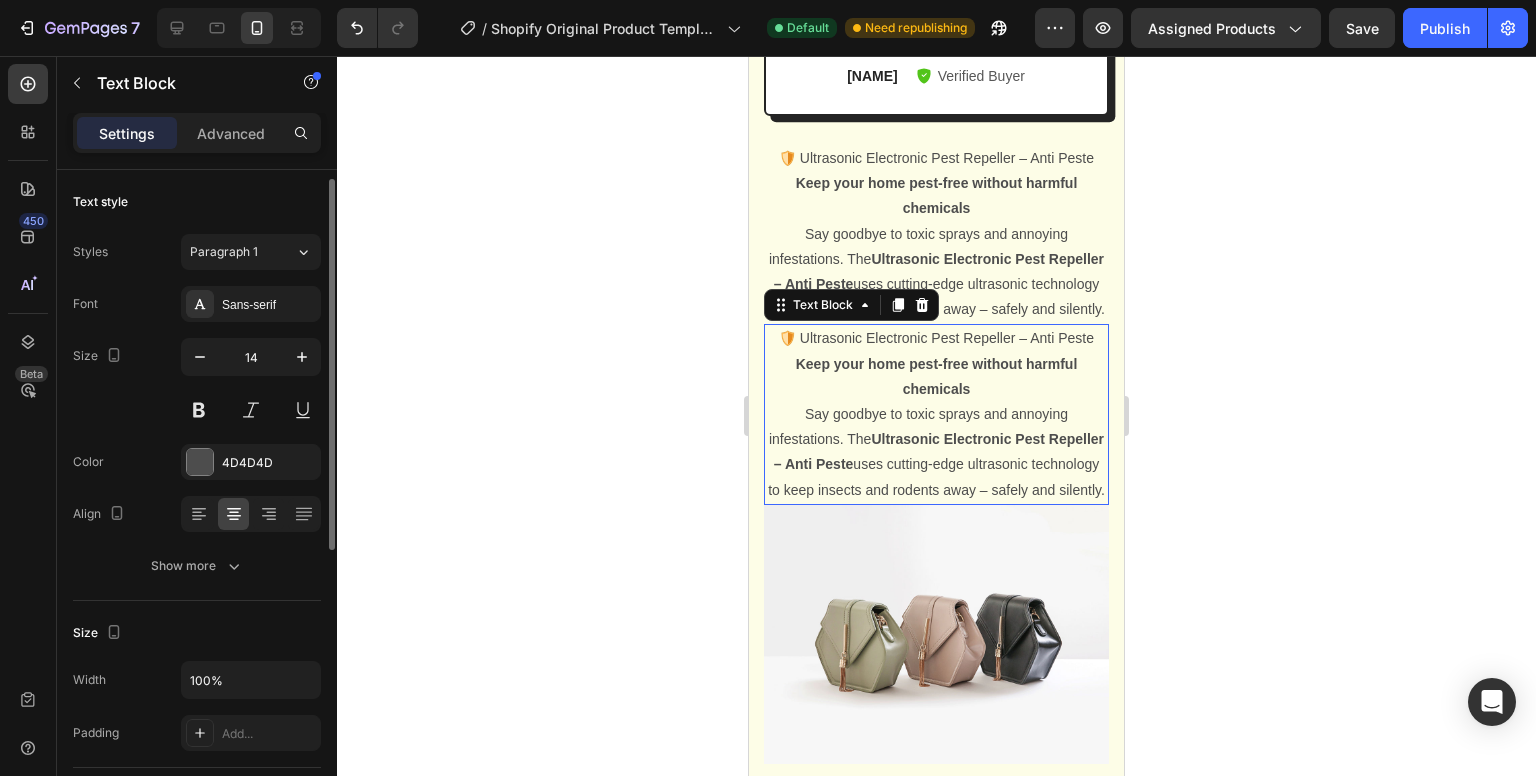 scroll, scrollTop: 6, scrollLeft: 0, axis: vertical 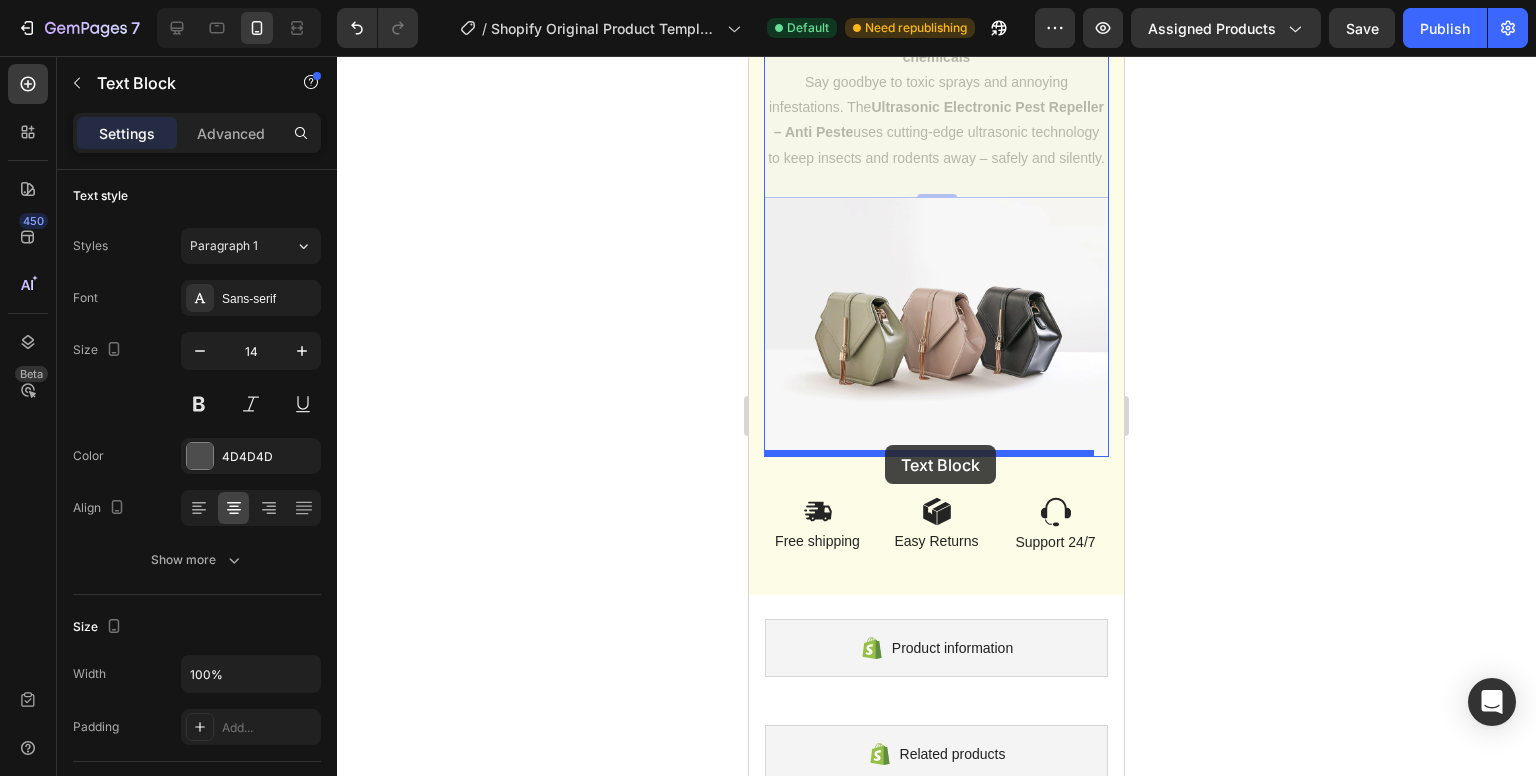 drag, startPoint x: 774, startPoint y: 317, endPoint x: 887, endPoint y: 442, distance: 168.50519 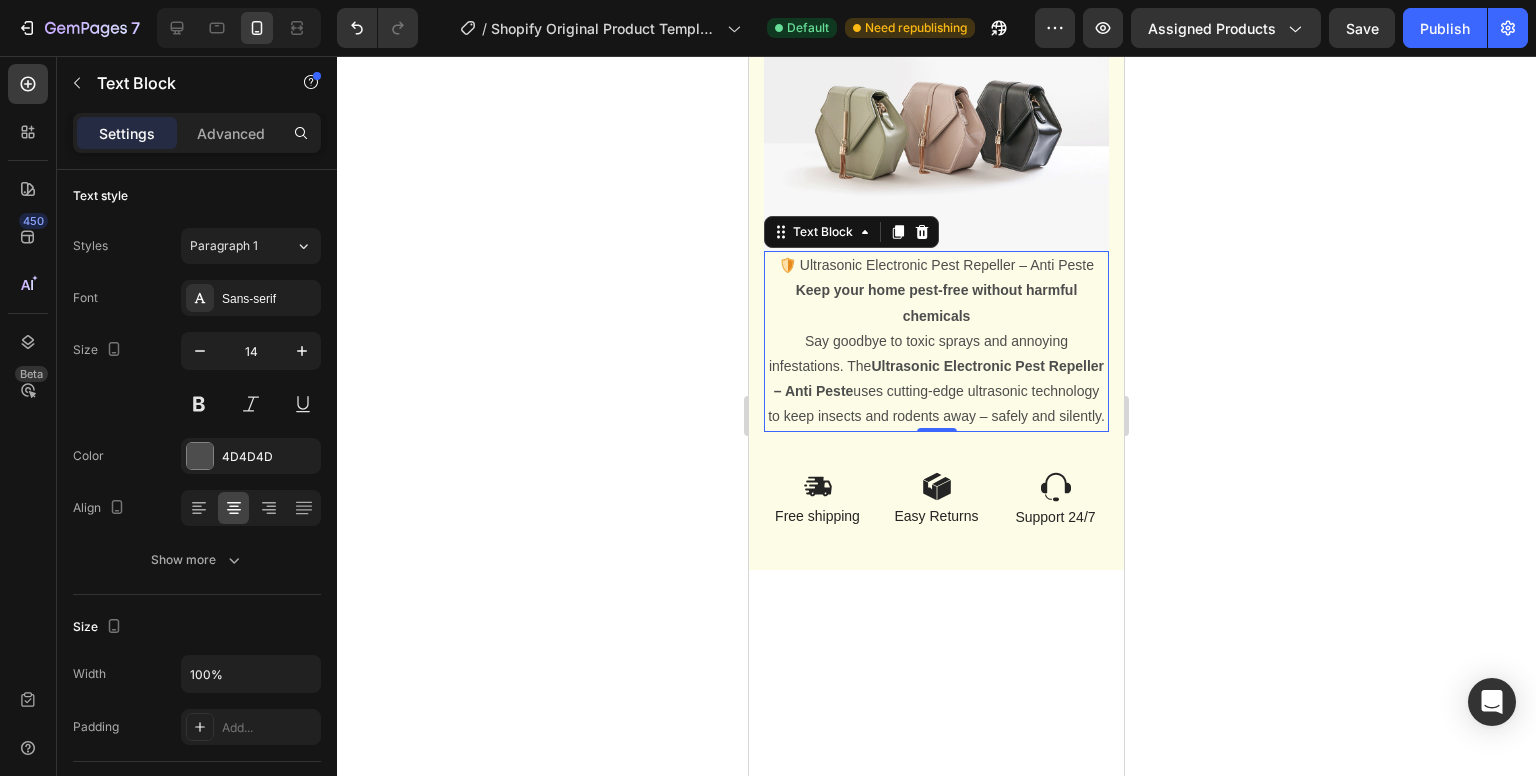 scroll, scrollTop: 1234, scrollLeft: 0, axis: vertical 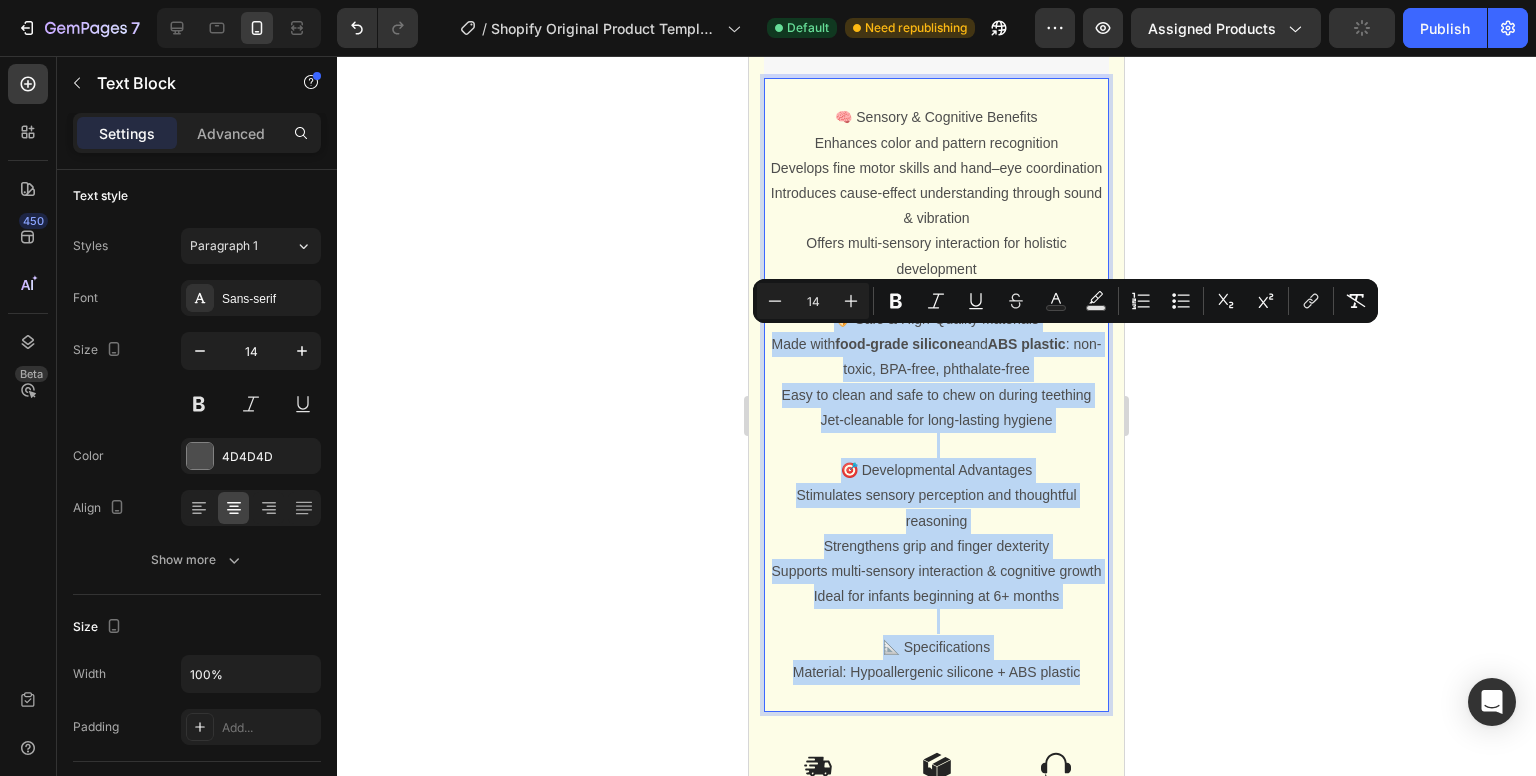 drag, startPoint x: 816, startPoint y: 332, endPoint x: 1081, endPoint y: 718, distance: 468.21042 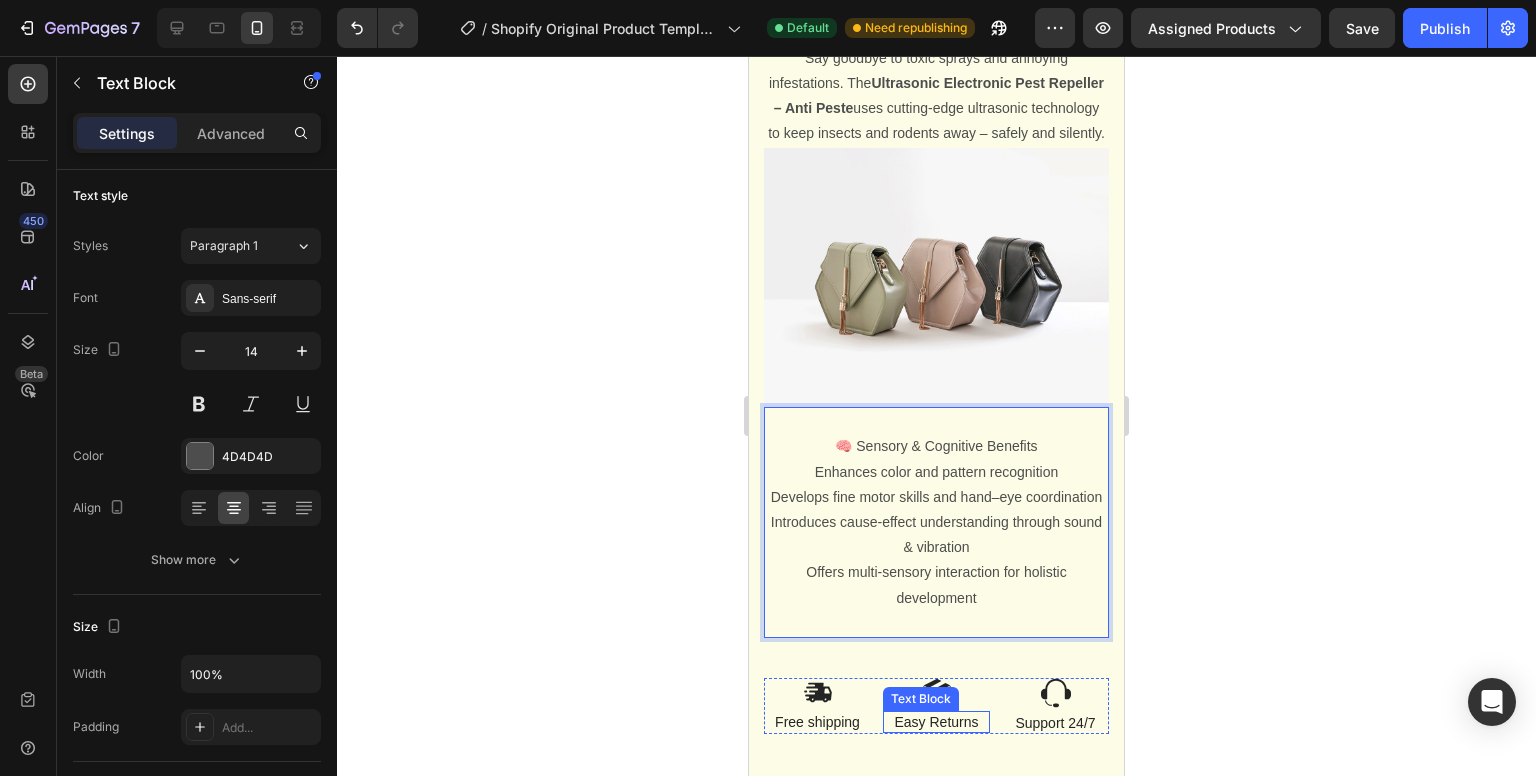 scroll, scrollTop: 1264, scrollLeft: 0, axis: vertical 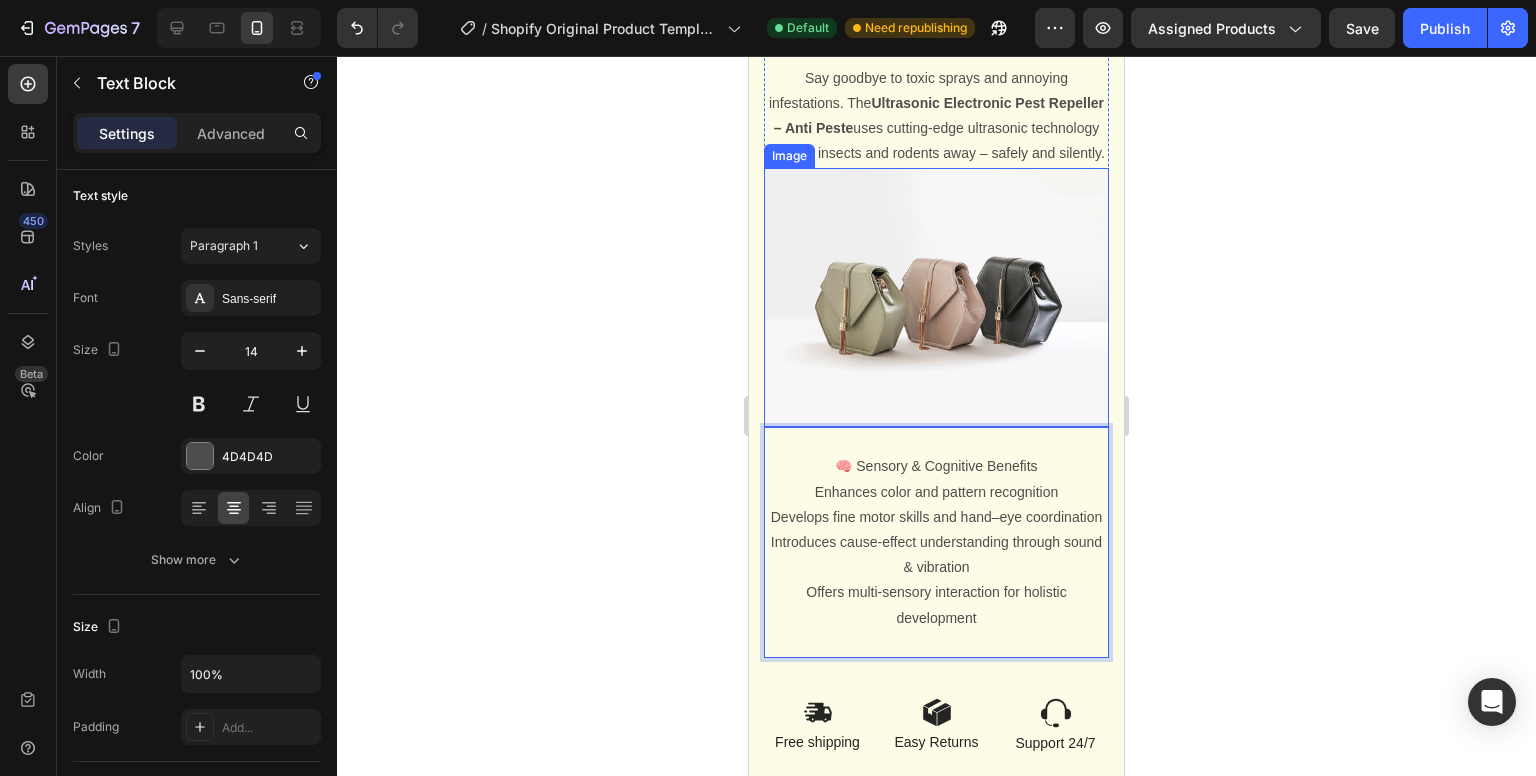 click at bounding box center [936, 297] 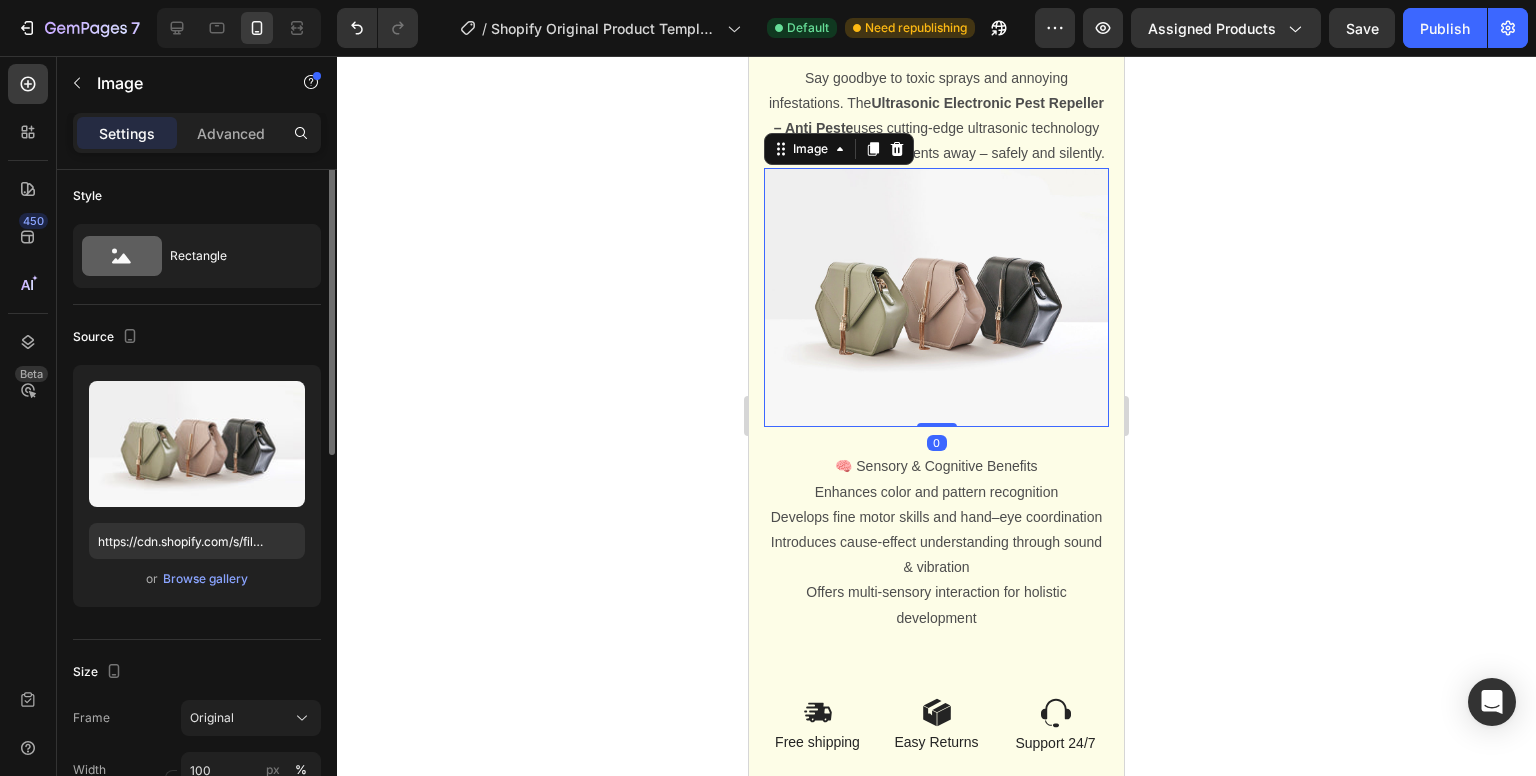 scroll, scrollTop: 0, scrollLeft: 0, axis: both 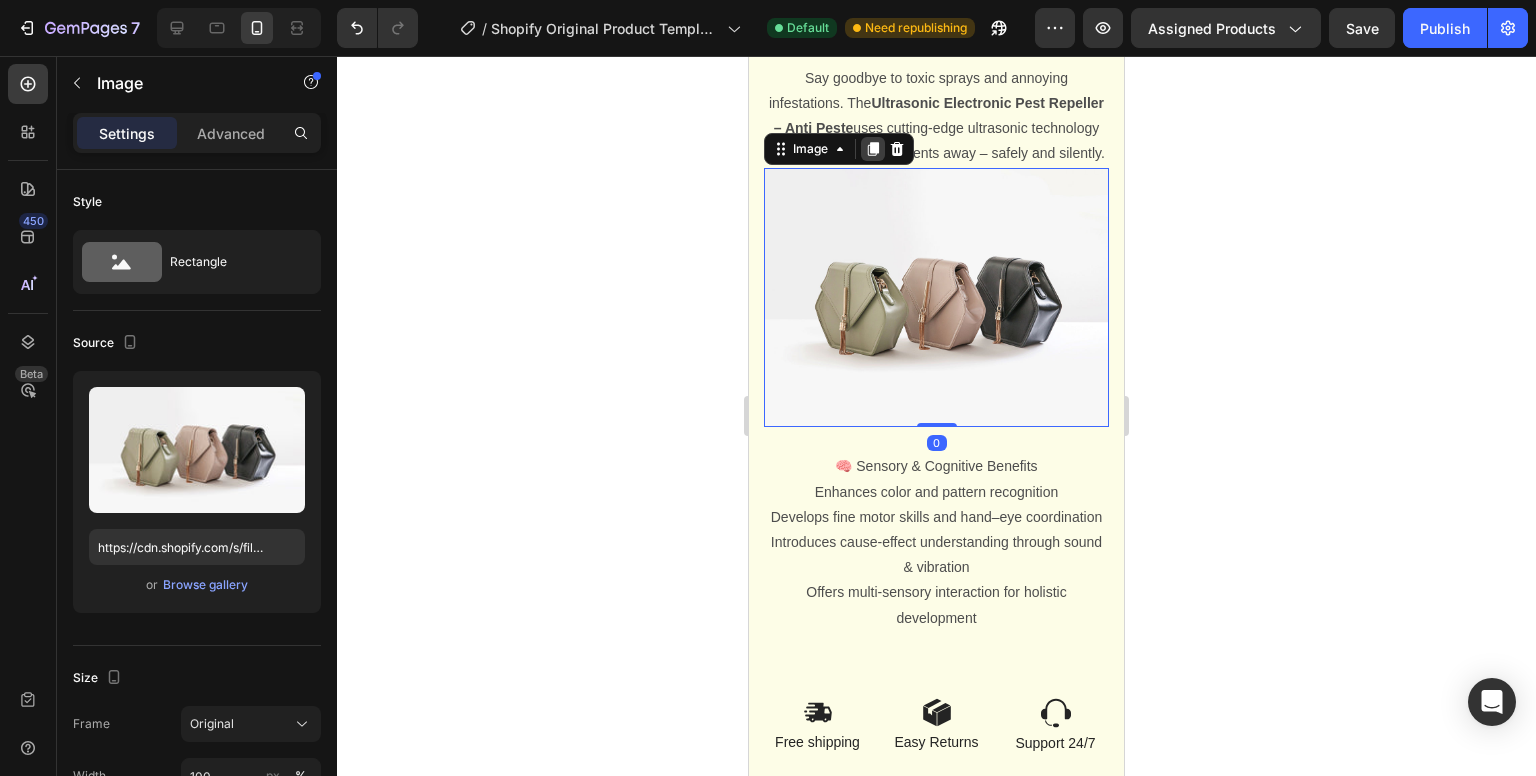 click 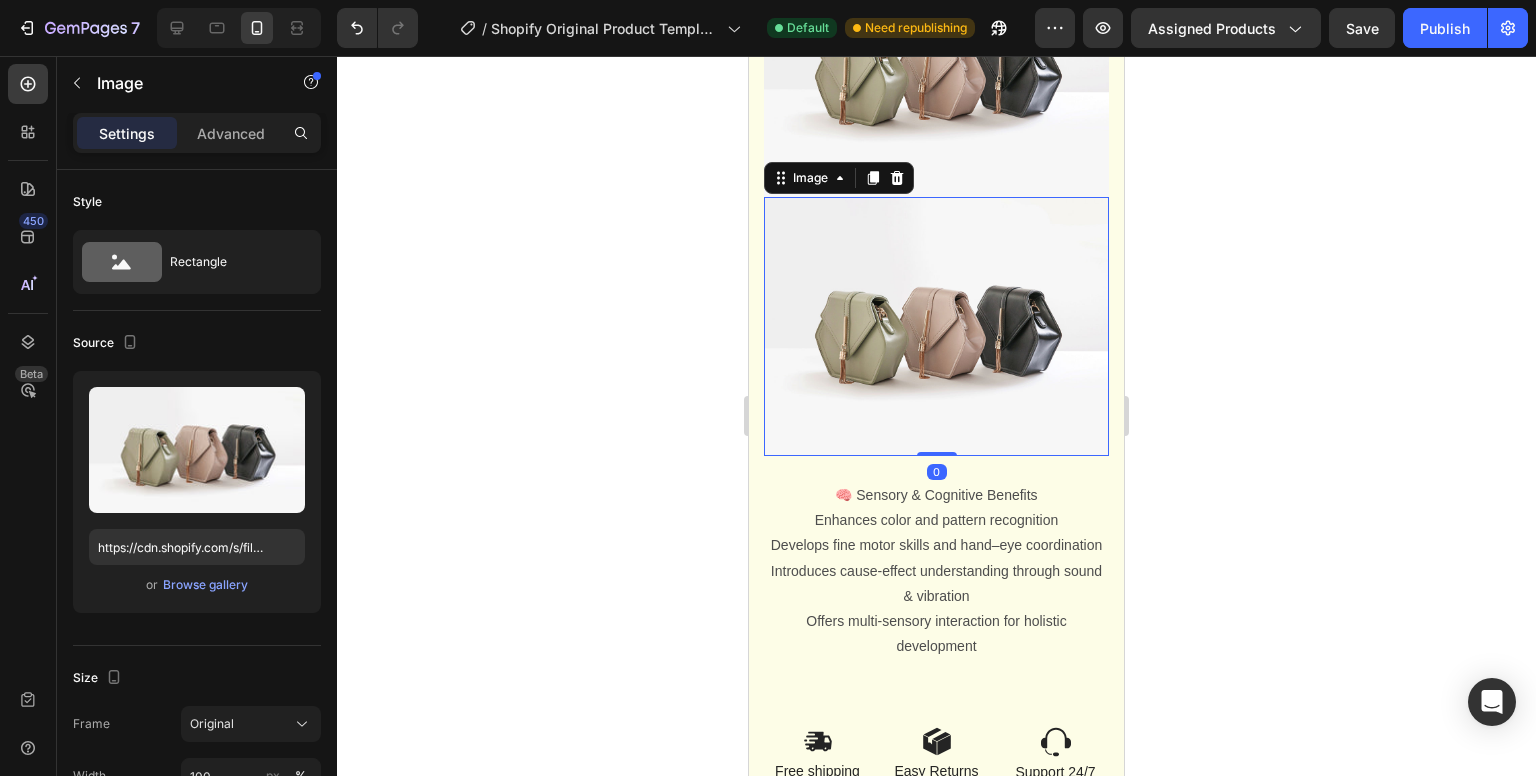 scroll, scrollTop: 1493, scrollLeft: 0, axis: vertical 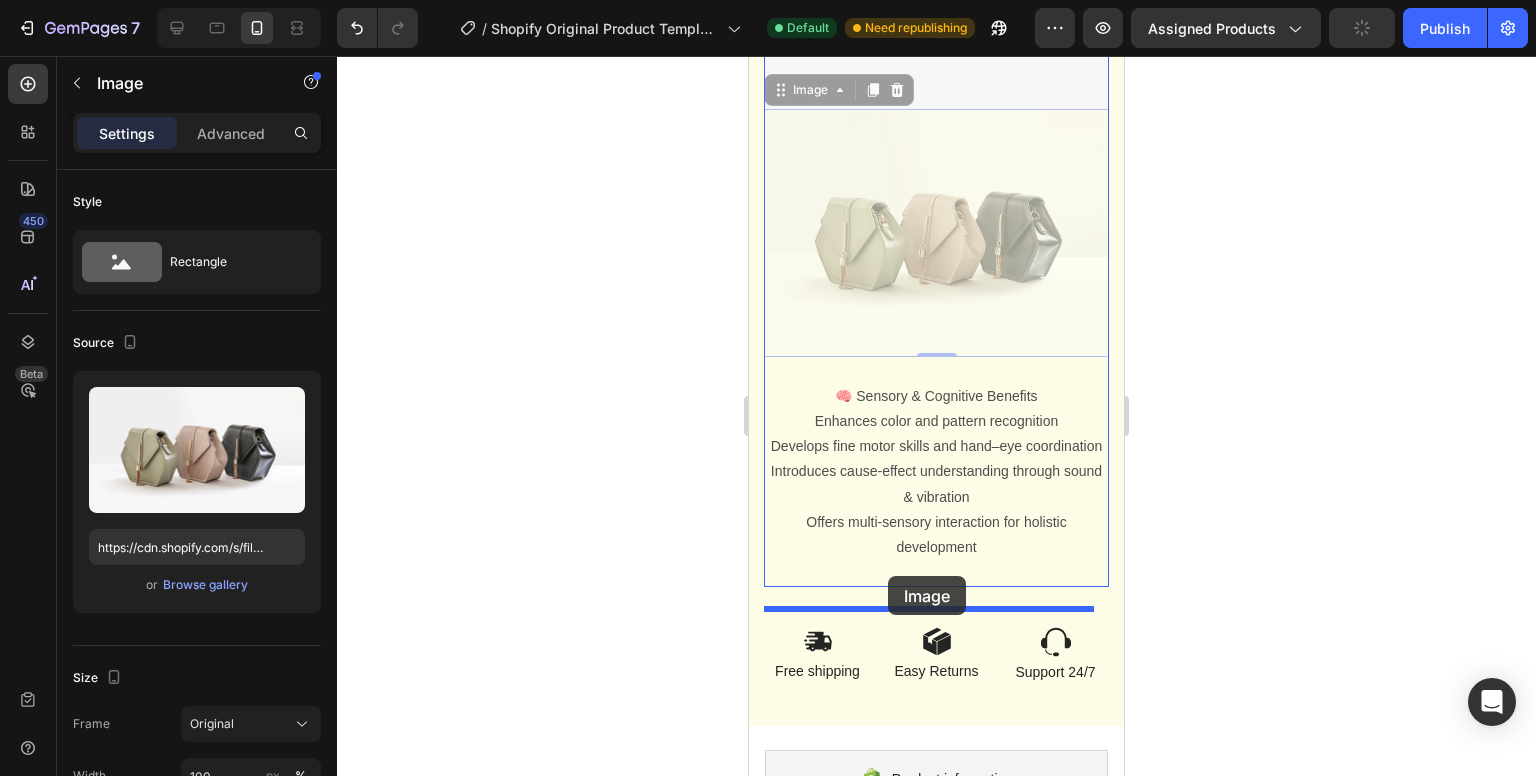 drag, startPoint x: 777, startPoint y: 178, endPoint x: 887, endPoint y: 581, distance: 417.74274 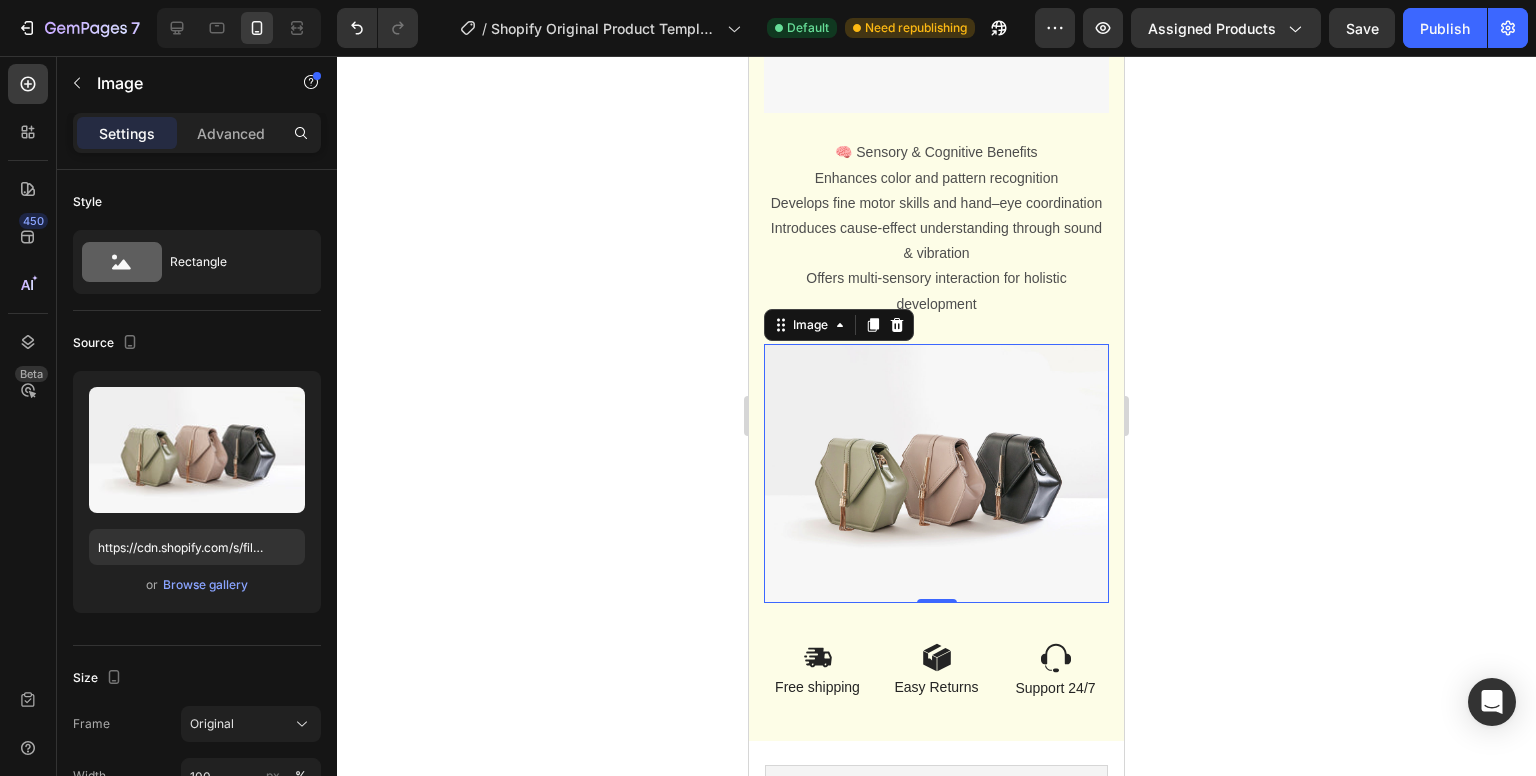 scroll, scrollTop: 1522, scrollLeft: 0, axis: vertical 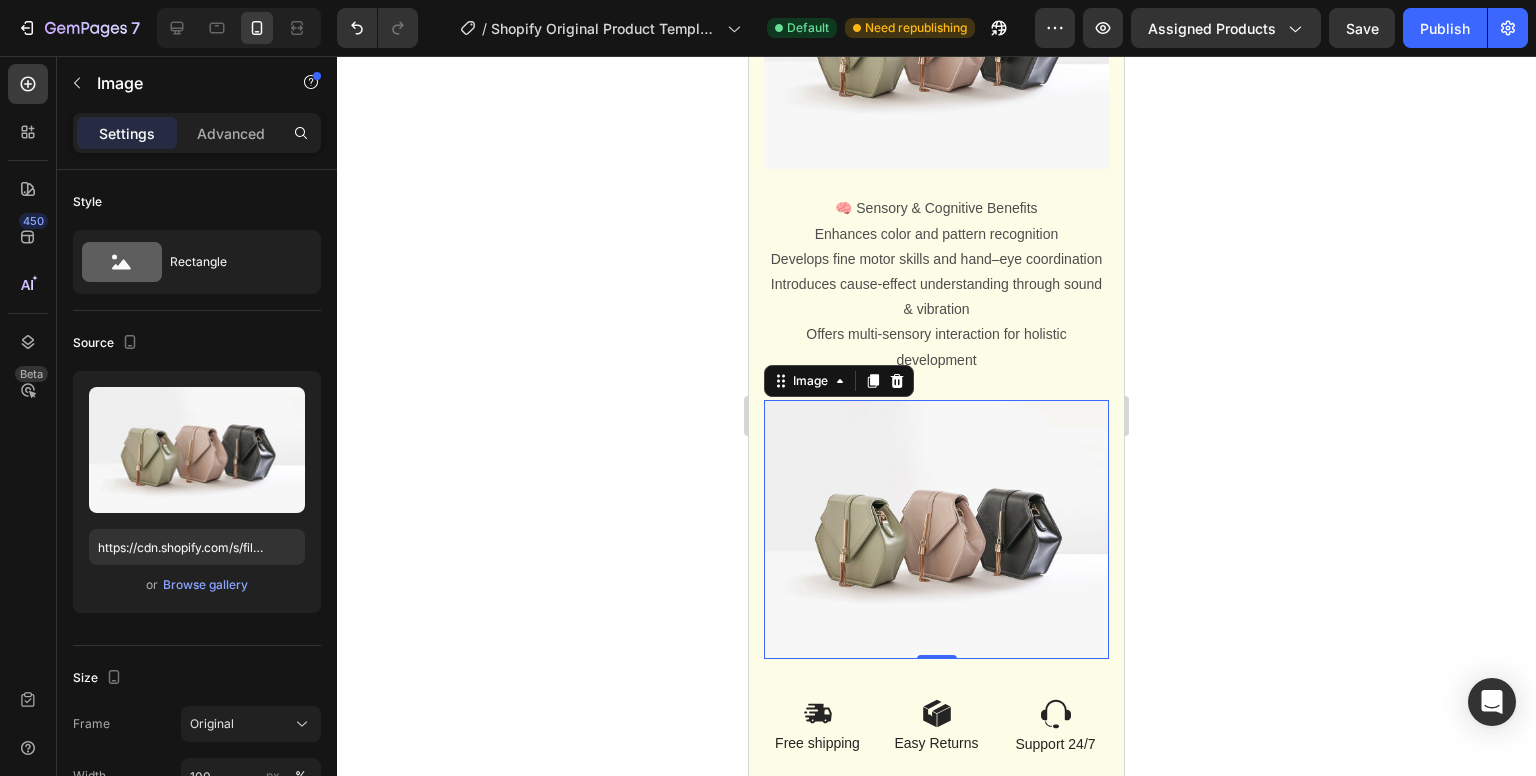 click on "Develops fine motor skills and hand–eye coordination" at bounding box center (936, 259) 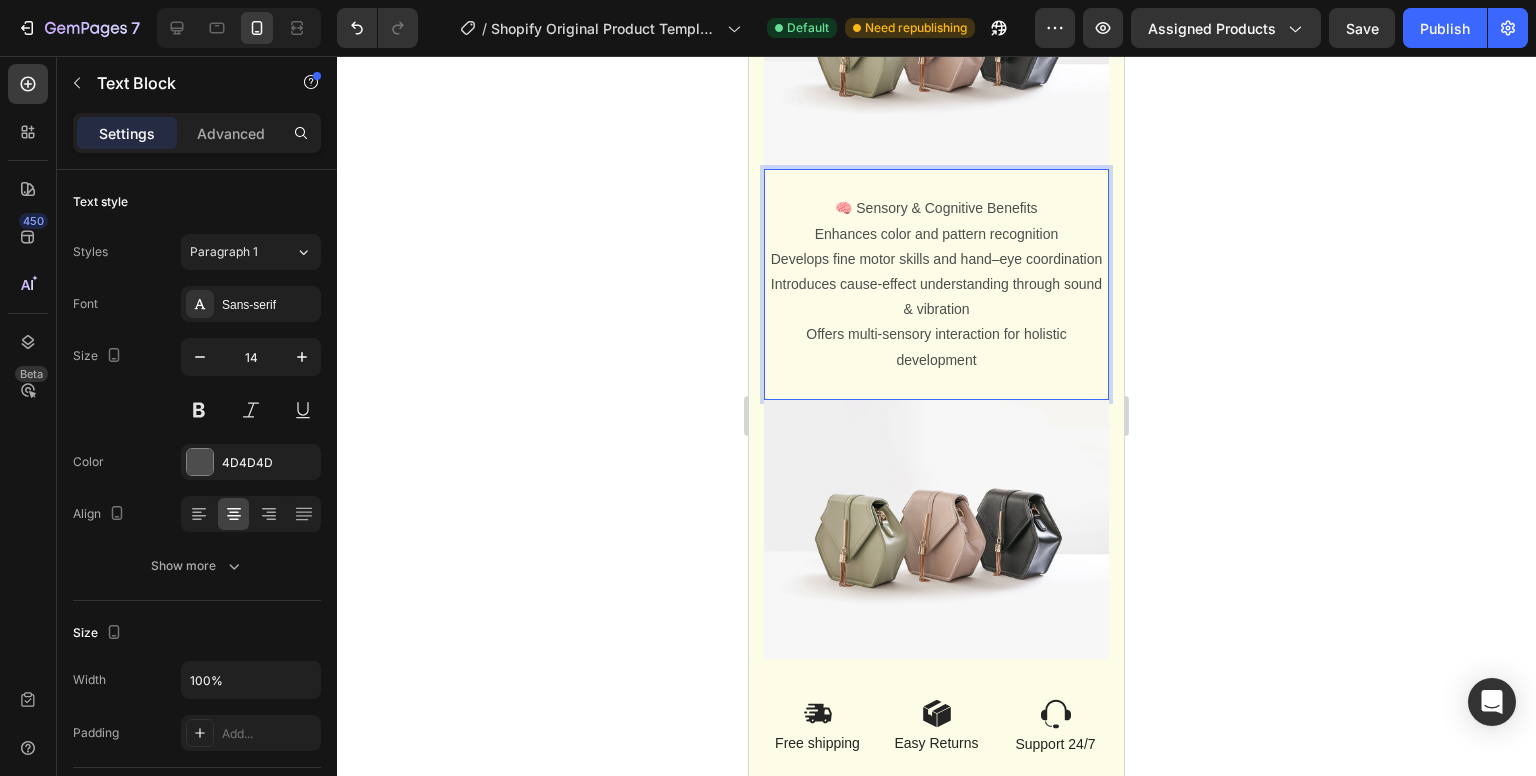 click on "🧠 Sensory & Cognitive Benefits" at bounding box center [936, 208] 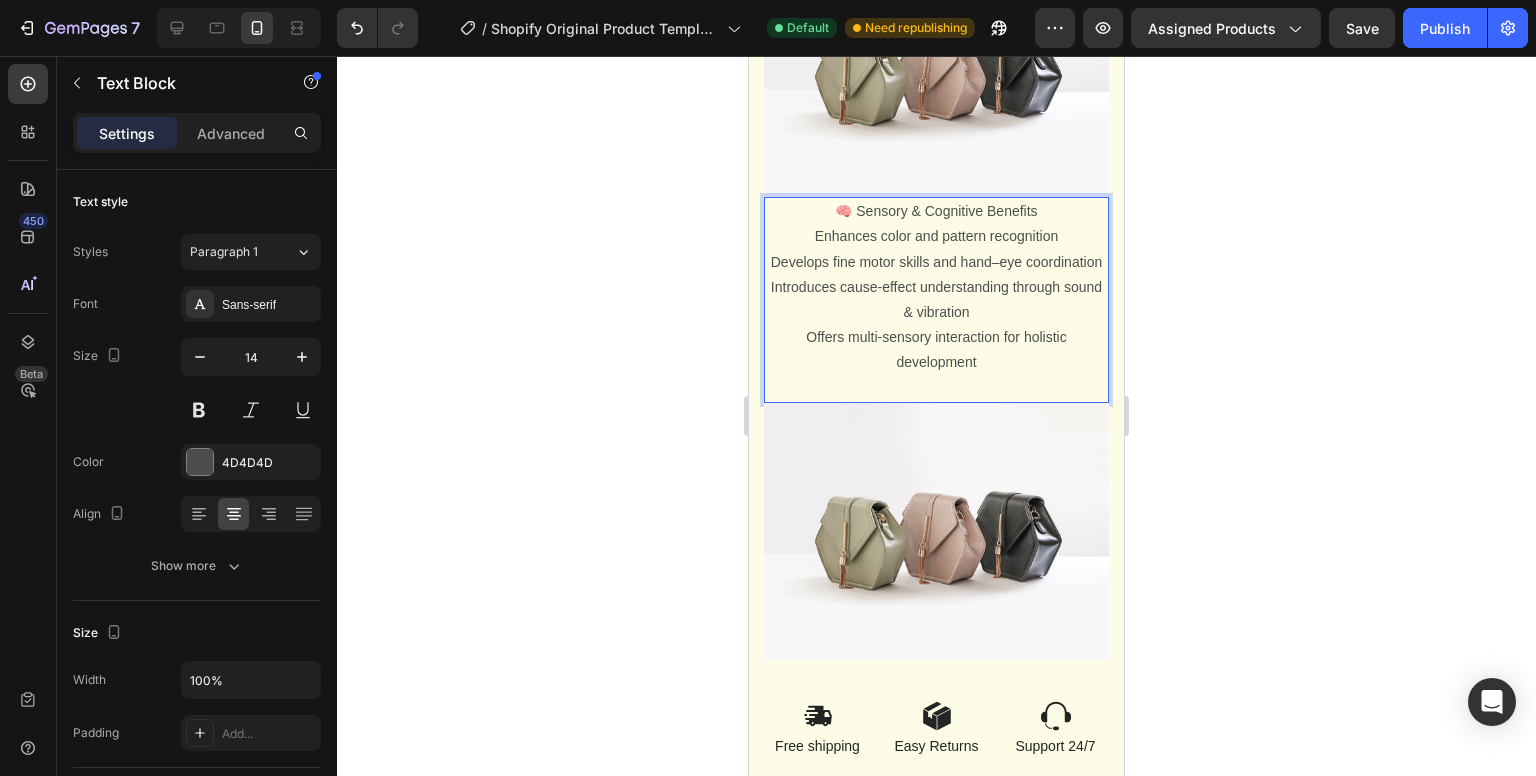scroll, scrollTop: 1449, scrollLeft: 0, axis: vertical 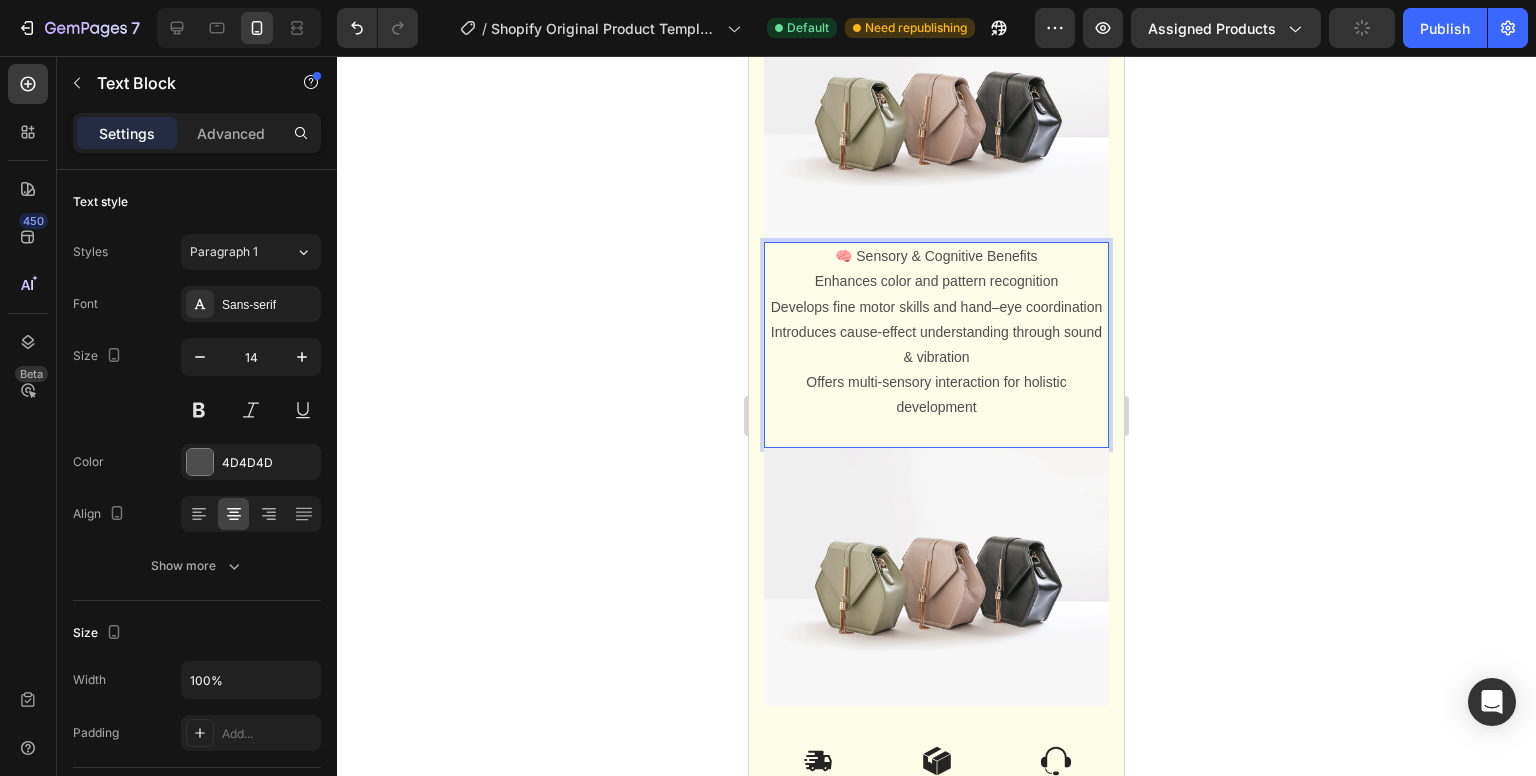 click on "Develops fine motor skills and hand–eye coordination" at bounding box center [936, 307] 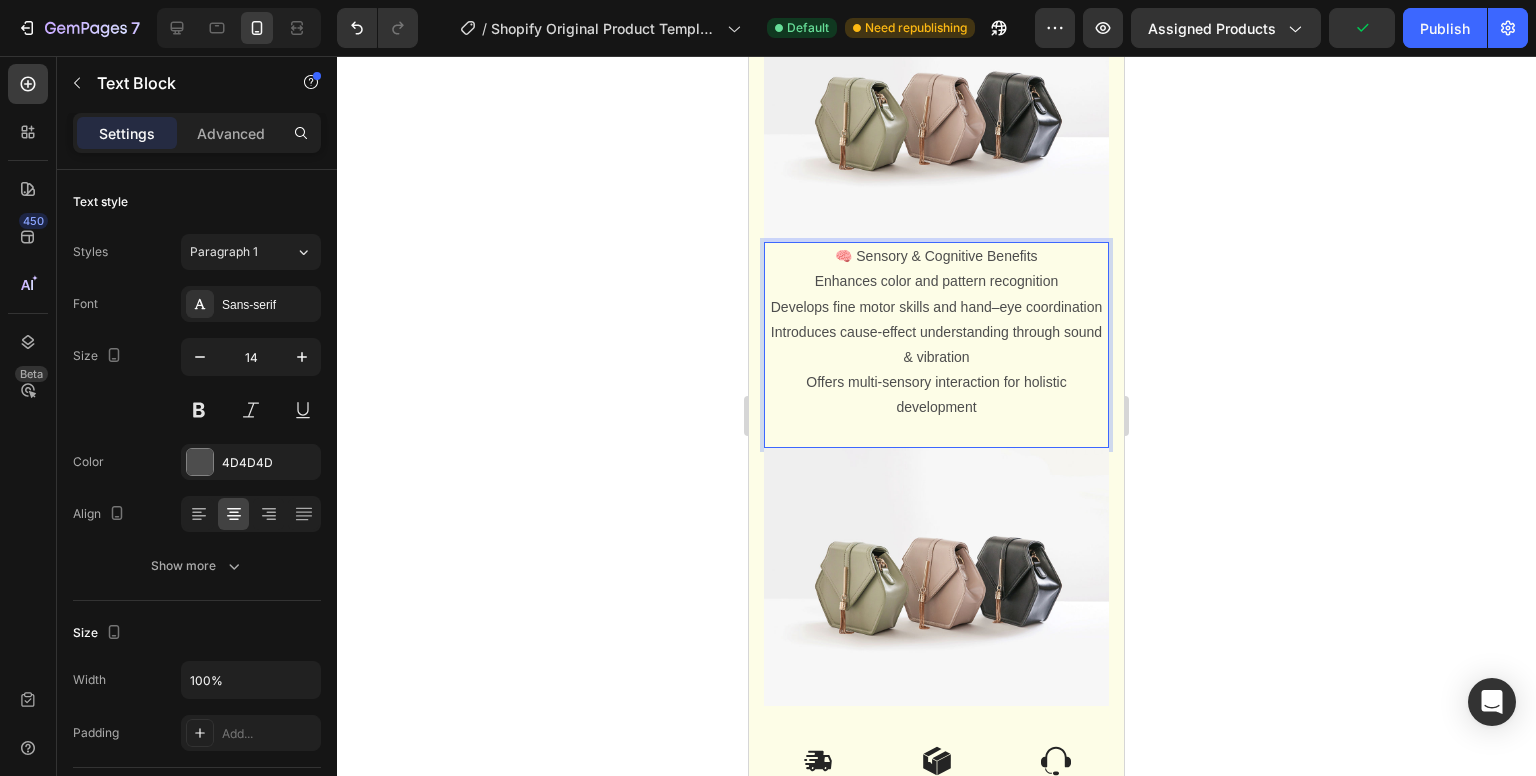 click 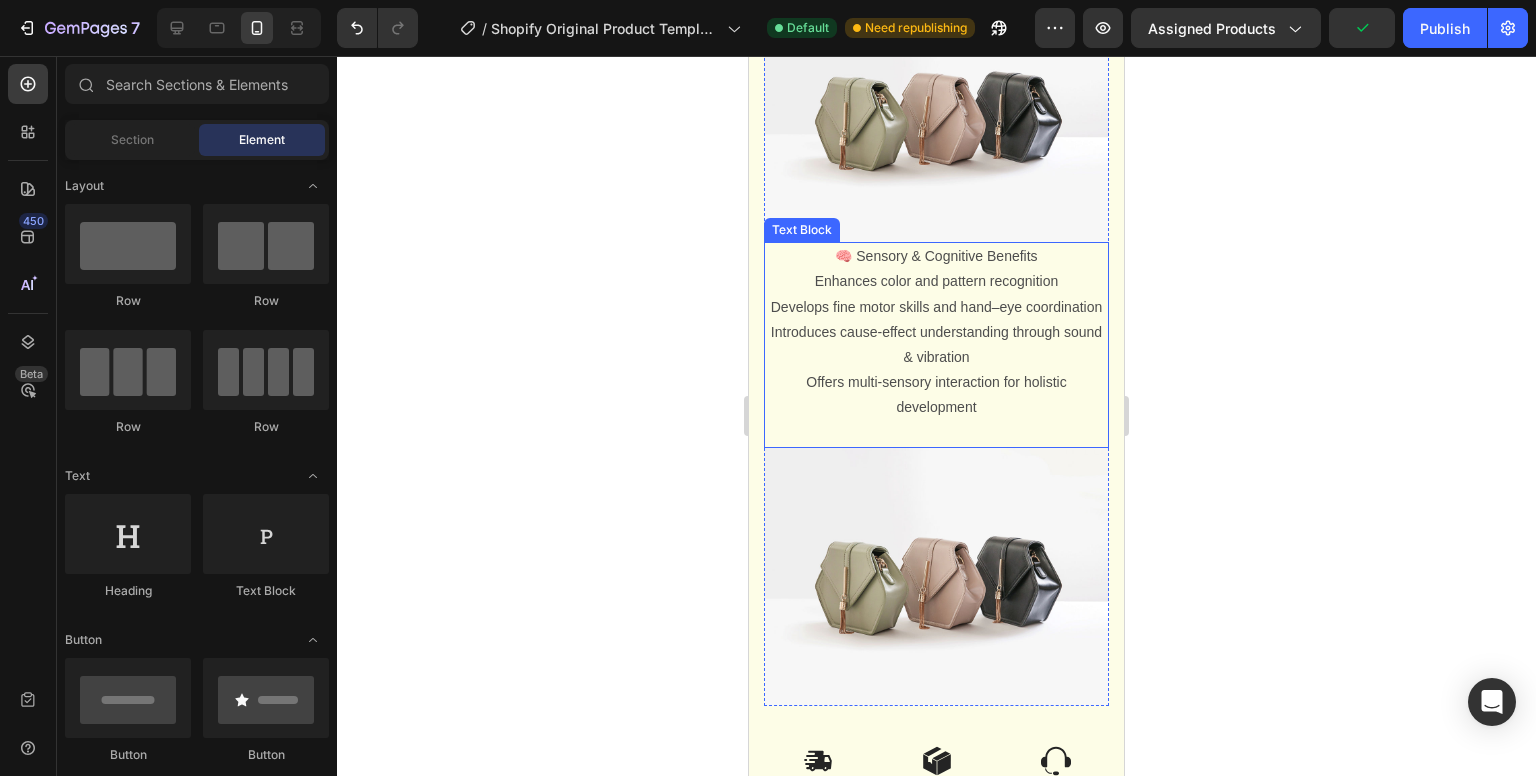 click on "Develops fine motor skills and hand–eye coordination" at bounding box center (936, 307) 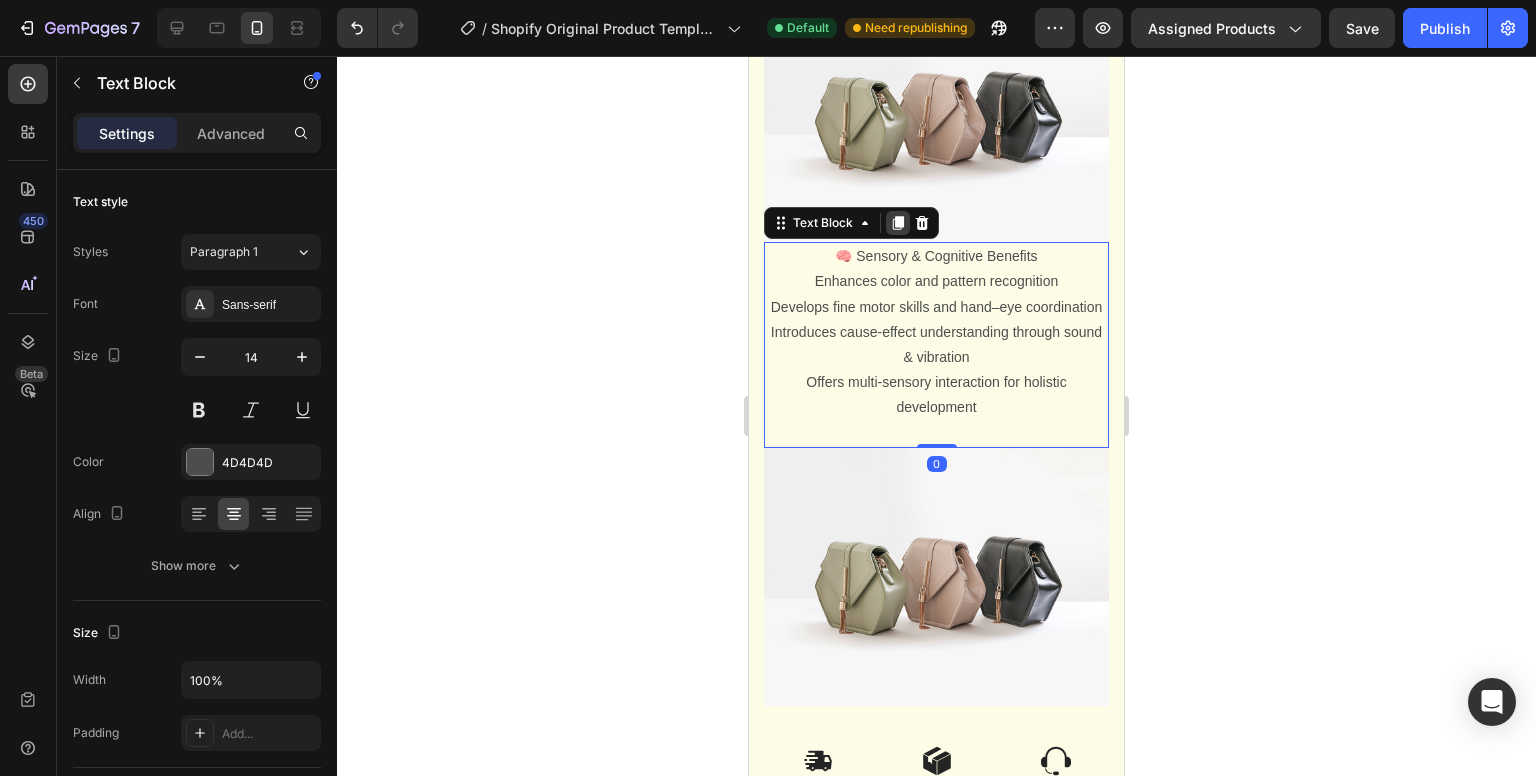 click 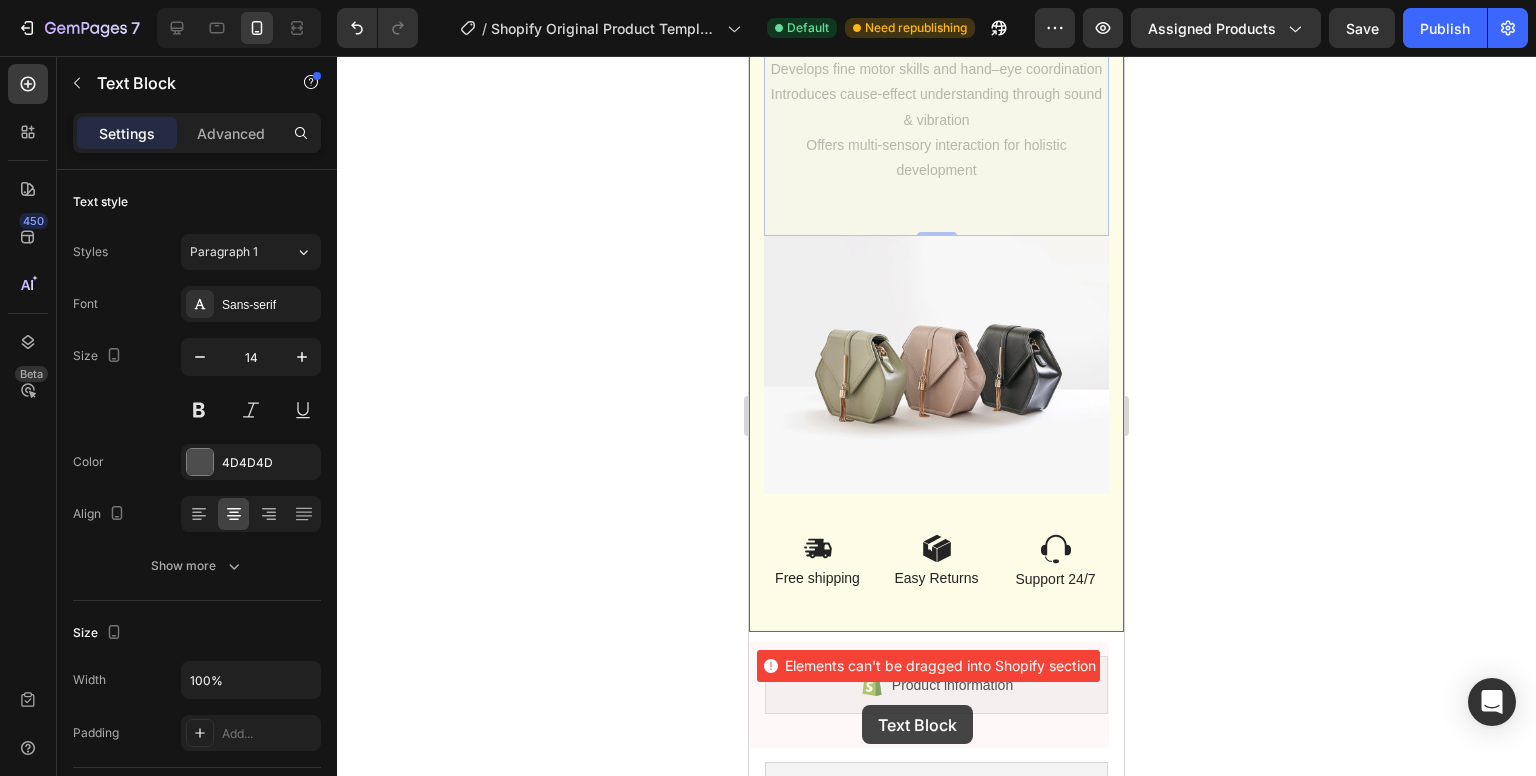 scroll, scrollTop: 1903, scrollLeft: 0, axis: vertical 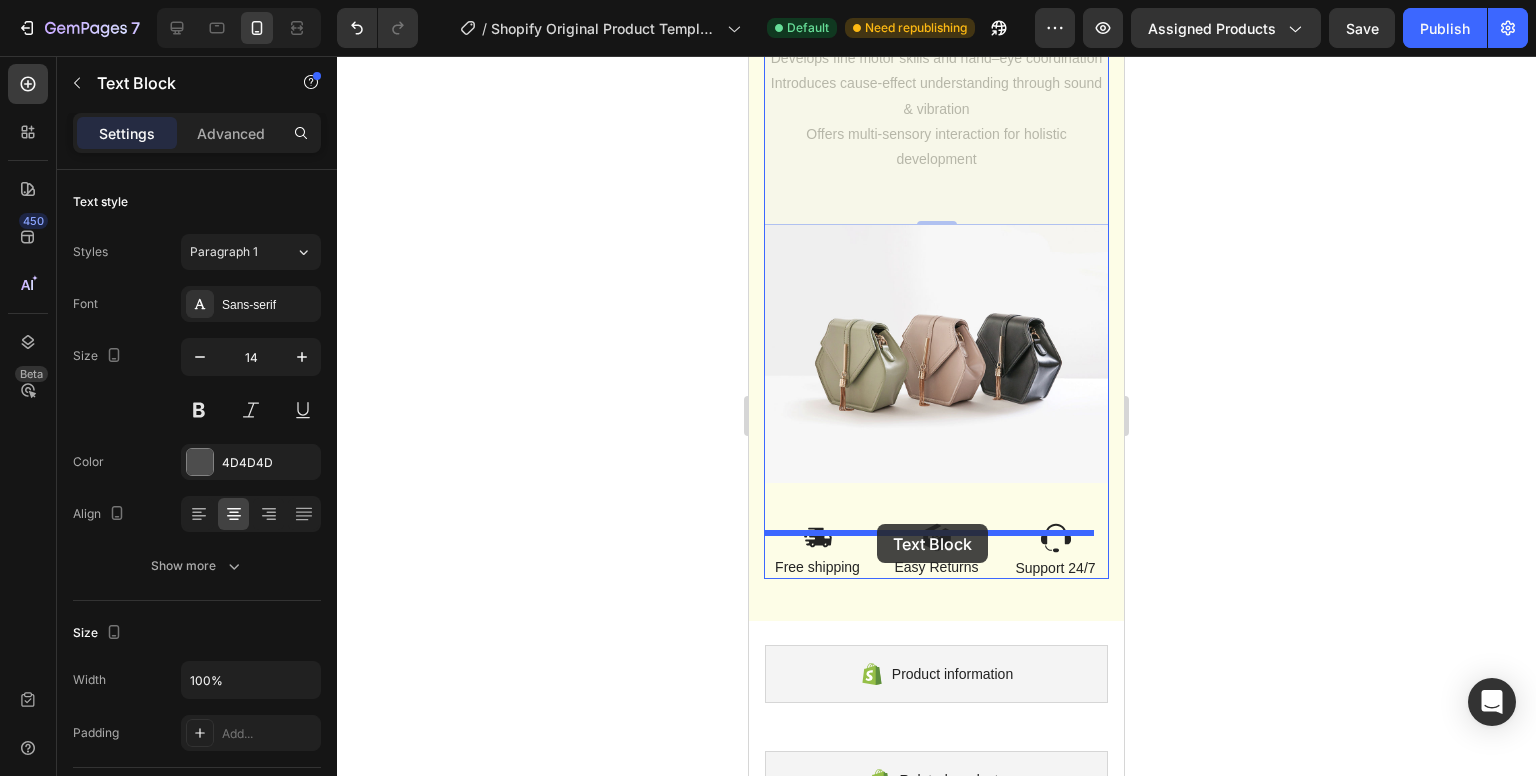 drag, startPoint x: 784, startPoint y: 253, endPoint x: 877, endPoint y: 525, distance: 287.45956 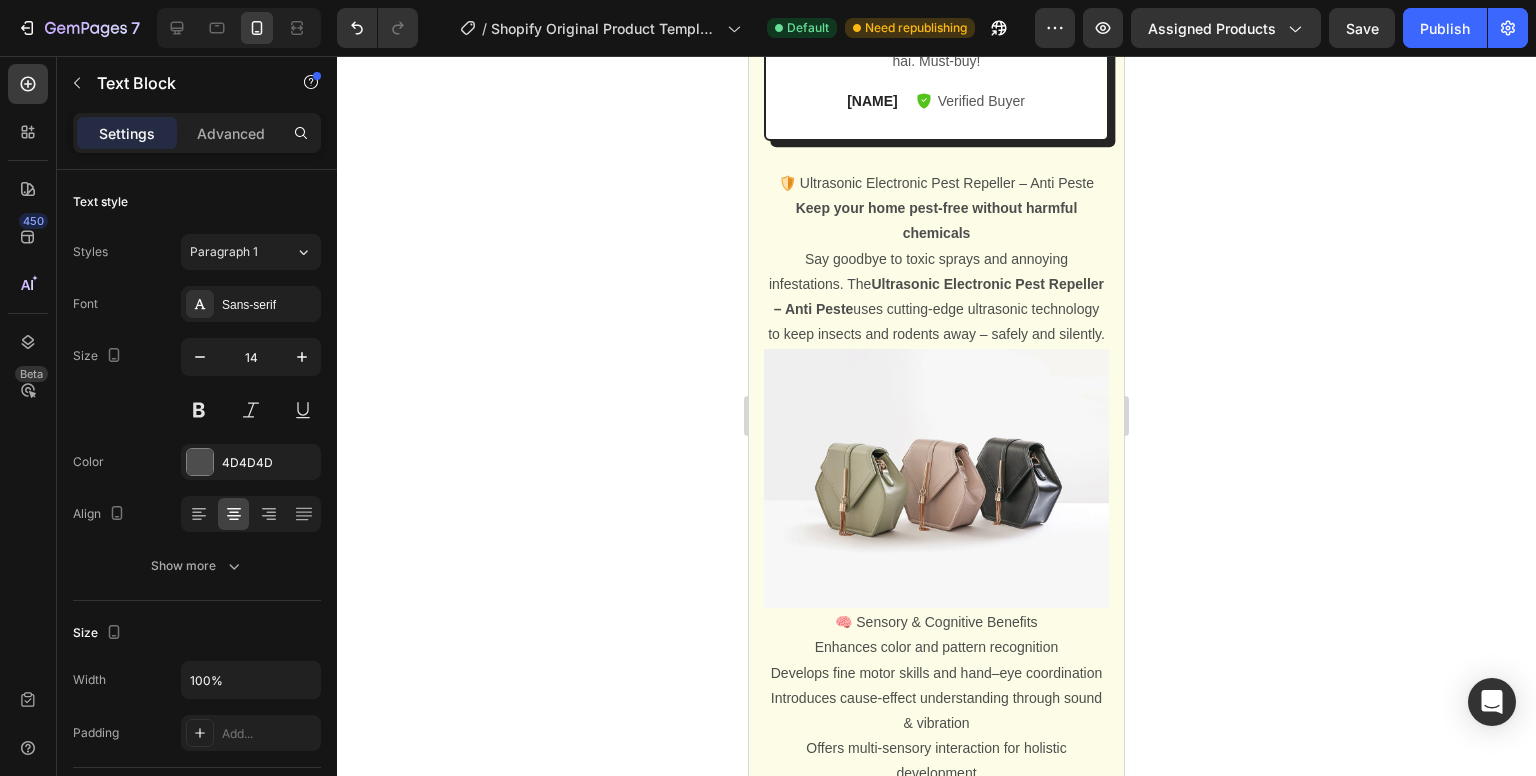 scroll, scrollTop: 1100, scrollLeft: 0, axis: vertical 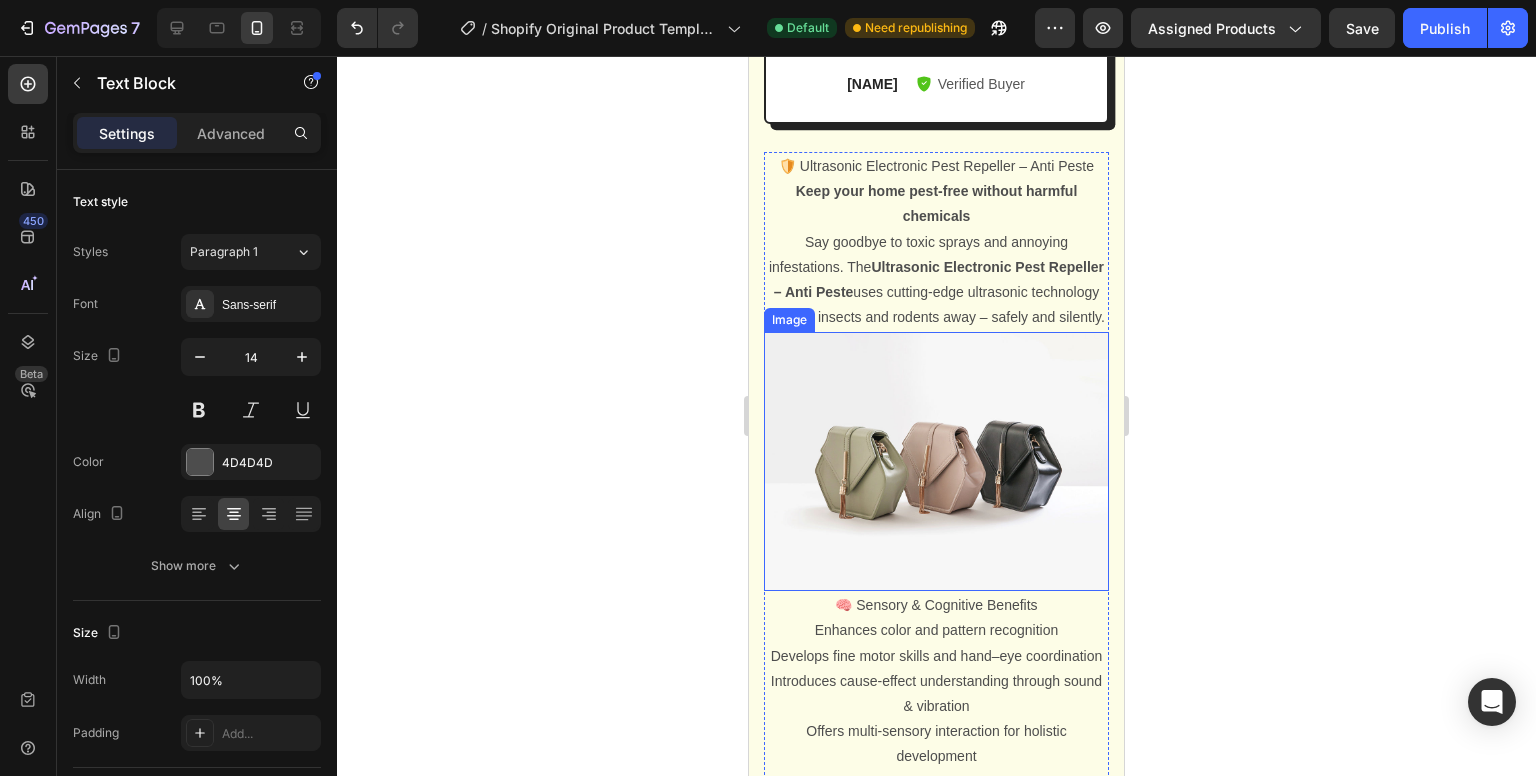 click at bounding box center [936, 461] 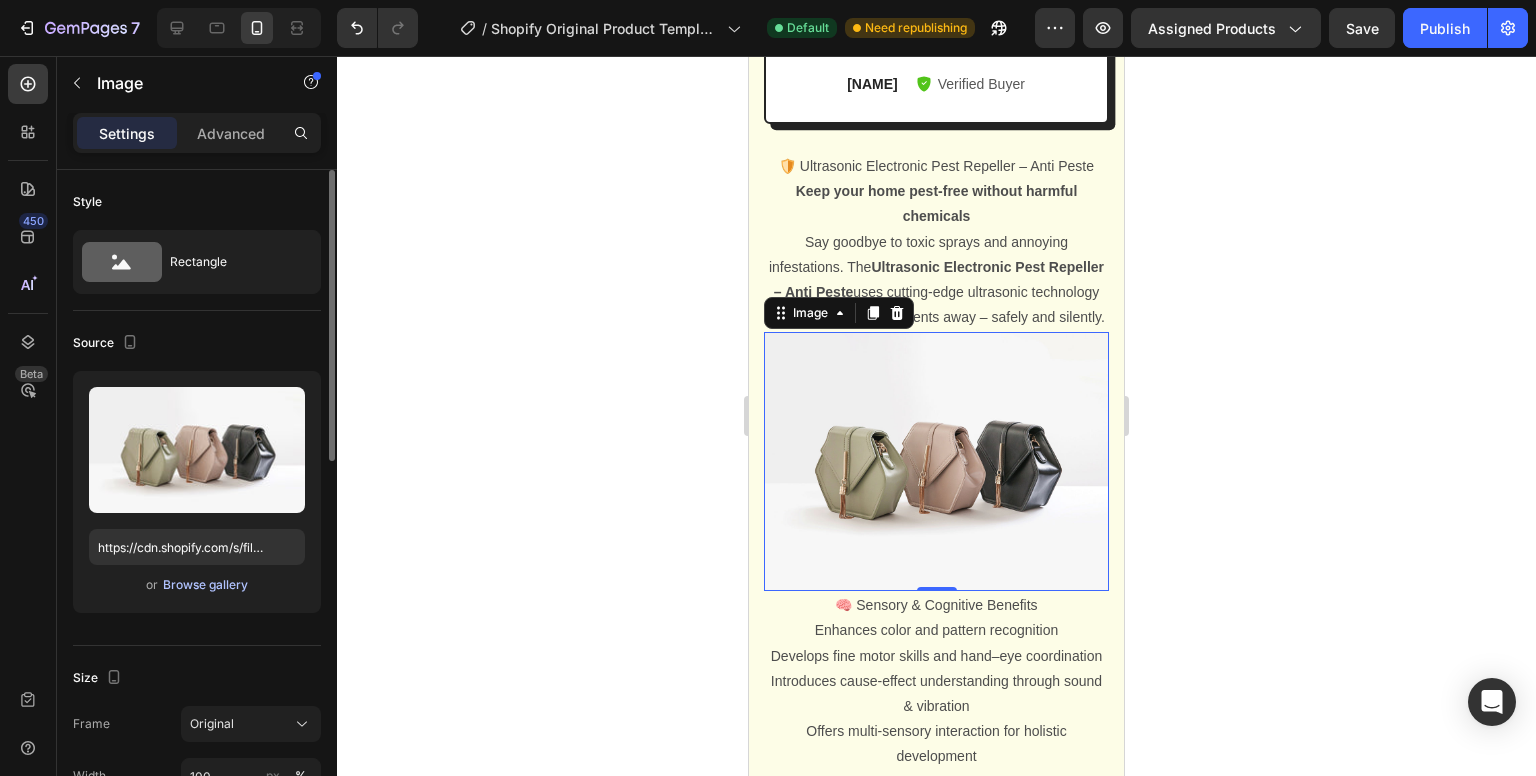 click on "Browse gallery" at bounding box center [205, 585] 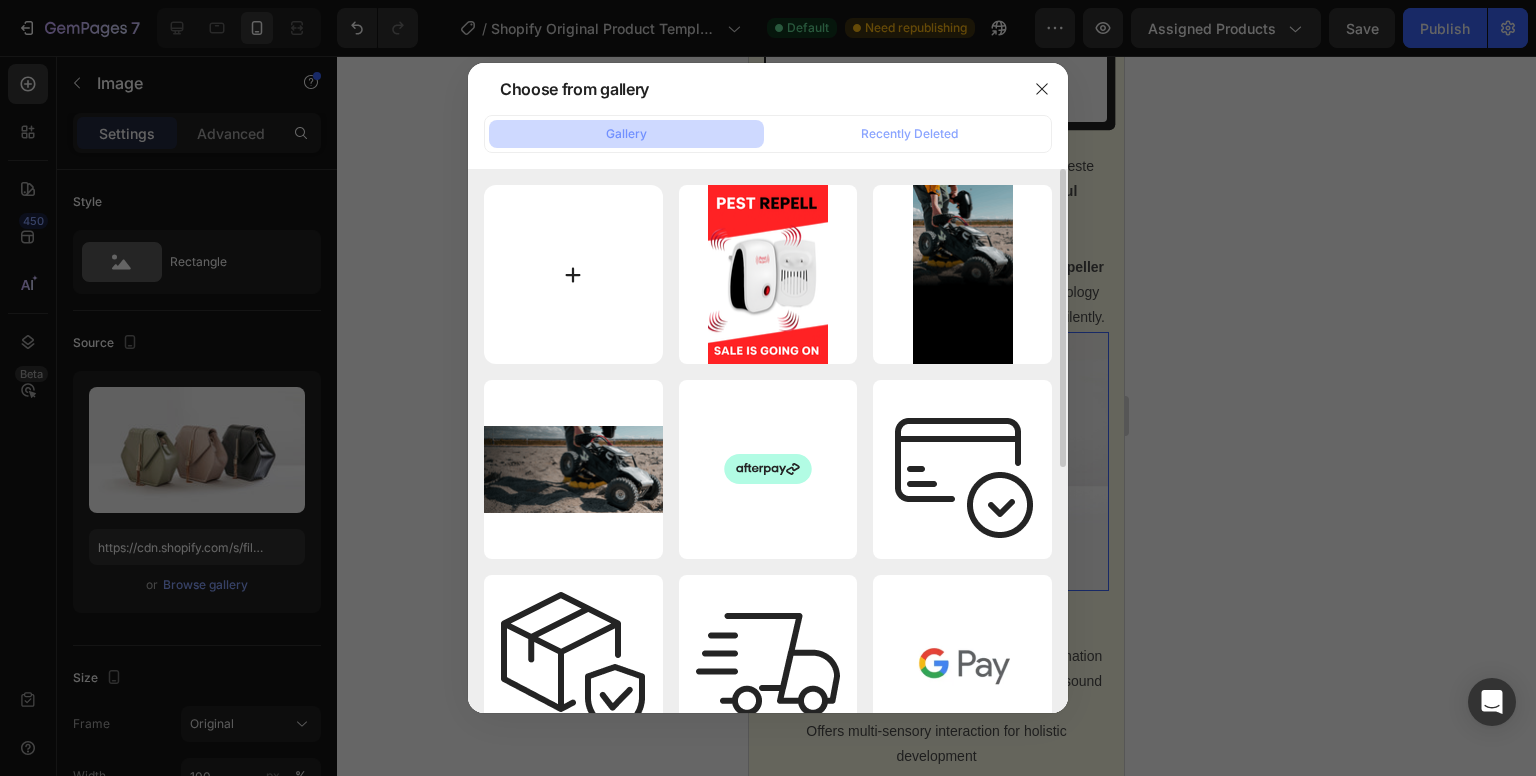 click at bounding box center (573, 274) 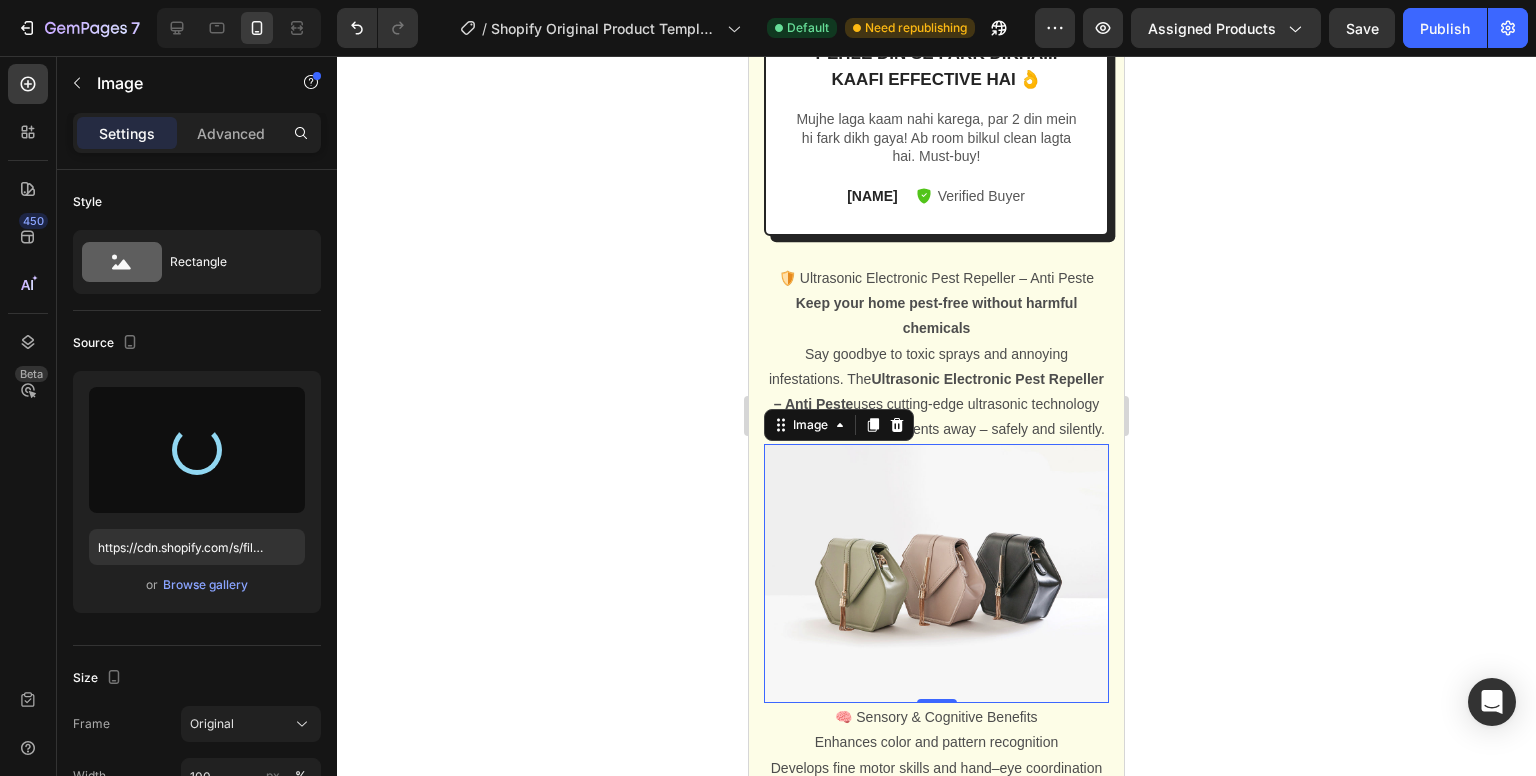 scroll, scrollTop: 1180, scrollLeft: 0, axis: vertical 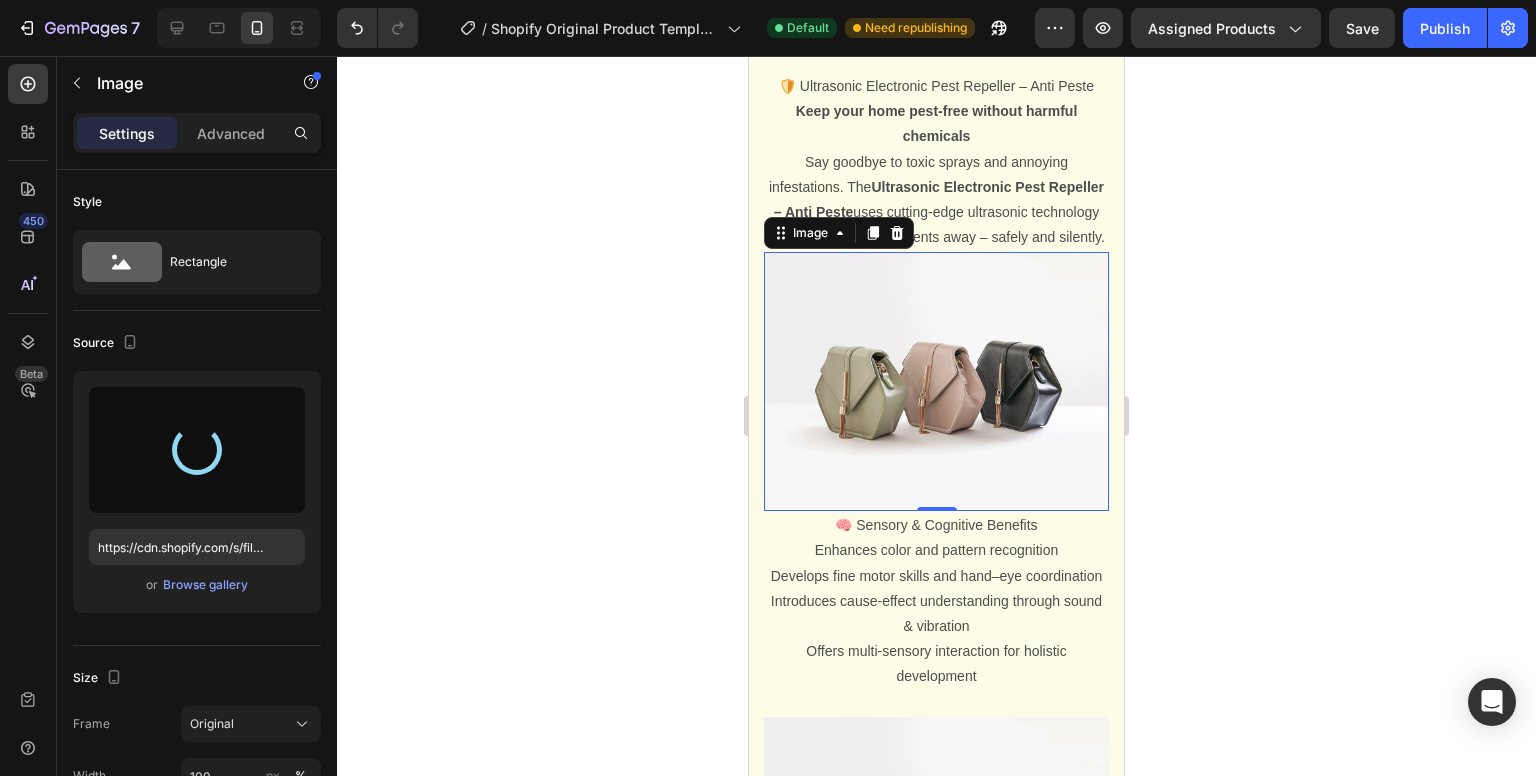 type on "https://cdn.shopify.com/s/files/1/0768/0809/3947/files/gempages_576403622410060319-a8ce2d08-a2a6-4cf7-9510-231cd85e86ef.webp" 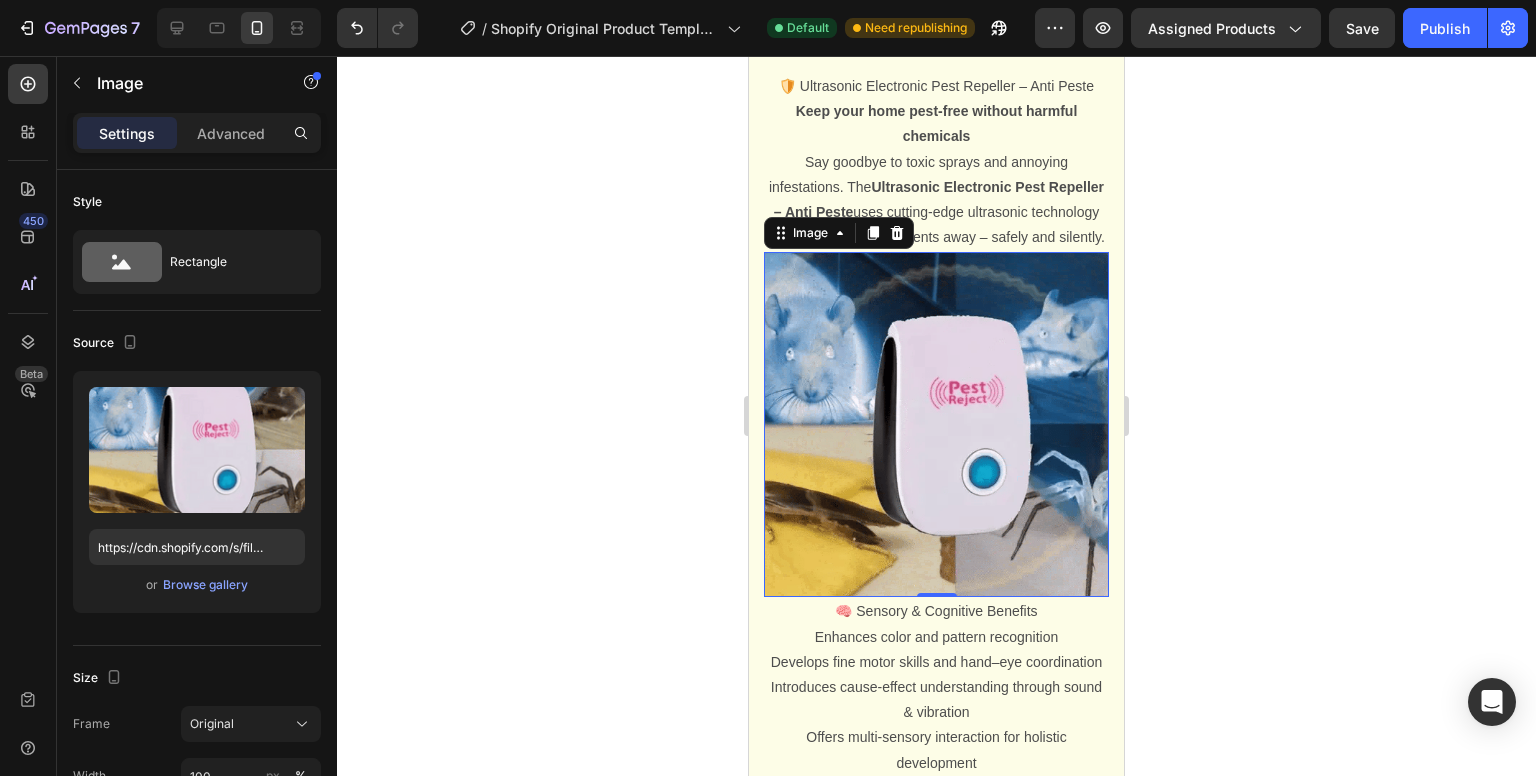click 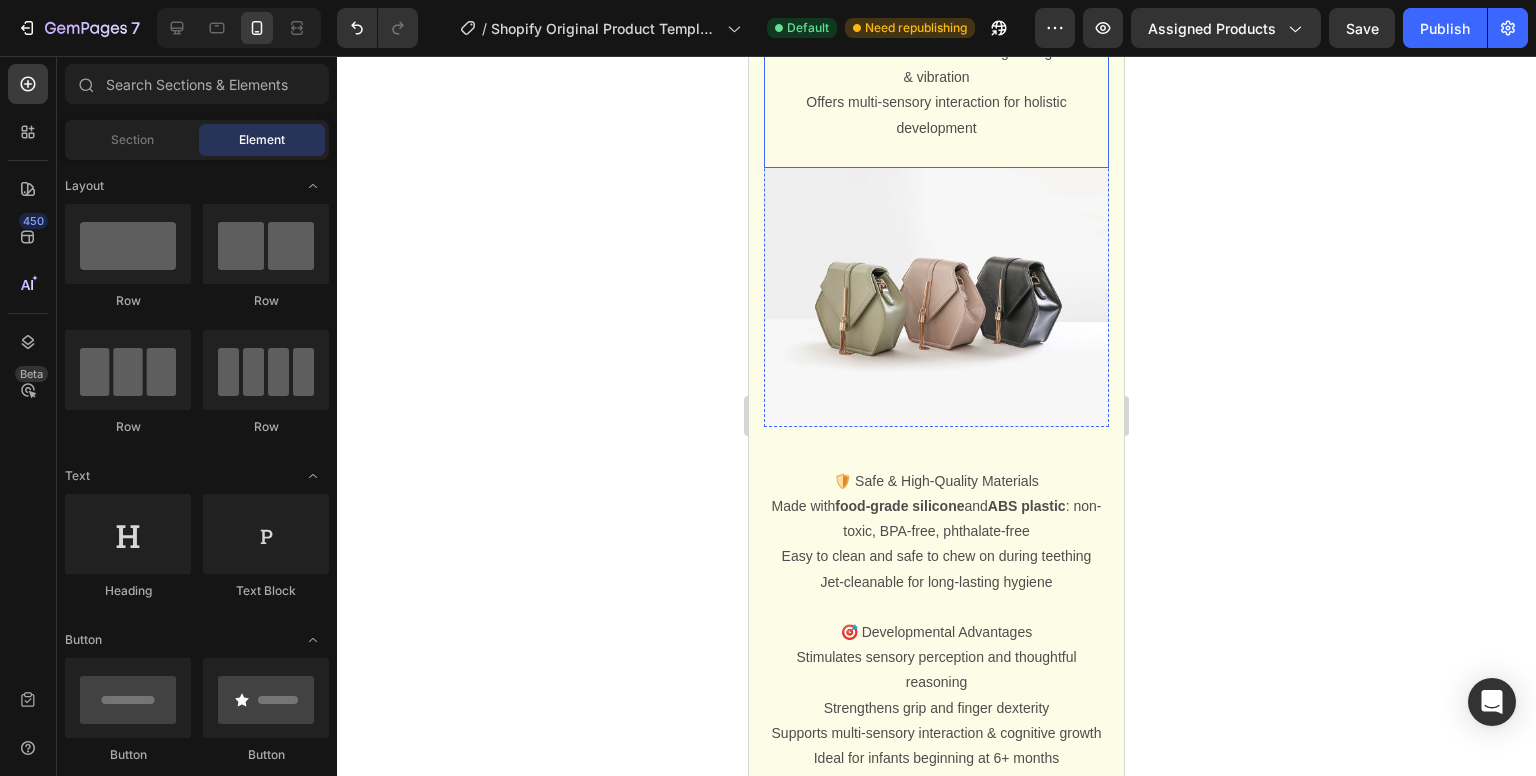 scroll, scrollTop: 1813, scrollLeft: 0, axis: vertical 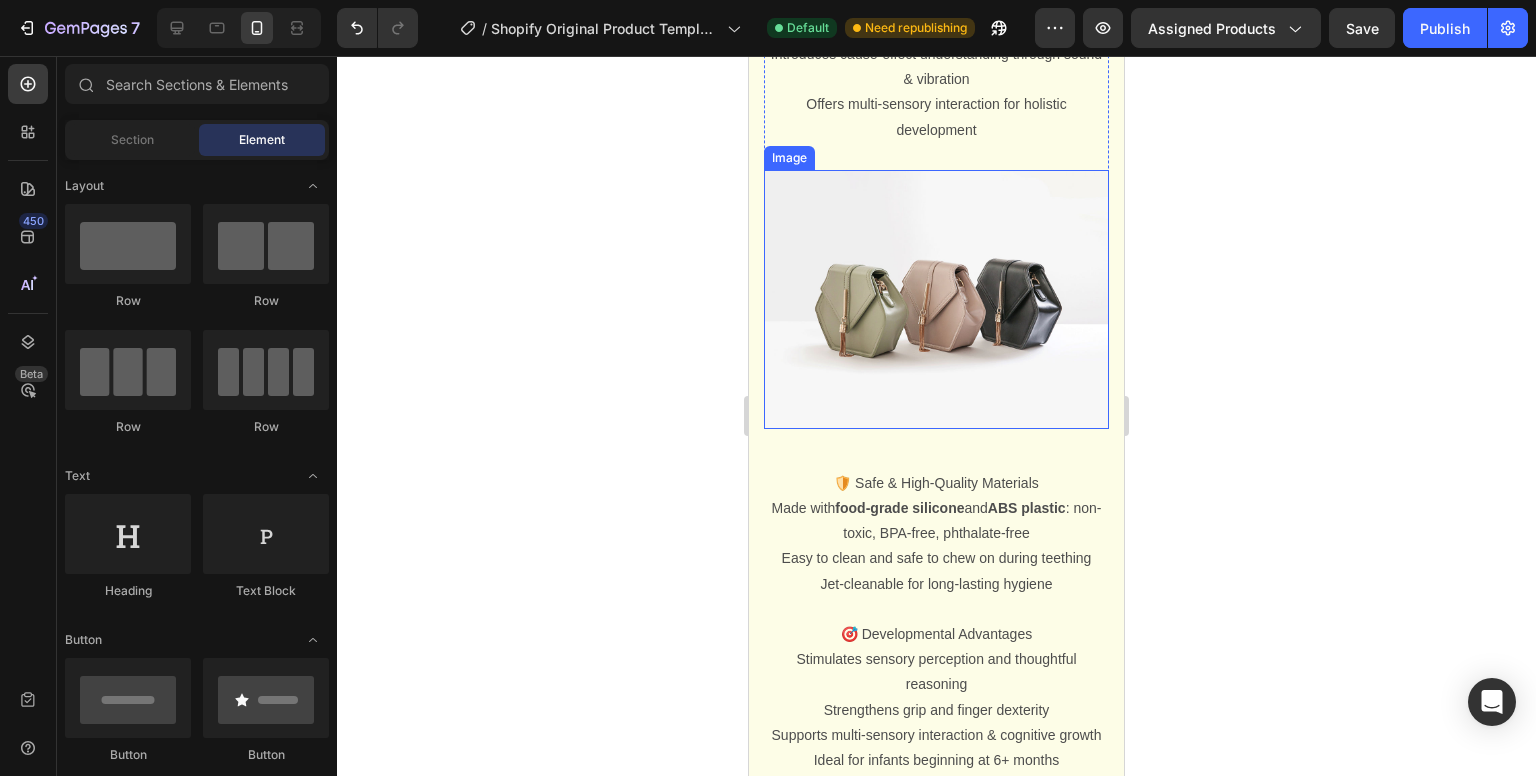 click at bounding box center (936, 299) 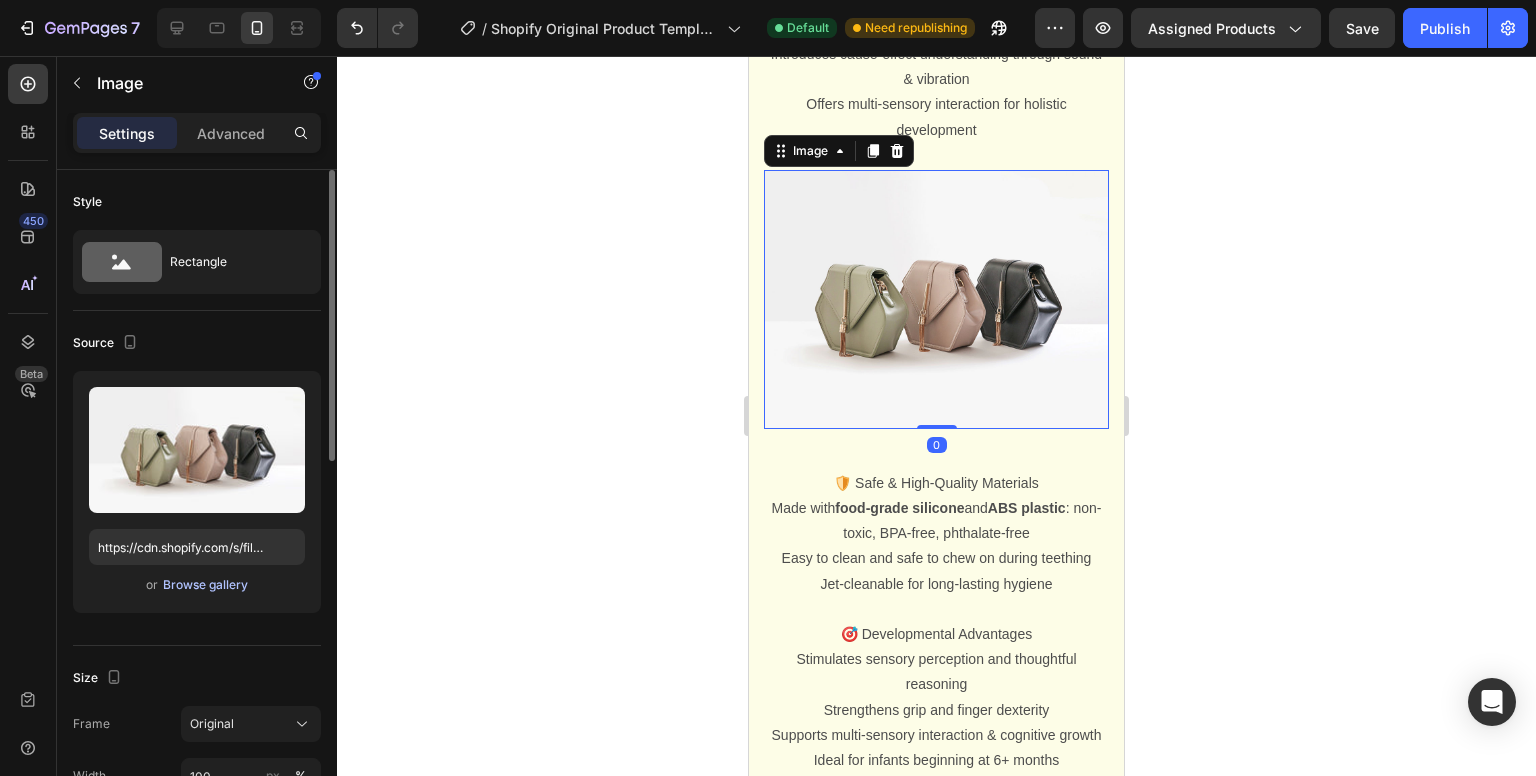 click on "Browse gallery" at bounding box center (205, 585) 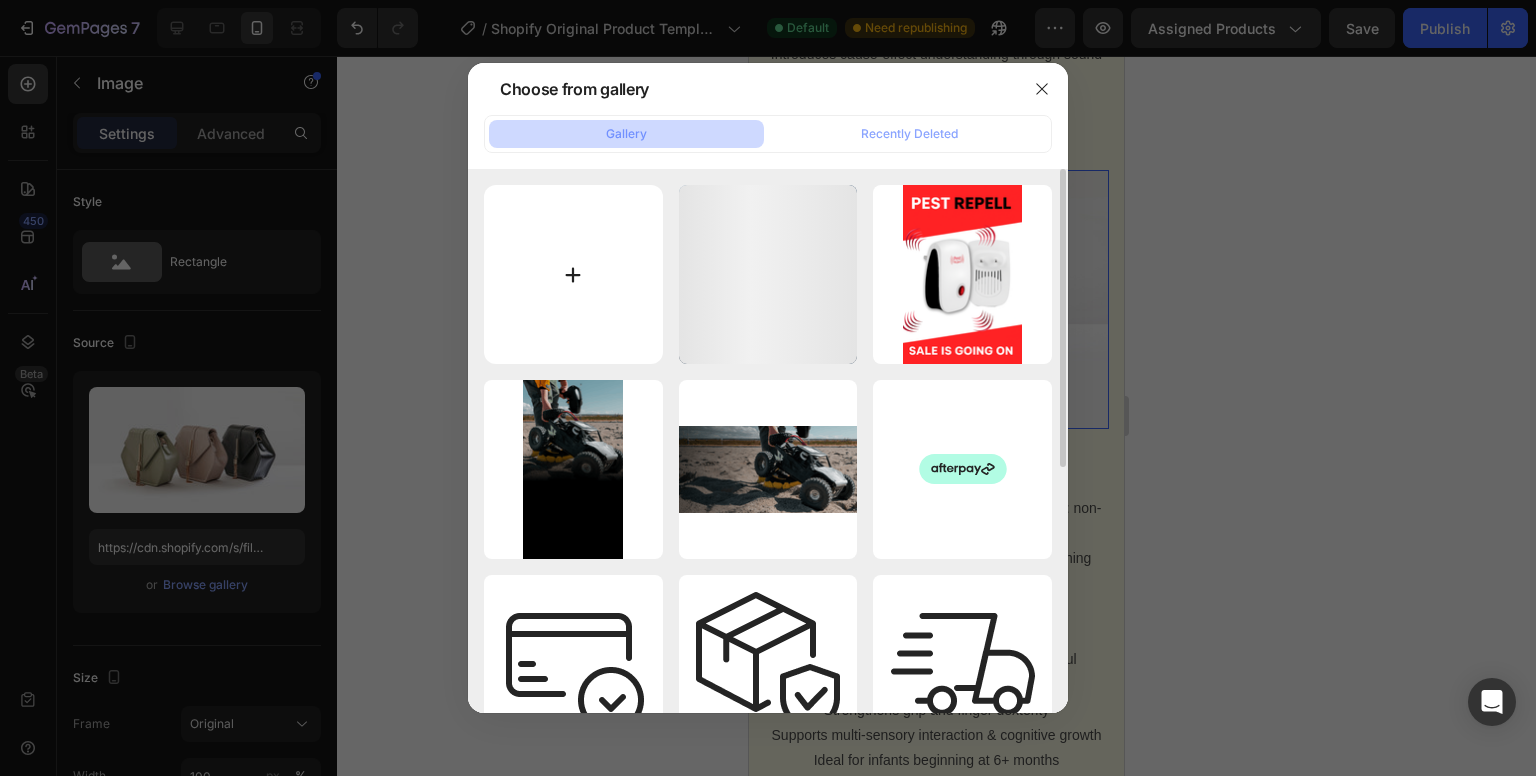 click at bounding box center [573, 274] 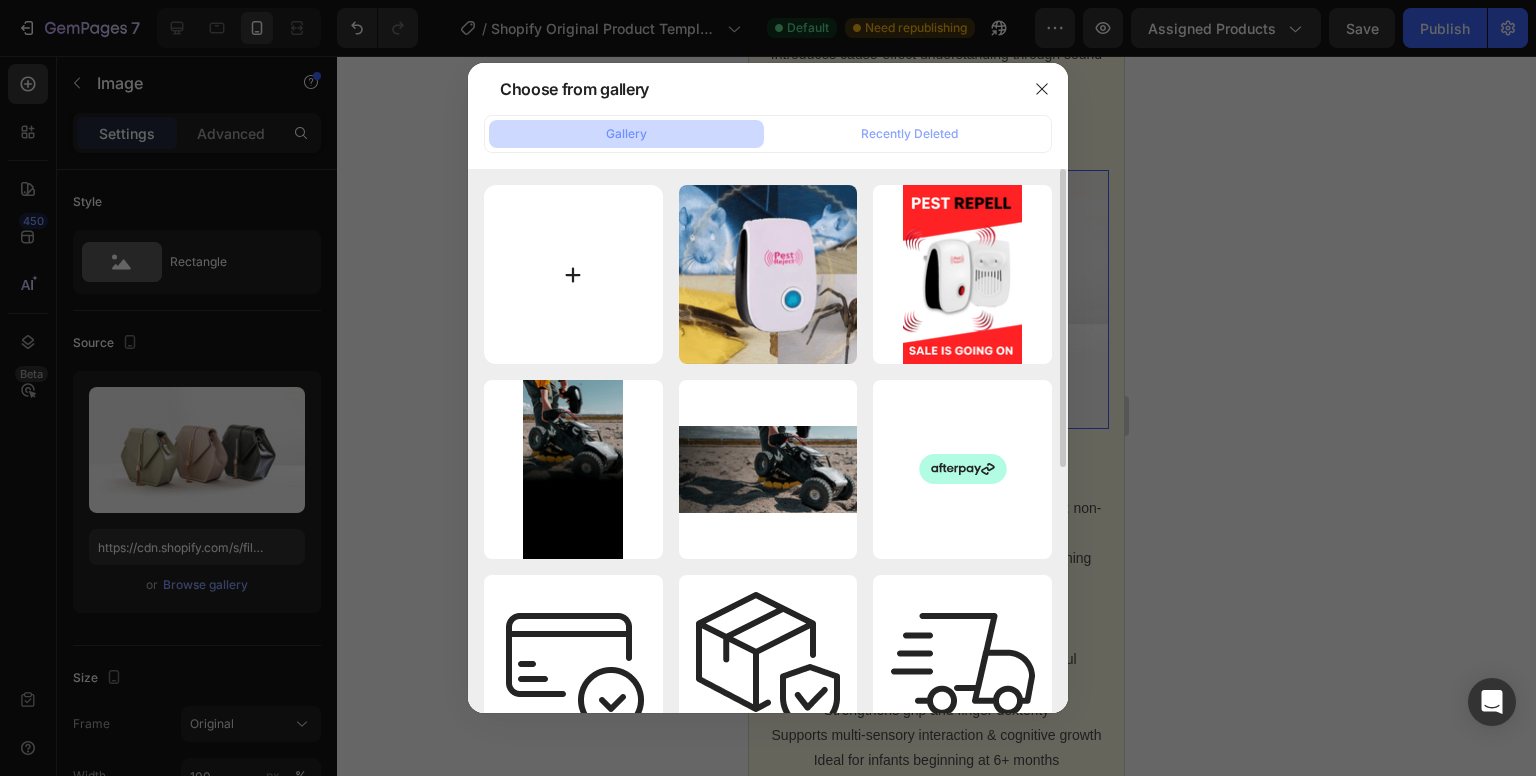 type on "C:\fakepath\RepelenteEletronicoUltrassonico-AntiPeste3_480x480 (1).webp" 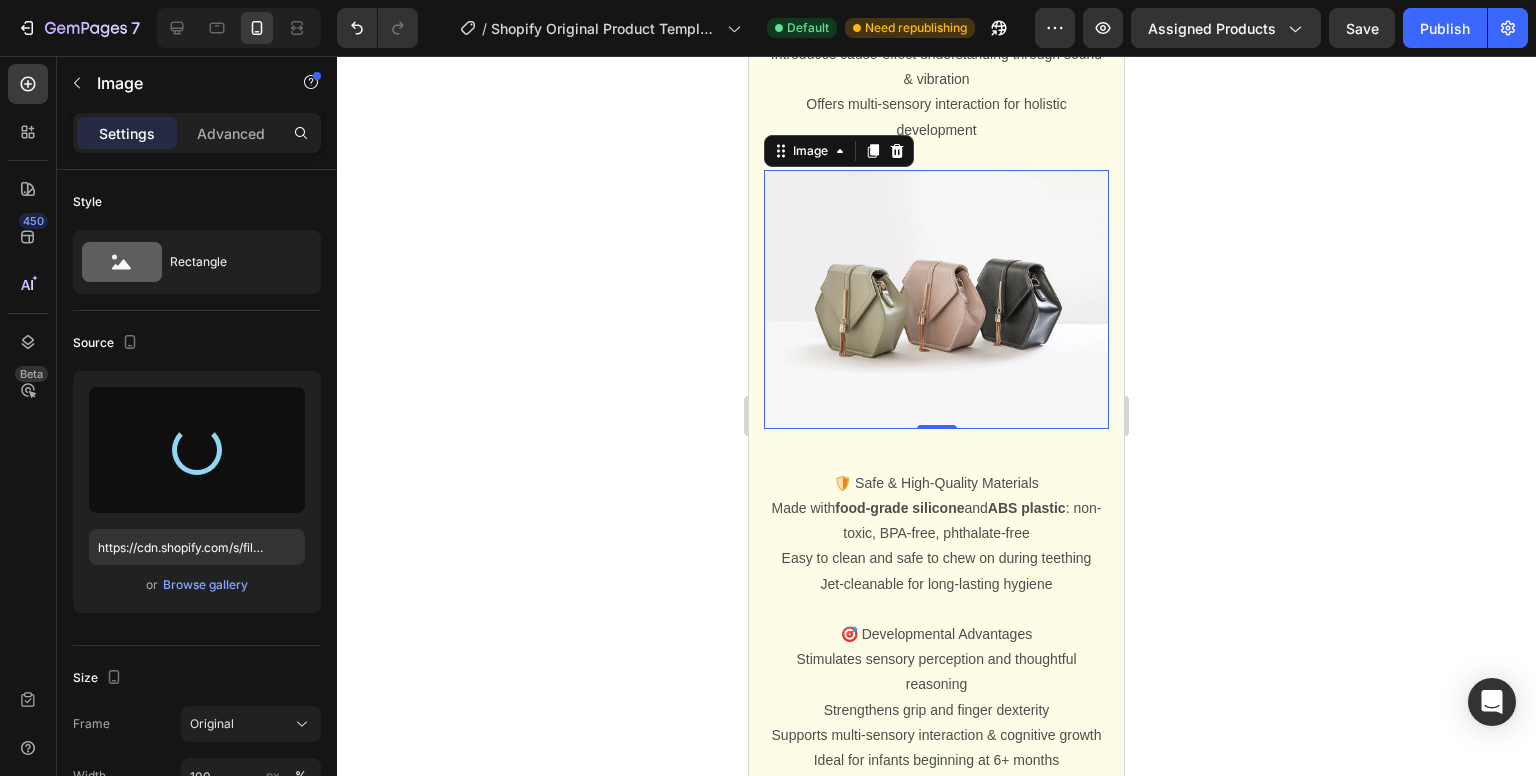 type on "https://cdn.shopify.com/s/files/1/0768/0809/3947/files/gempages_576403622410060319-098b3c32-afbe-490a-9673-470627419c50.webp" 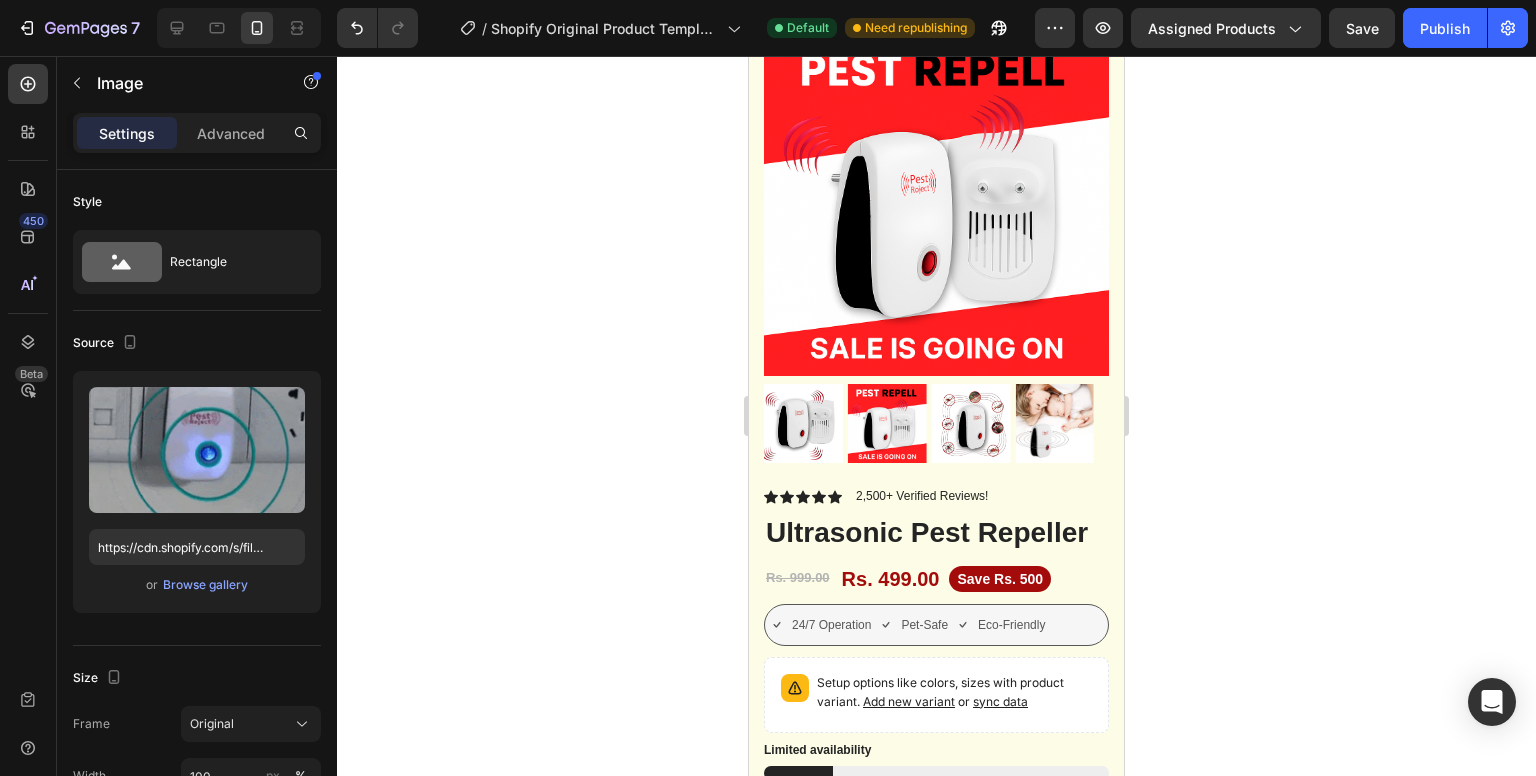 scroll, scrollTop: 0, scrollLeft: 0, axis: both 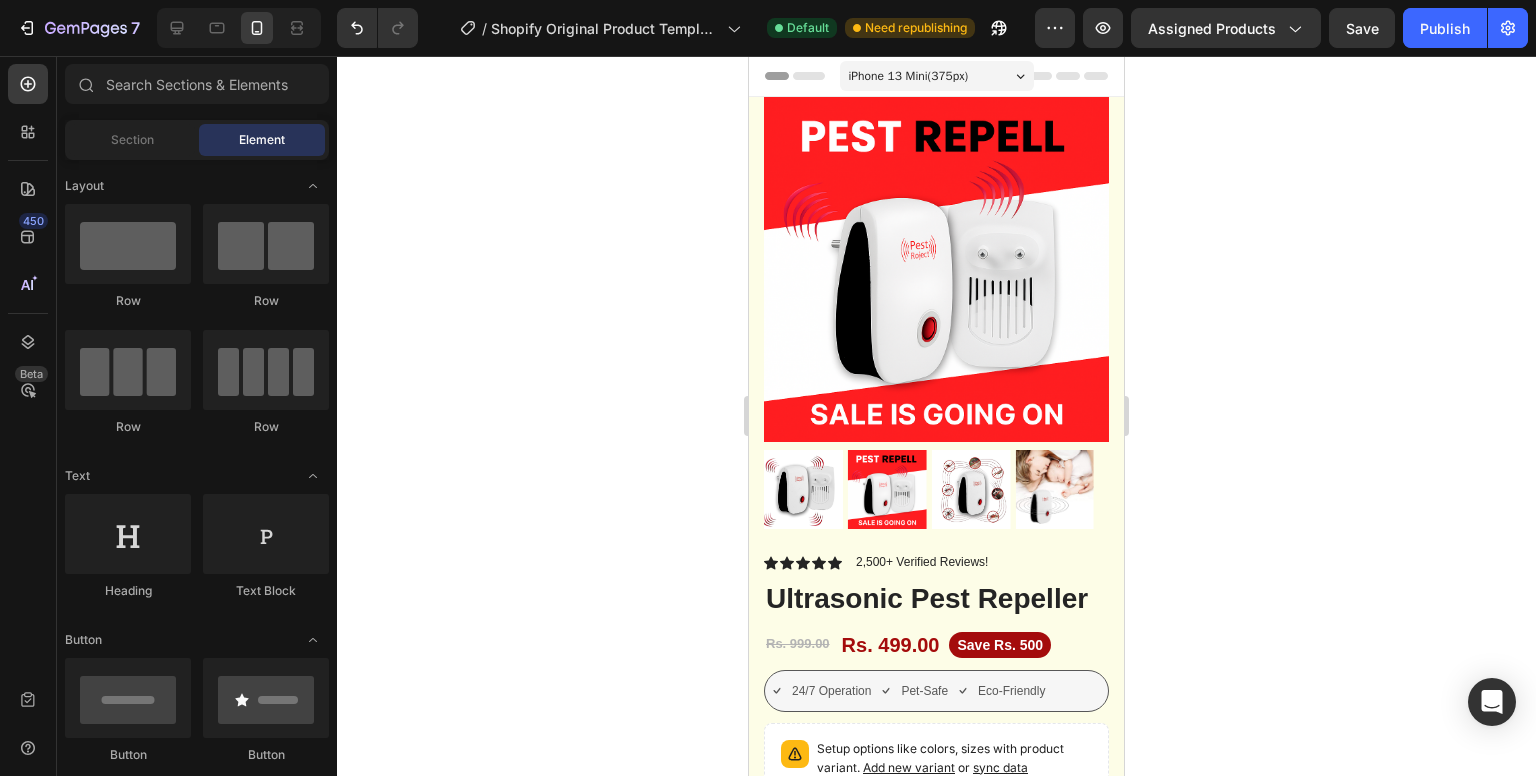 click at bounding box center (936, 76) 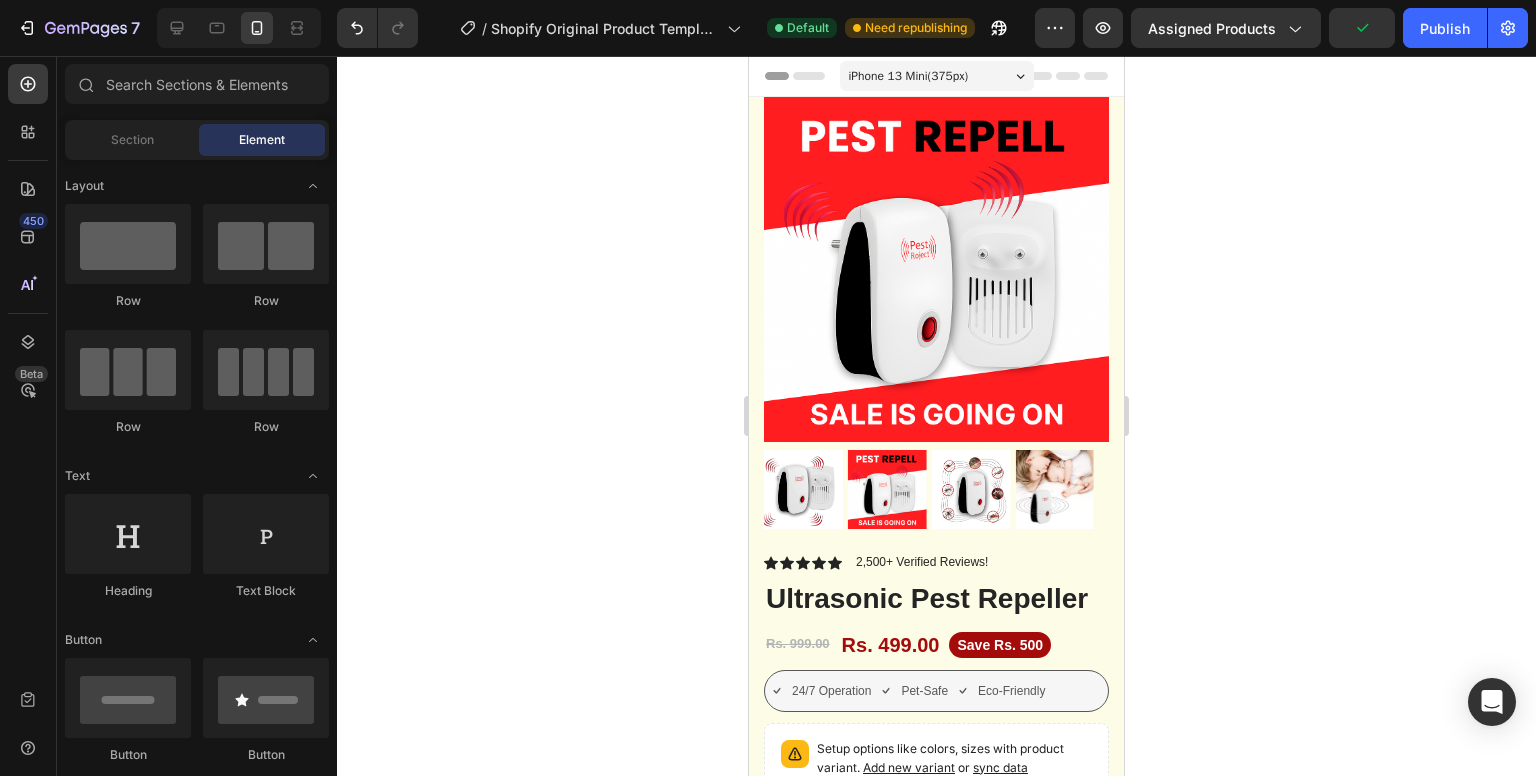 click at bounding box center [936, 76] 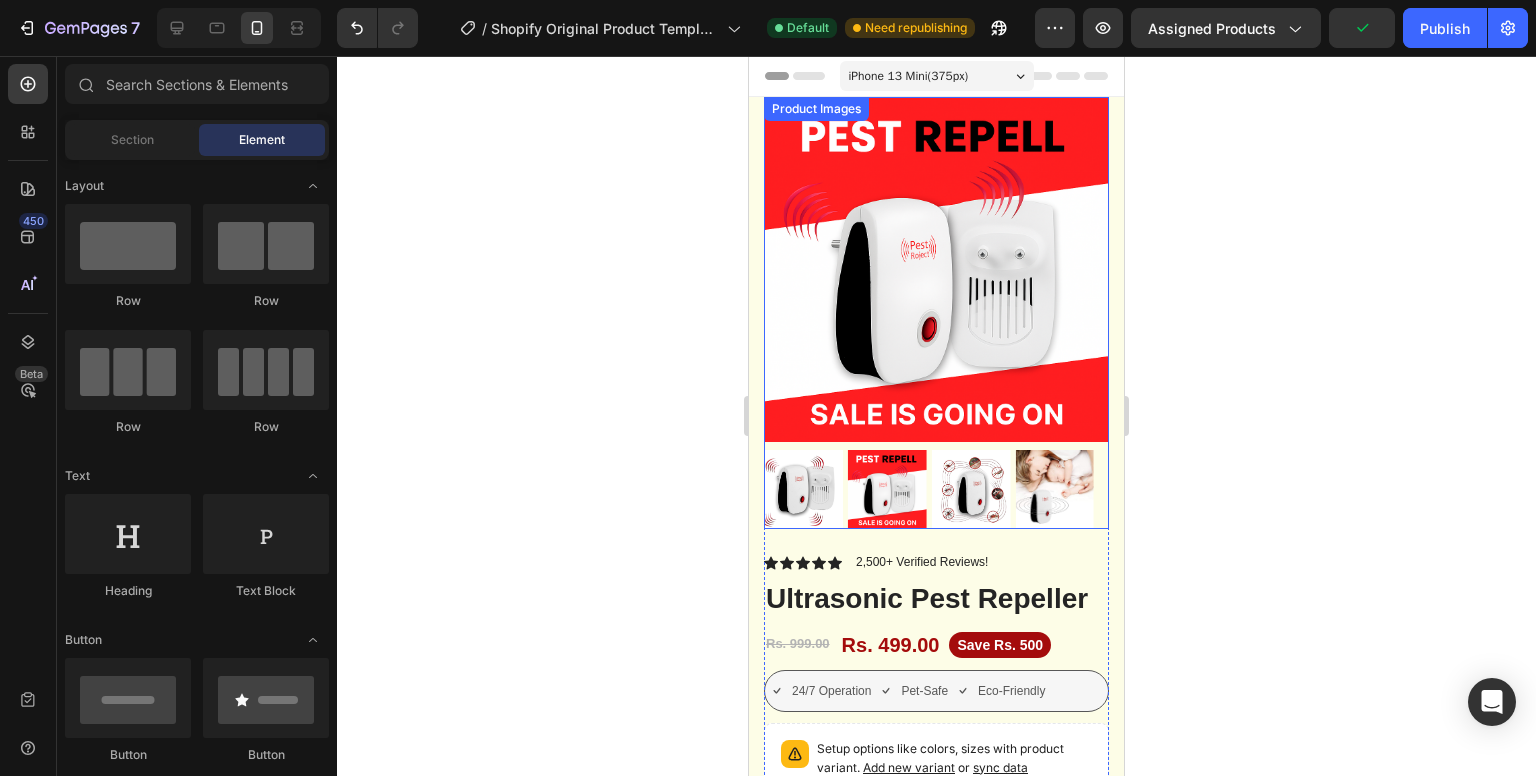 click at bounding box center (936, 269) 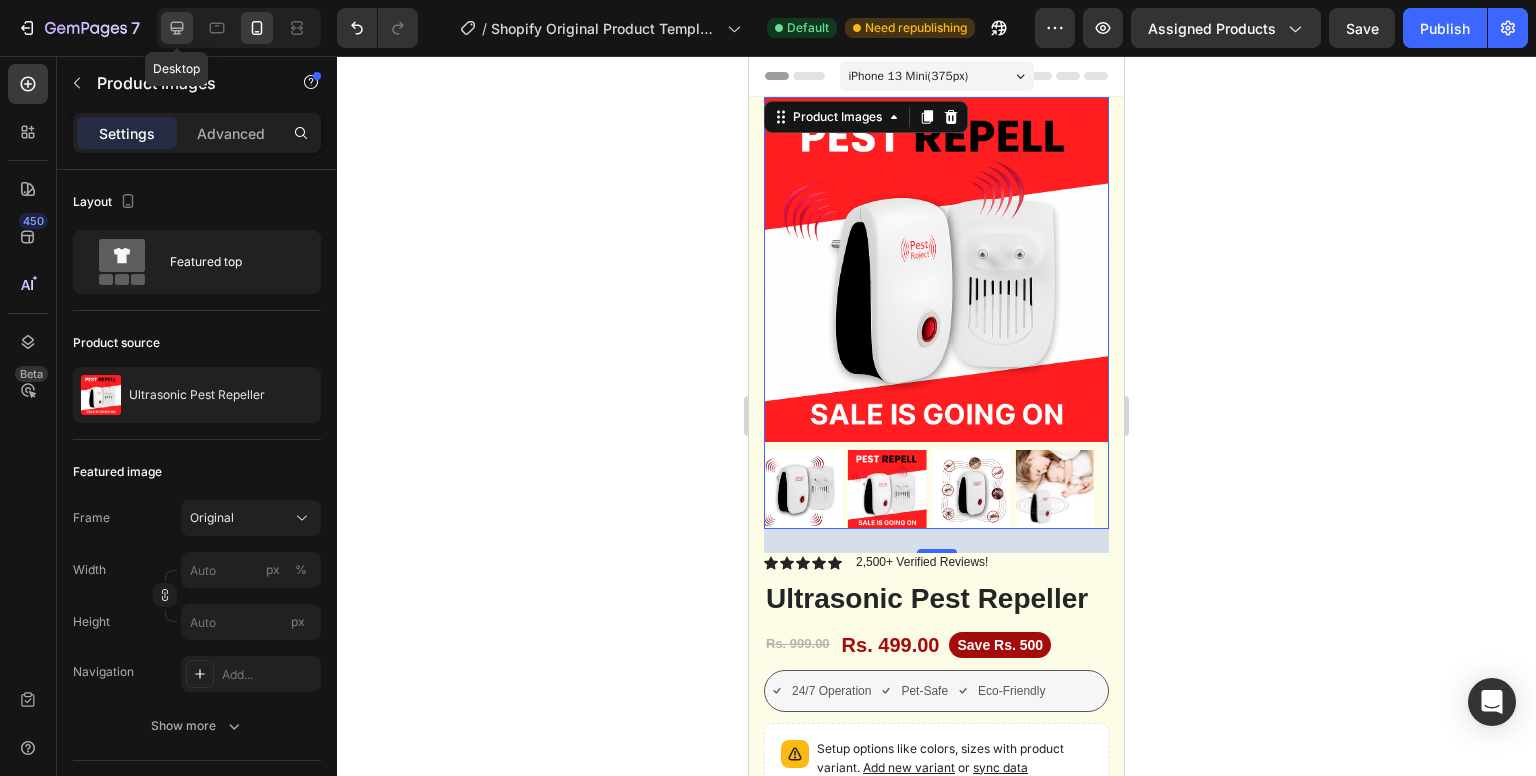 click 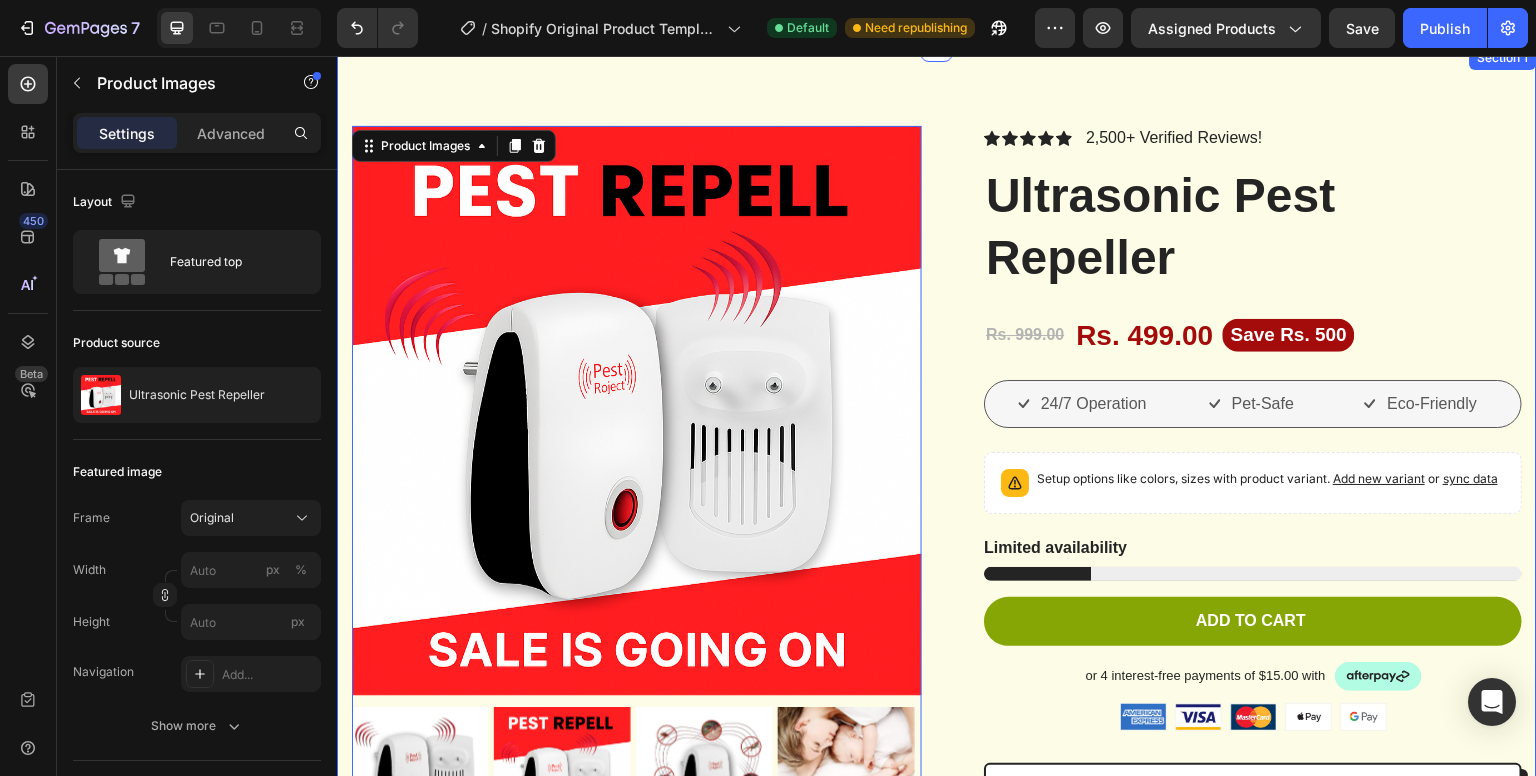 scroll, scrollTop: 0, scrollLeft: 0, axis: both 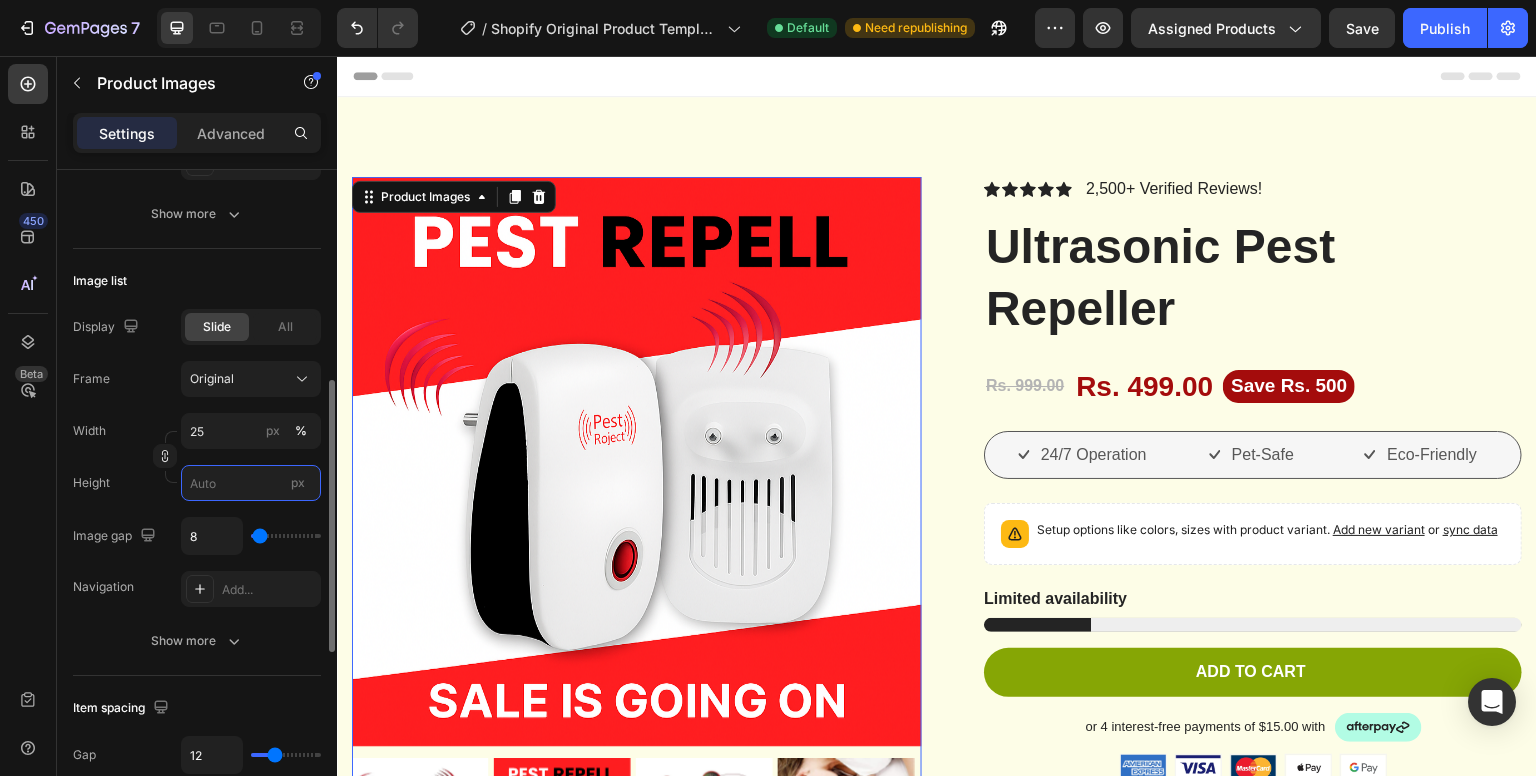 click on "px" at bounding box center [251, 483] 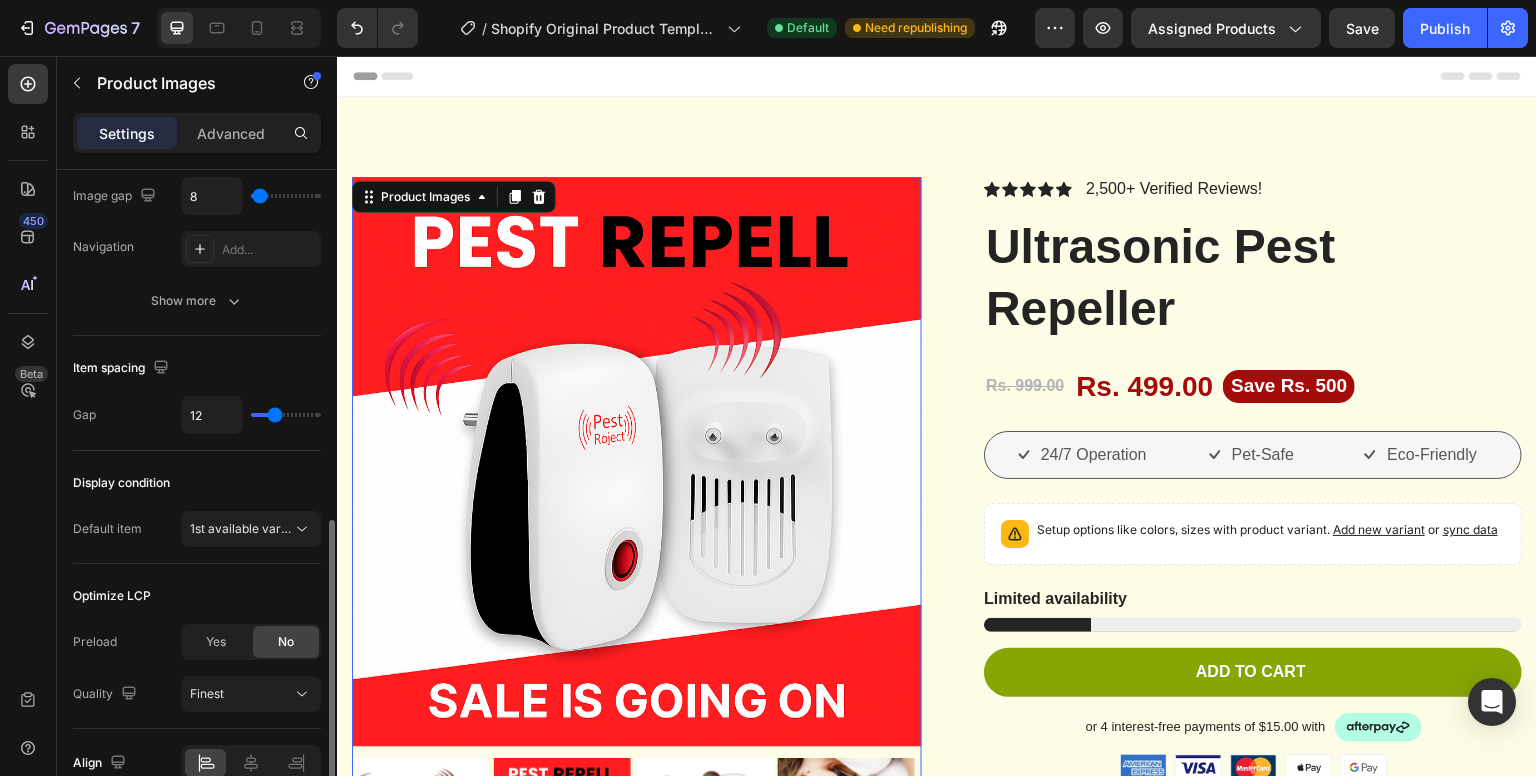 scroll, scrollTop: 853, scrollLeft: 0, axis: vertical 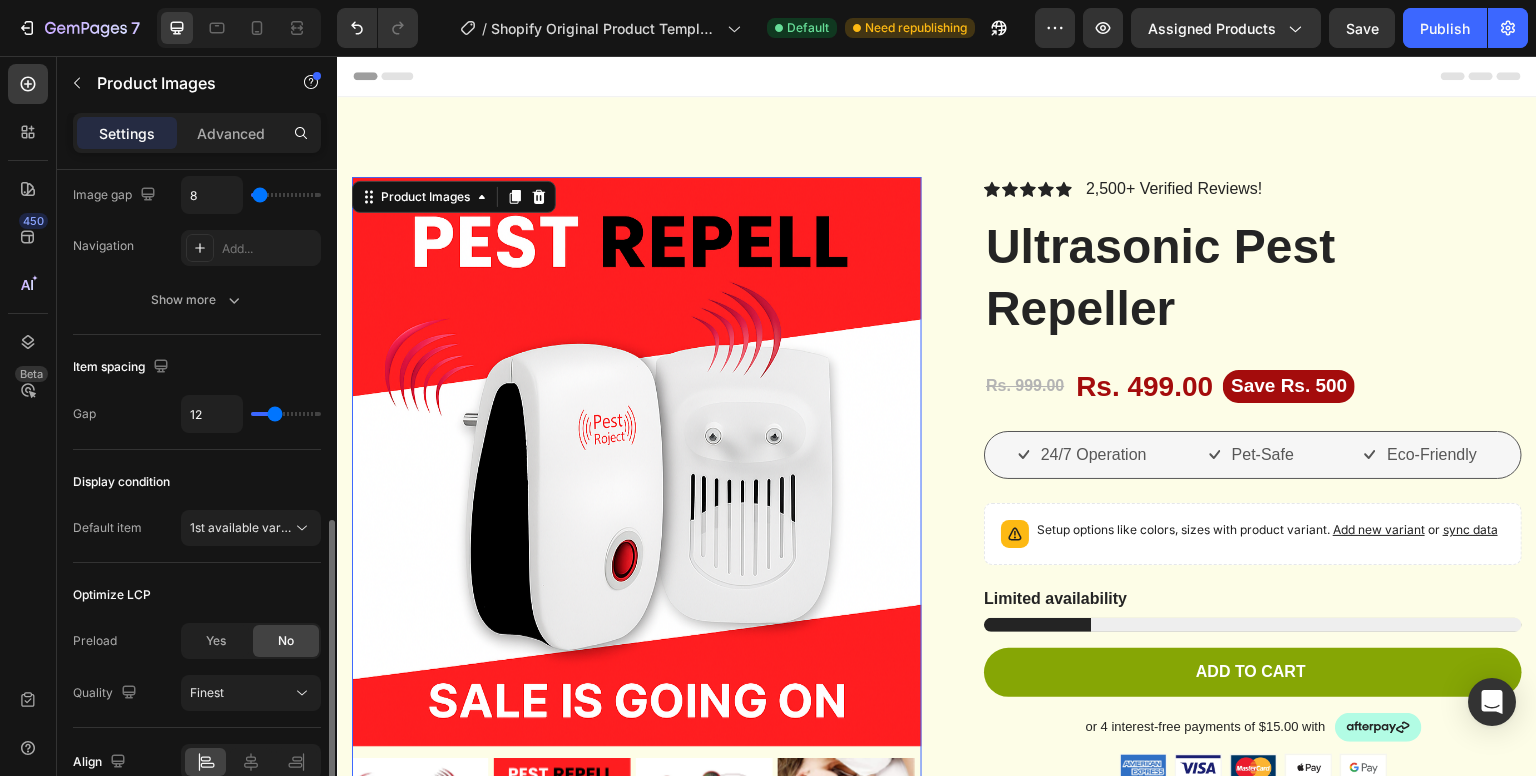 type on "5" 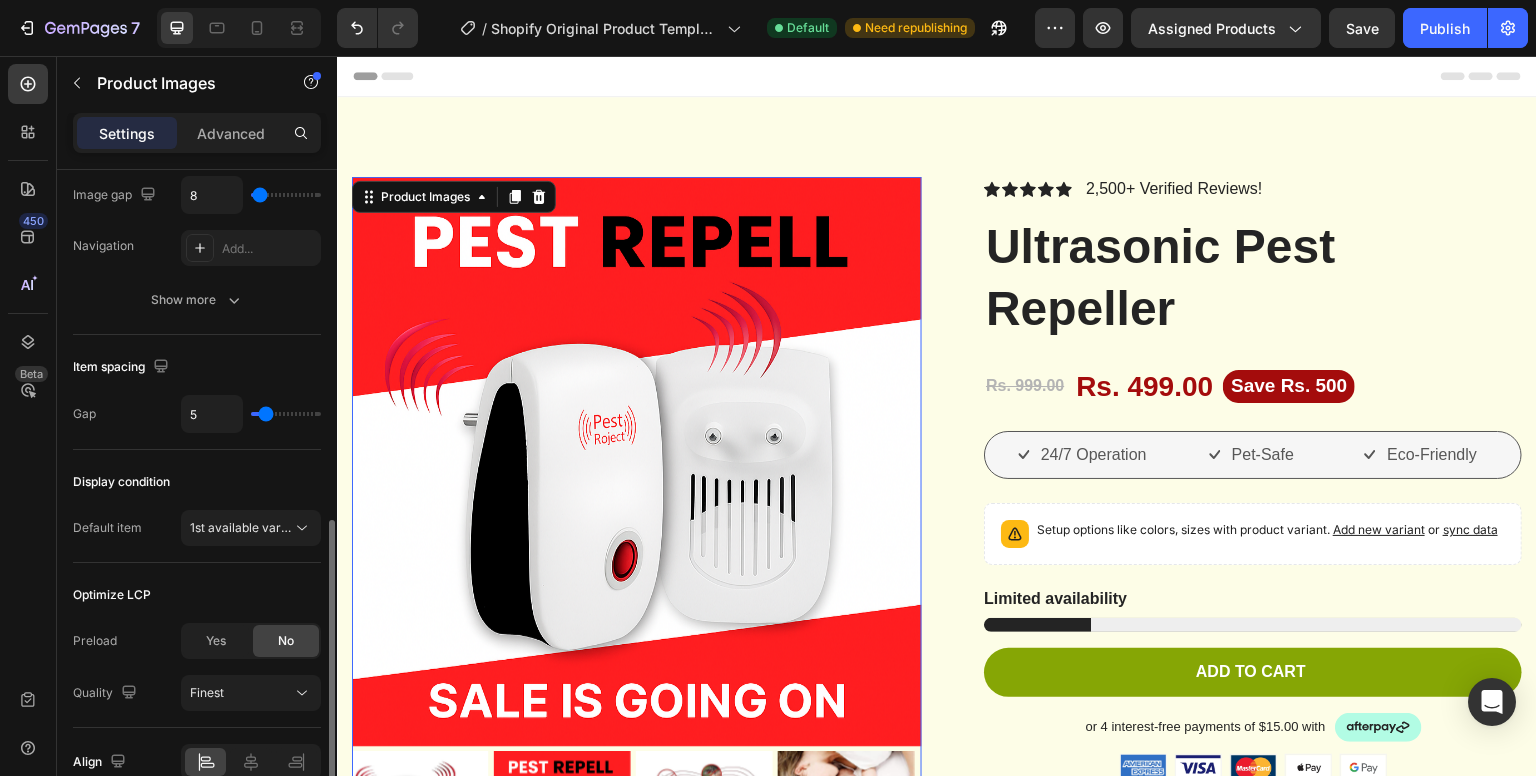 type on "4" 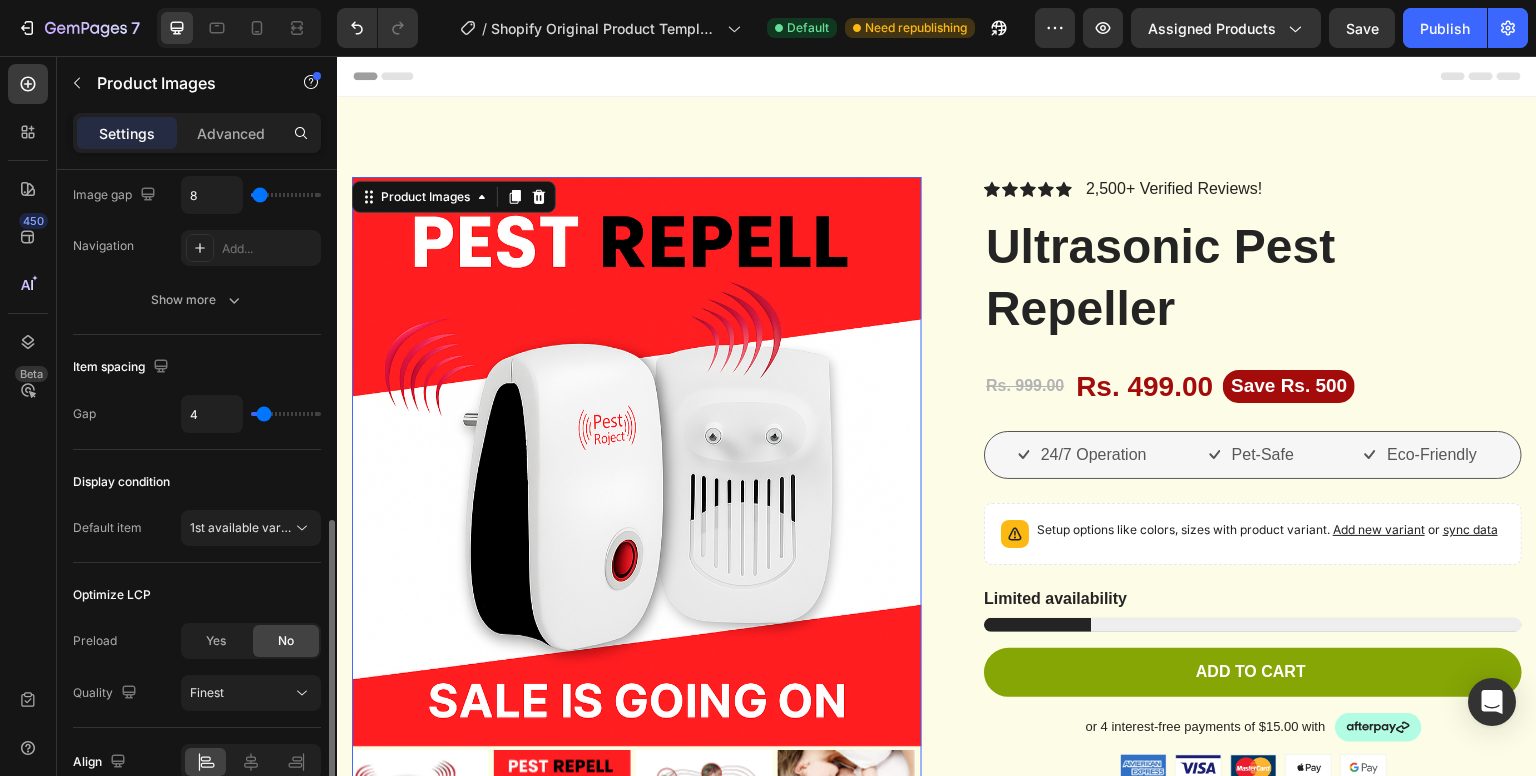 type on "6" 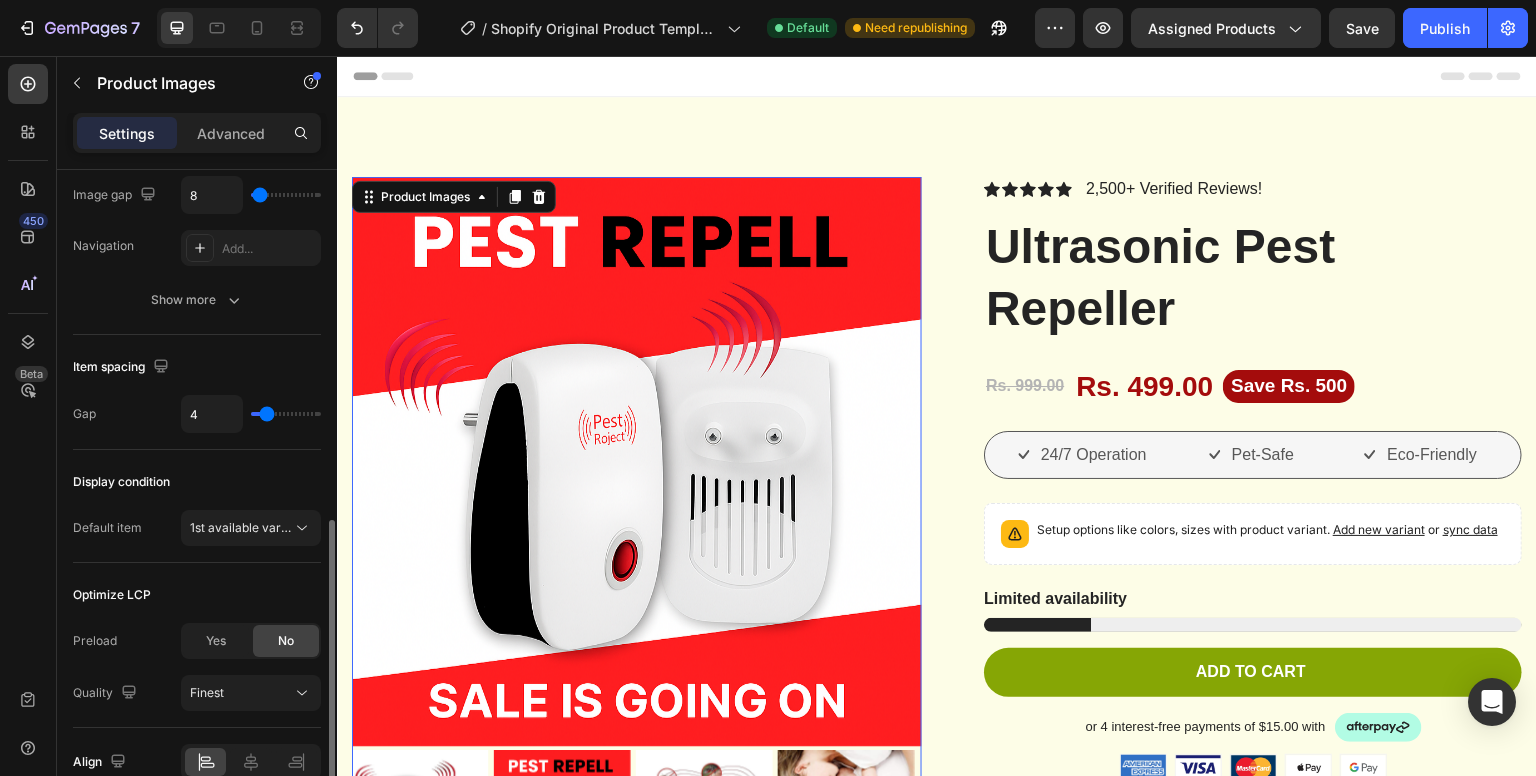 click at bounding box center (286, 414) 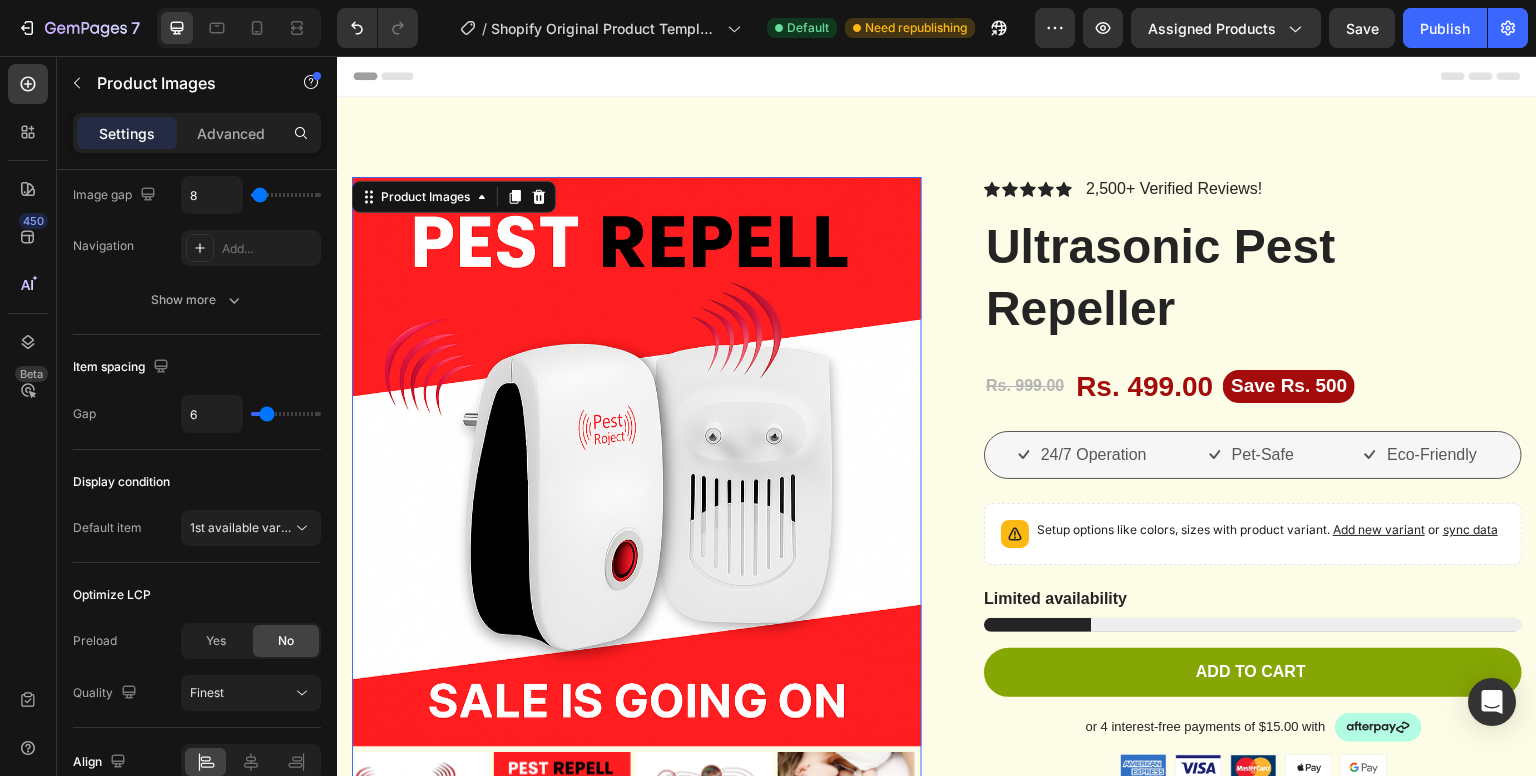 click on "450 Beta" at bounding box center (28, 372) 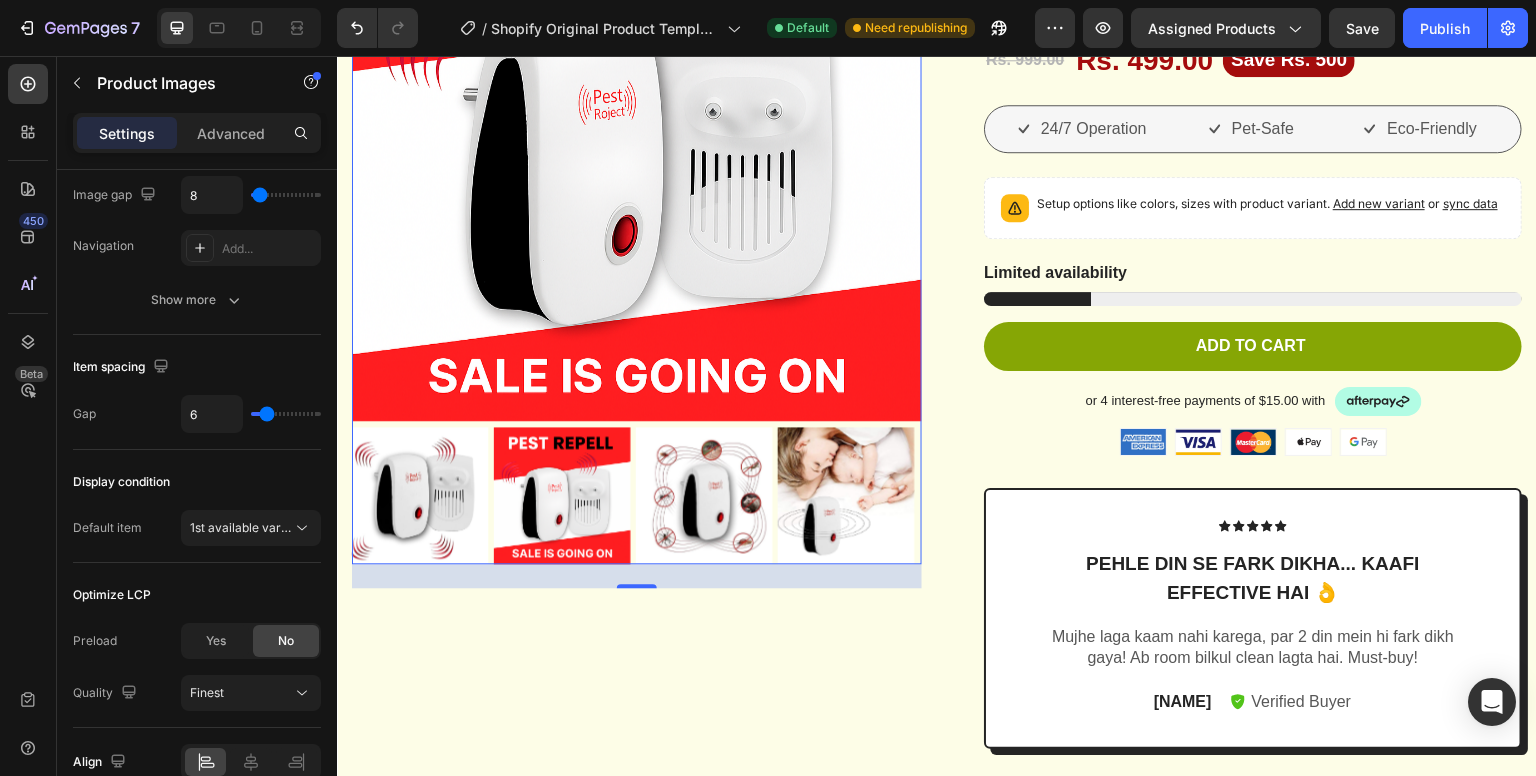 scroll, scrollTop: 322, scrollLeft: 0, axis: vertical 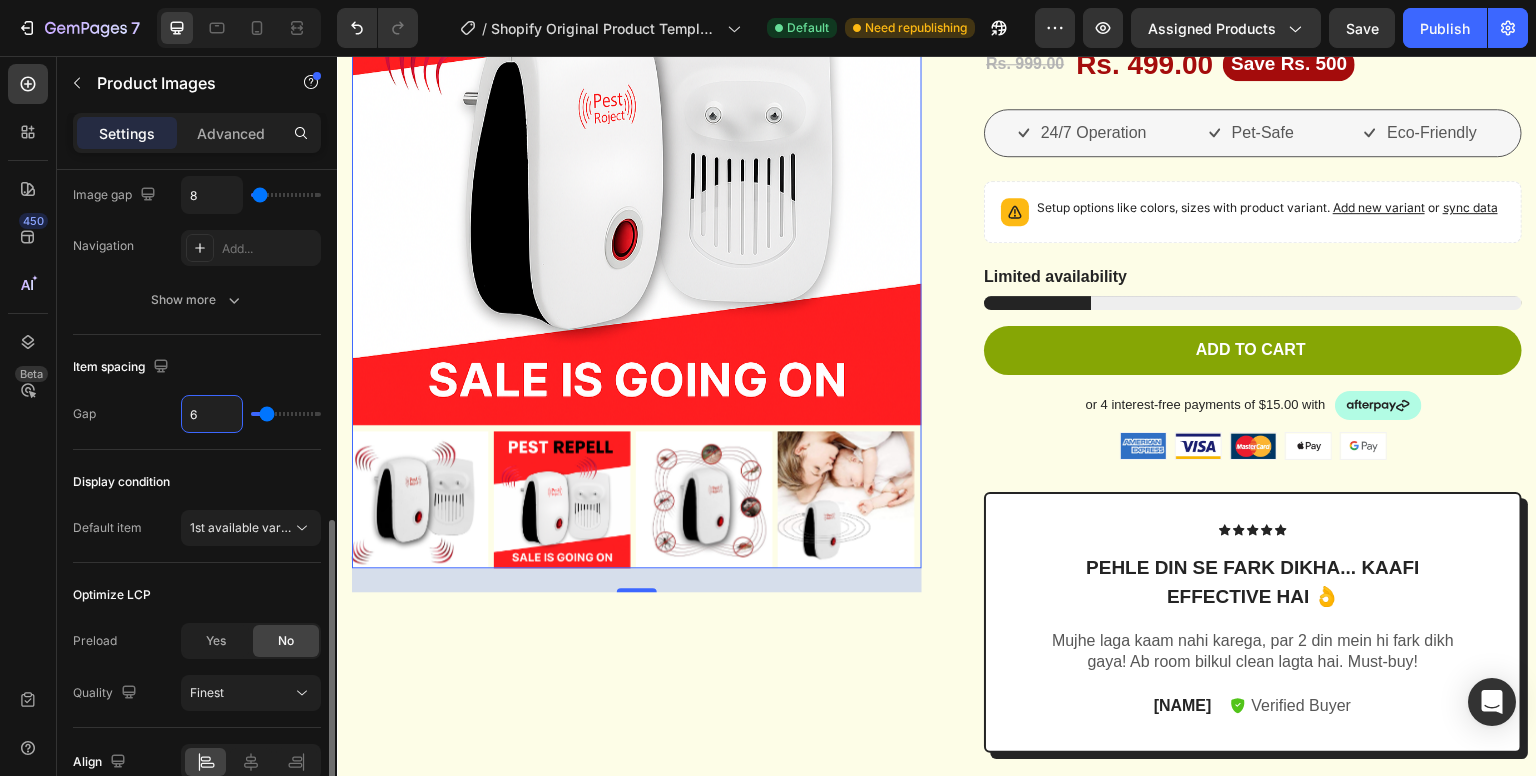 click on "6" at bounding box center [212, 414] 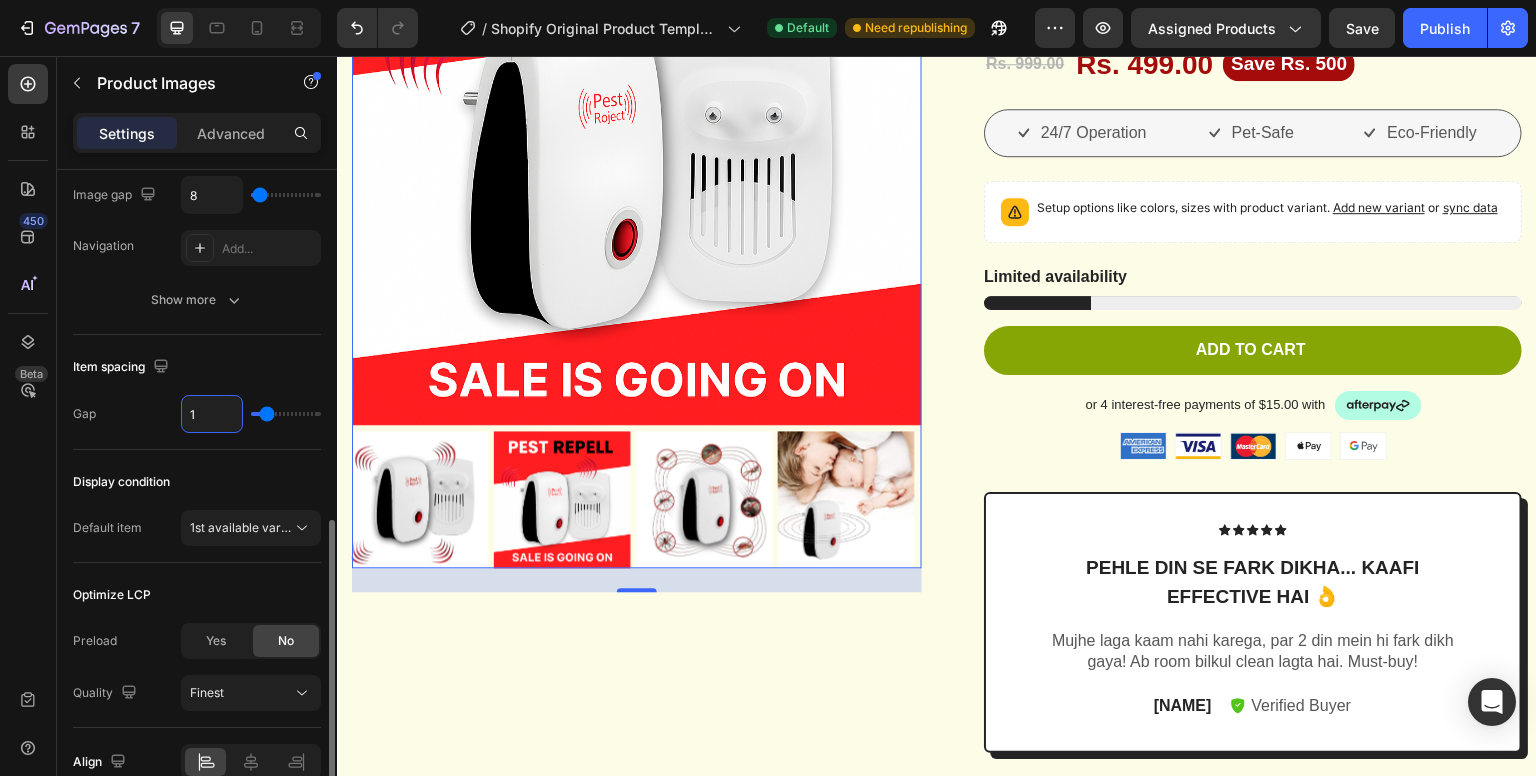 type on "1" 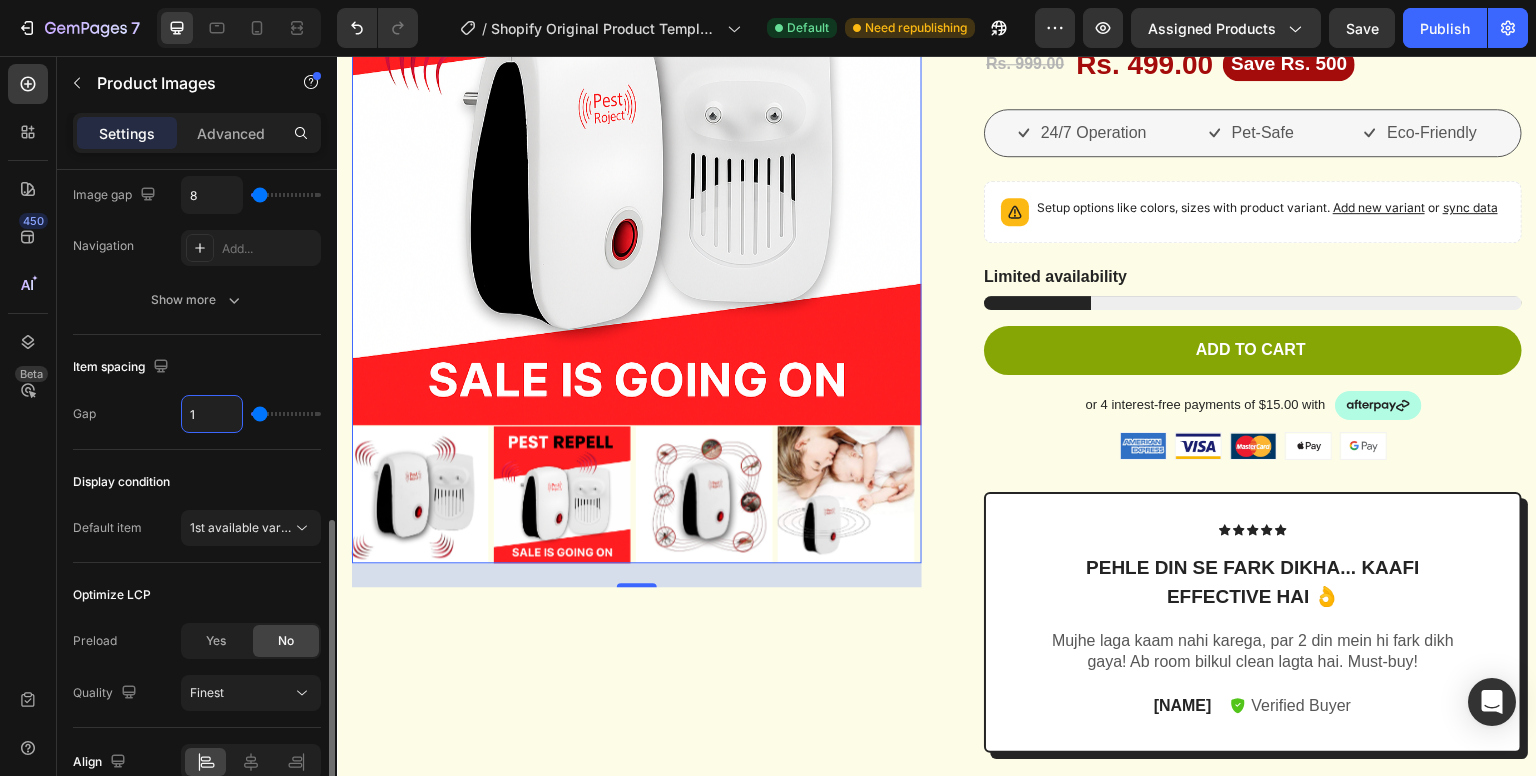 type on "12" 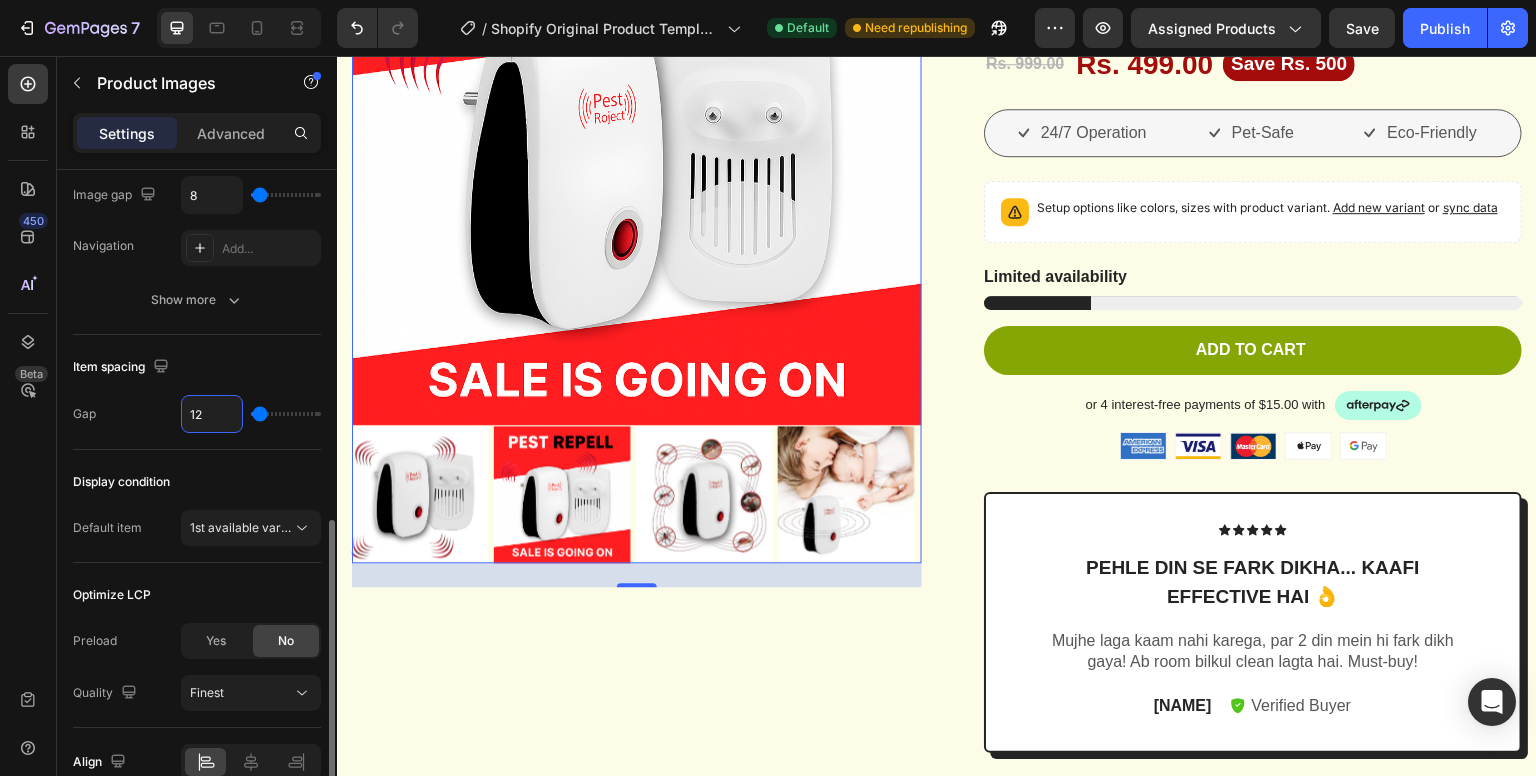 type on "12" 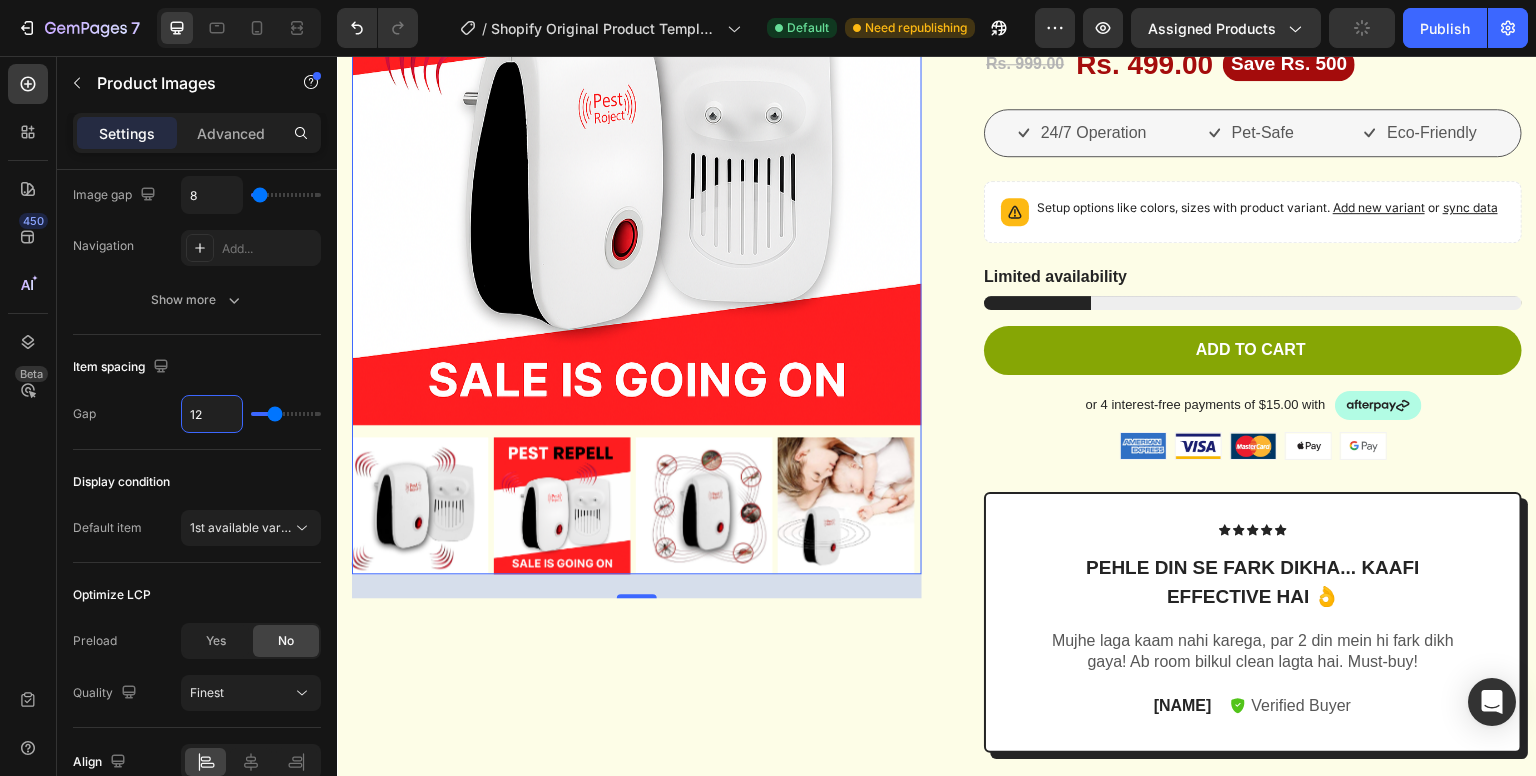 type on "1" 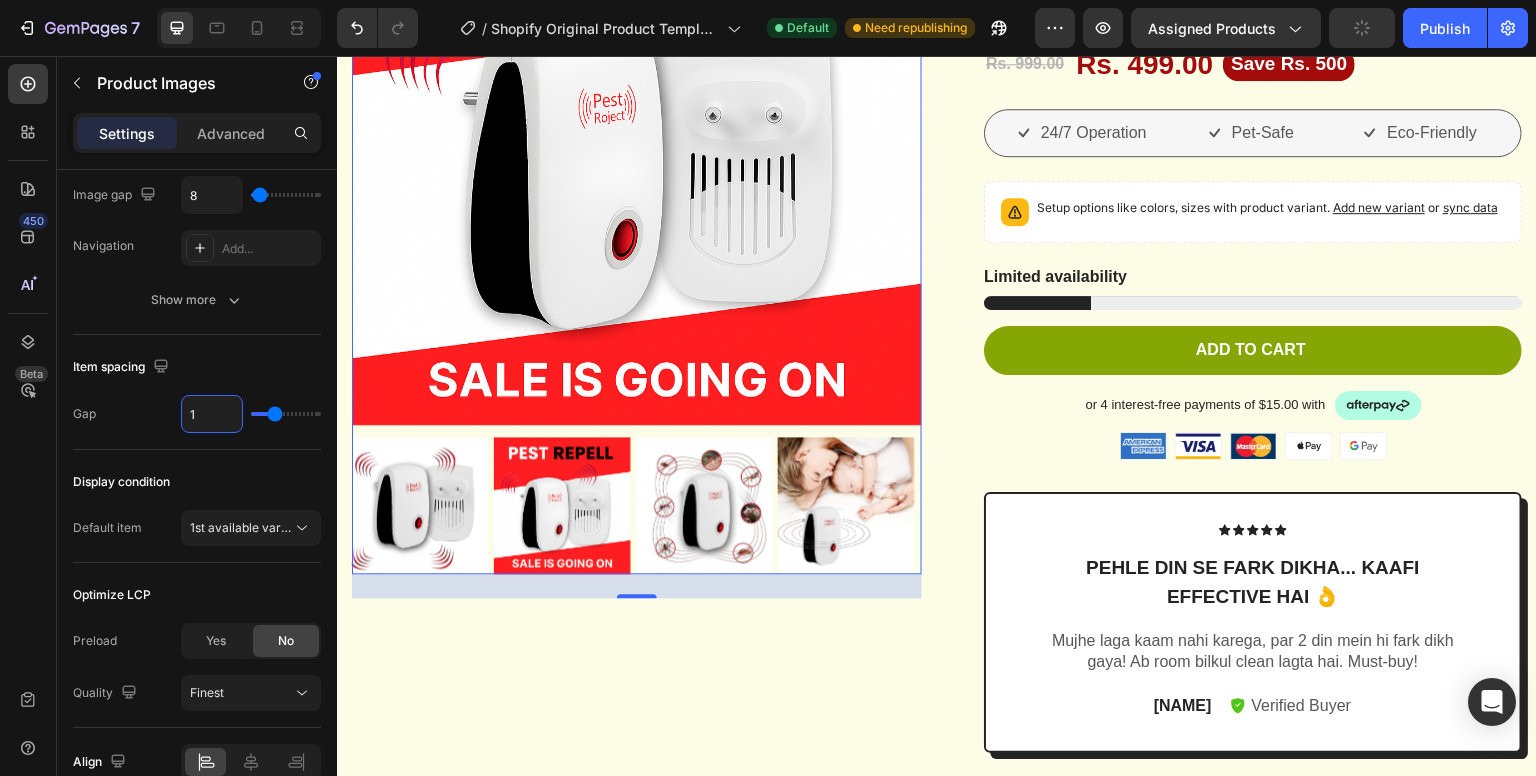 type on "1" 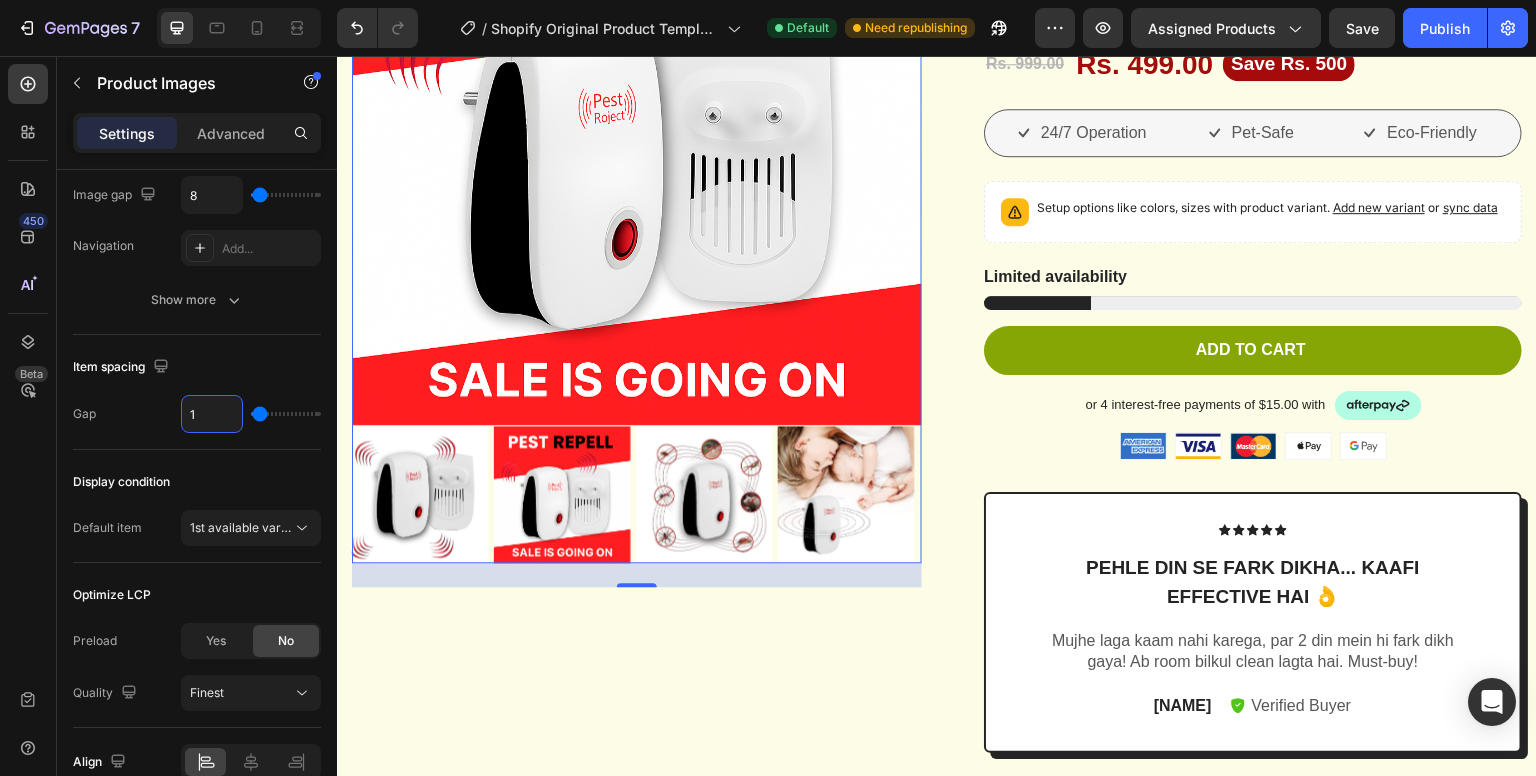 type on "12" 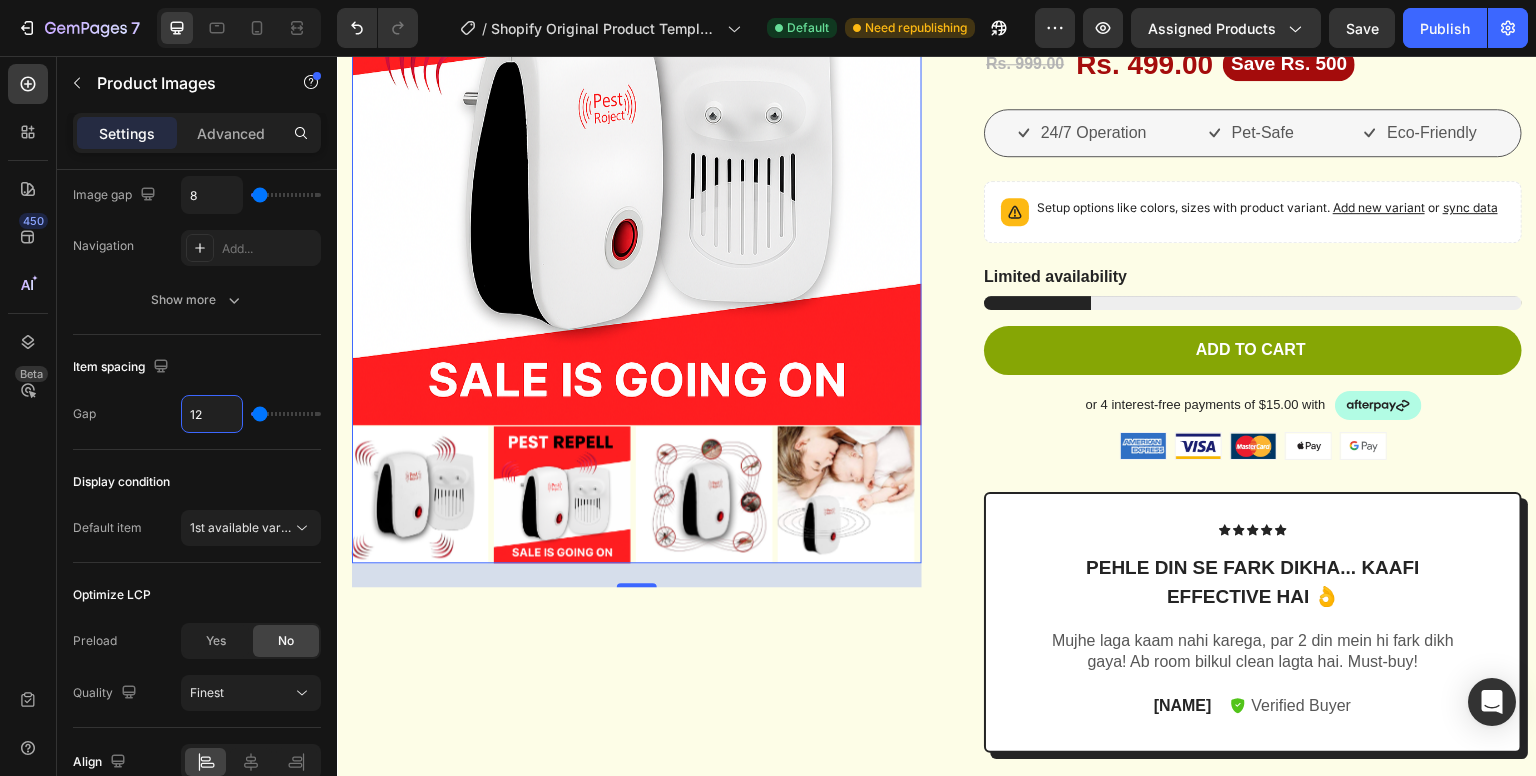 type on "12" 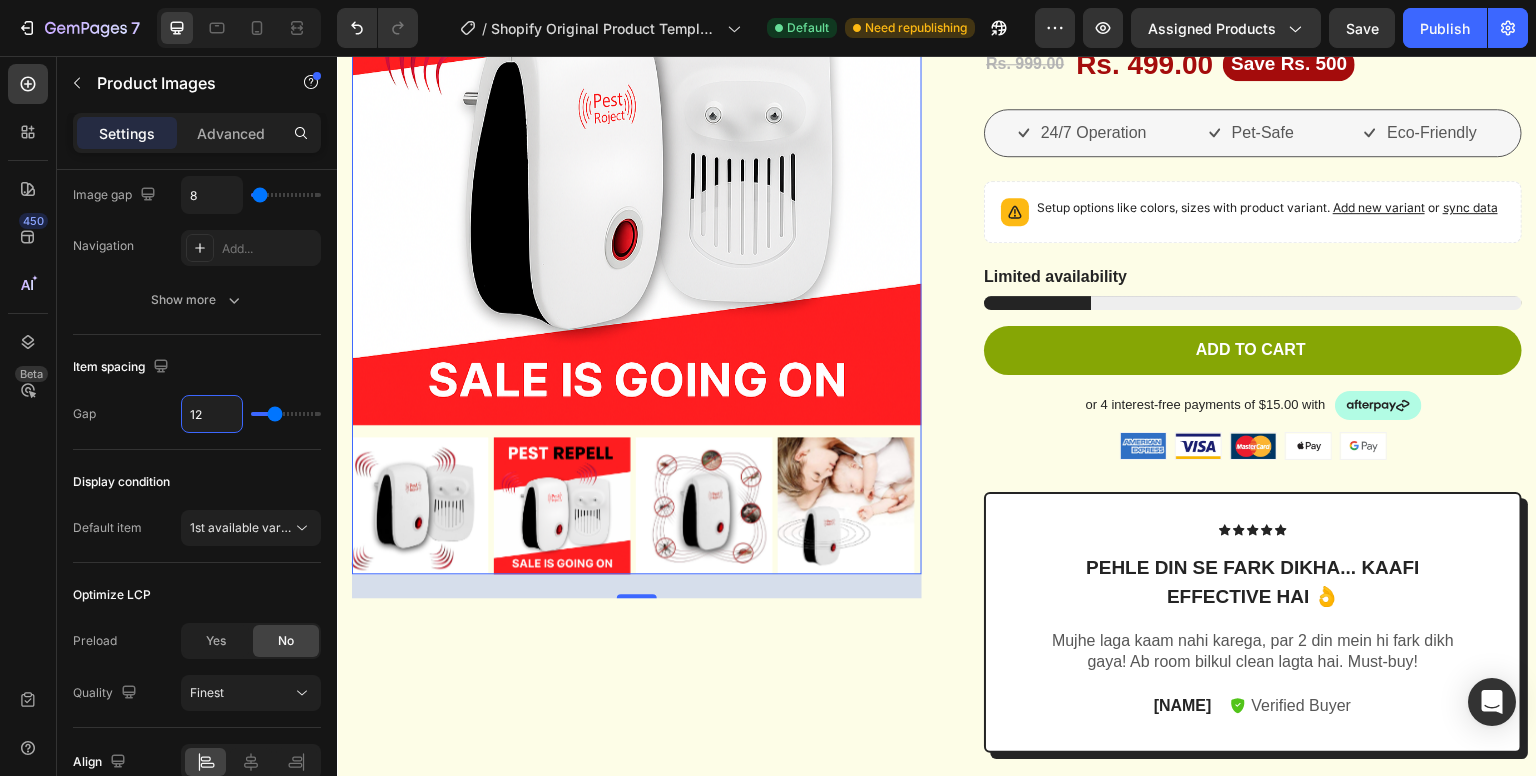 type on "12" 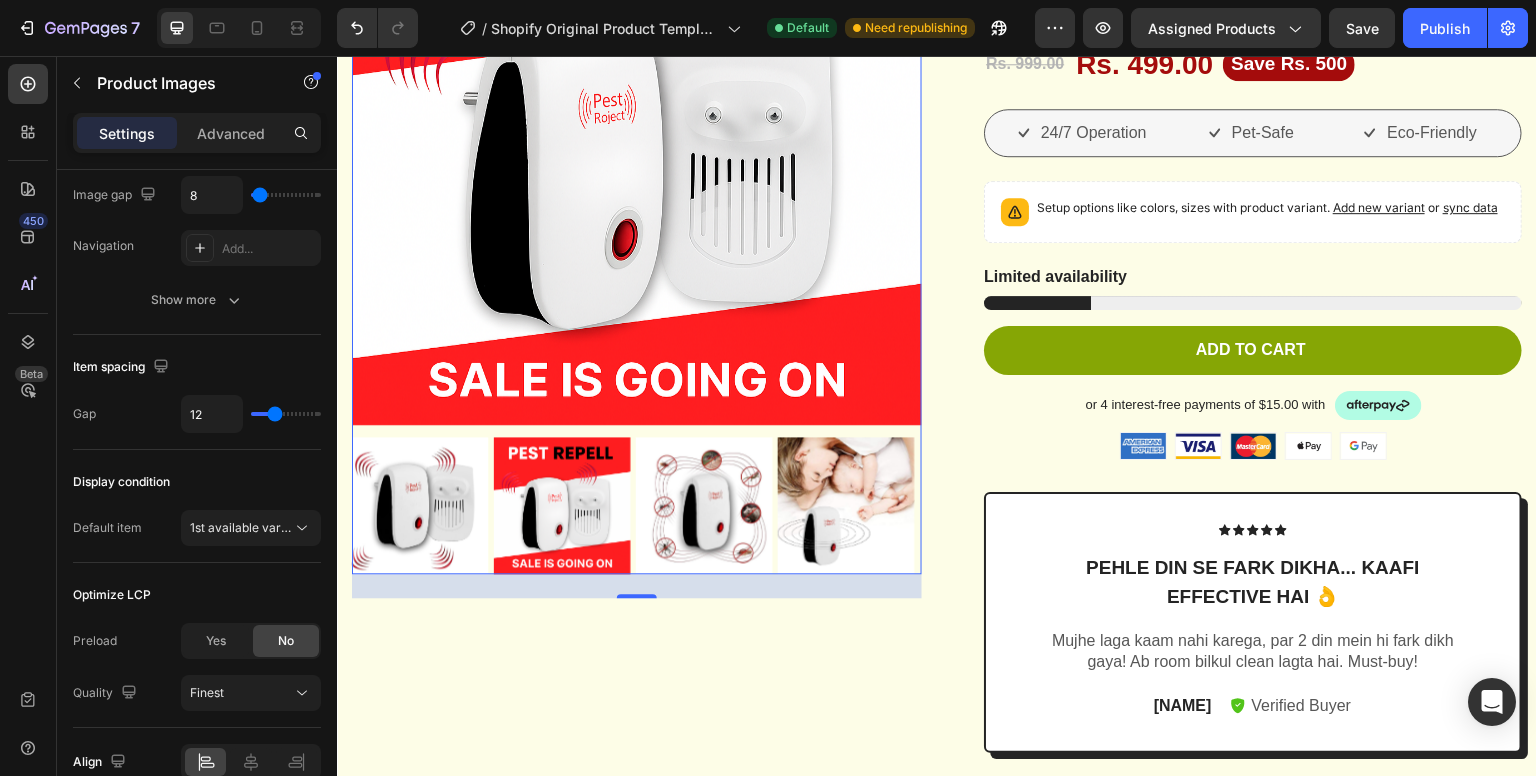 click on "450 Beta" at bounding box center (28, 372) 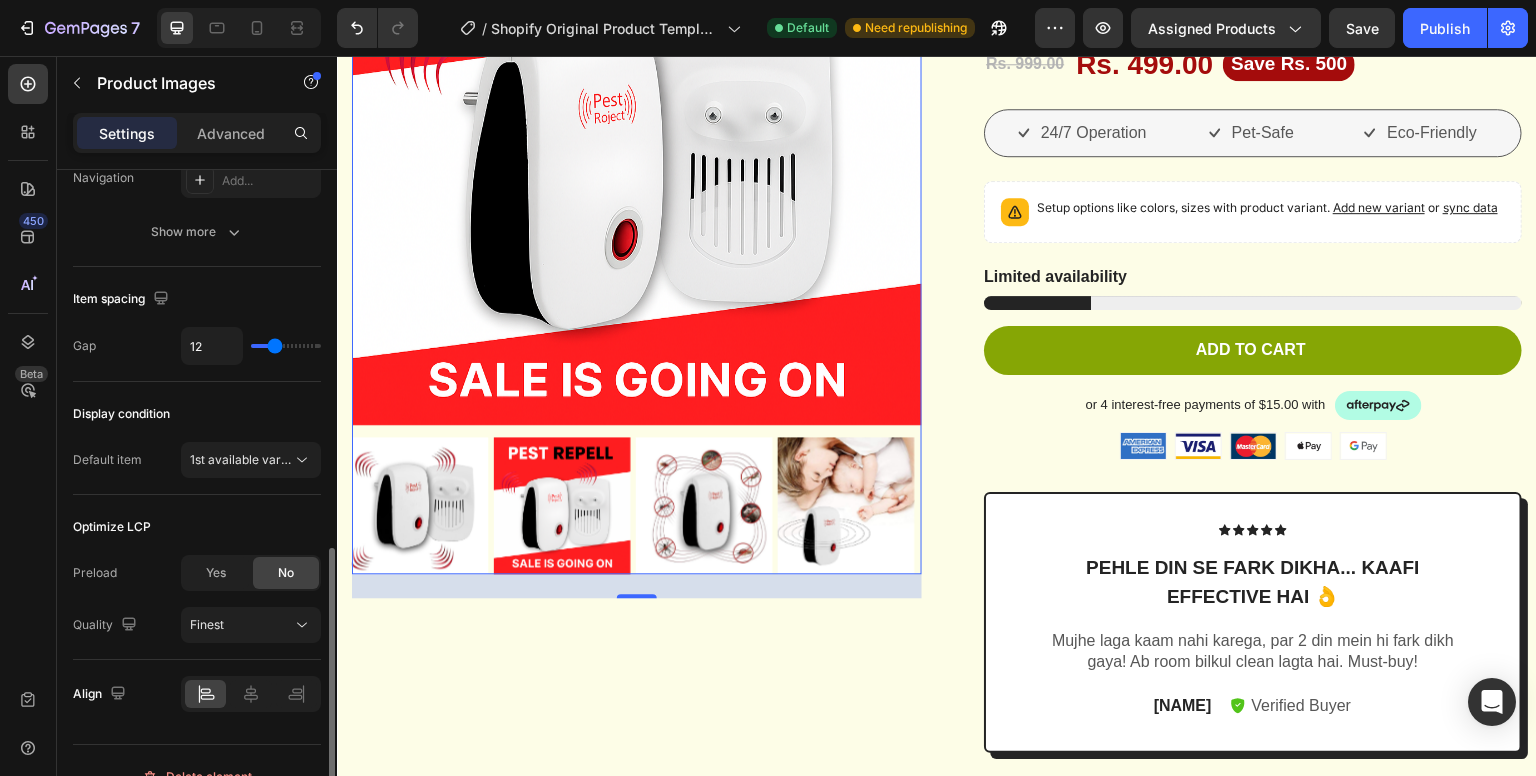 scroll, scrollTop: 923, scrollLeft: 0, axis: vertical 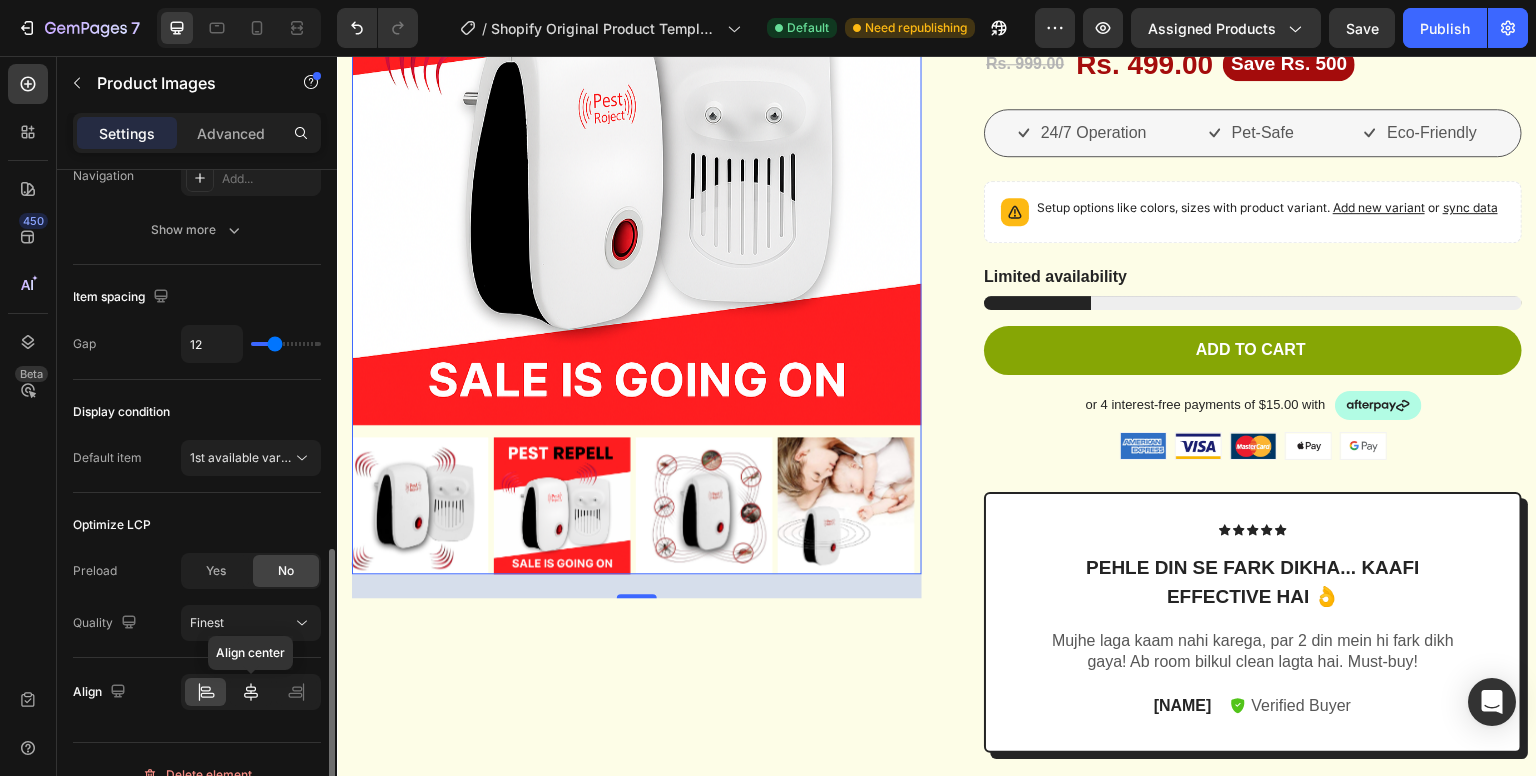 click 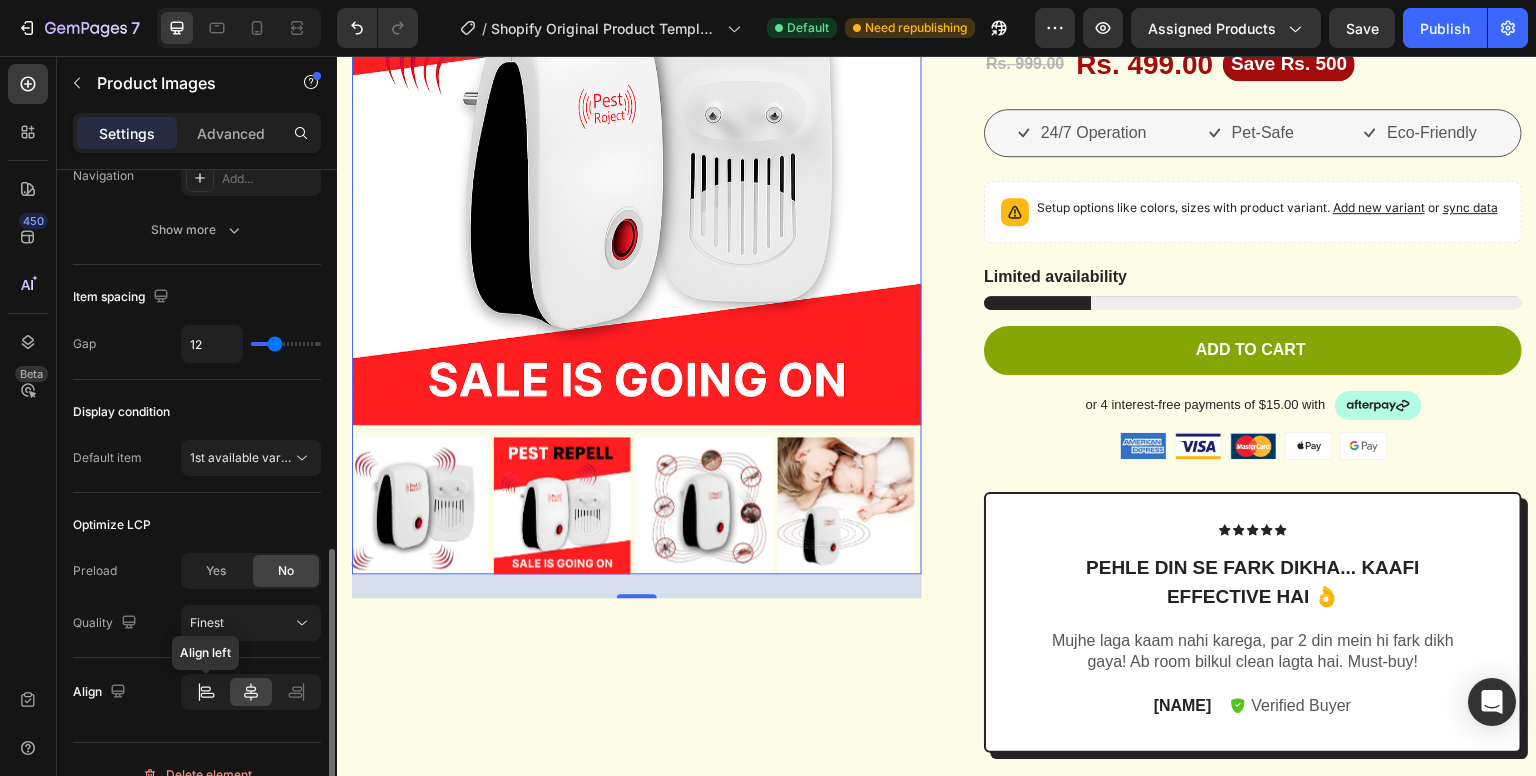 click 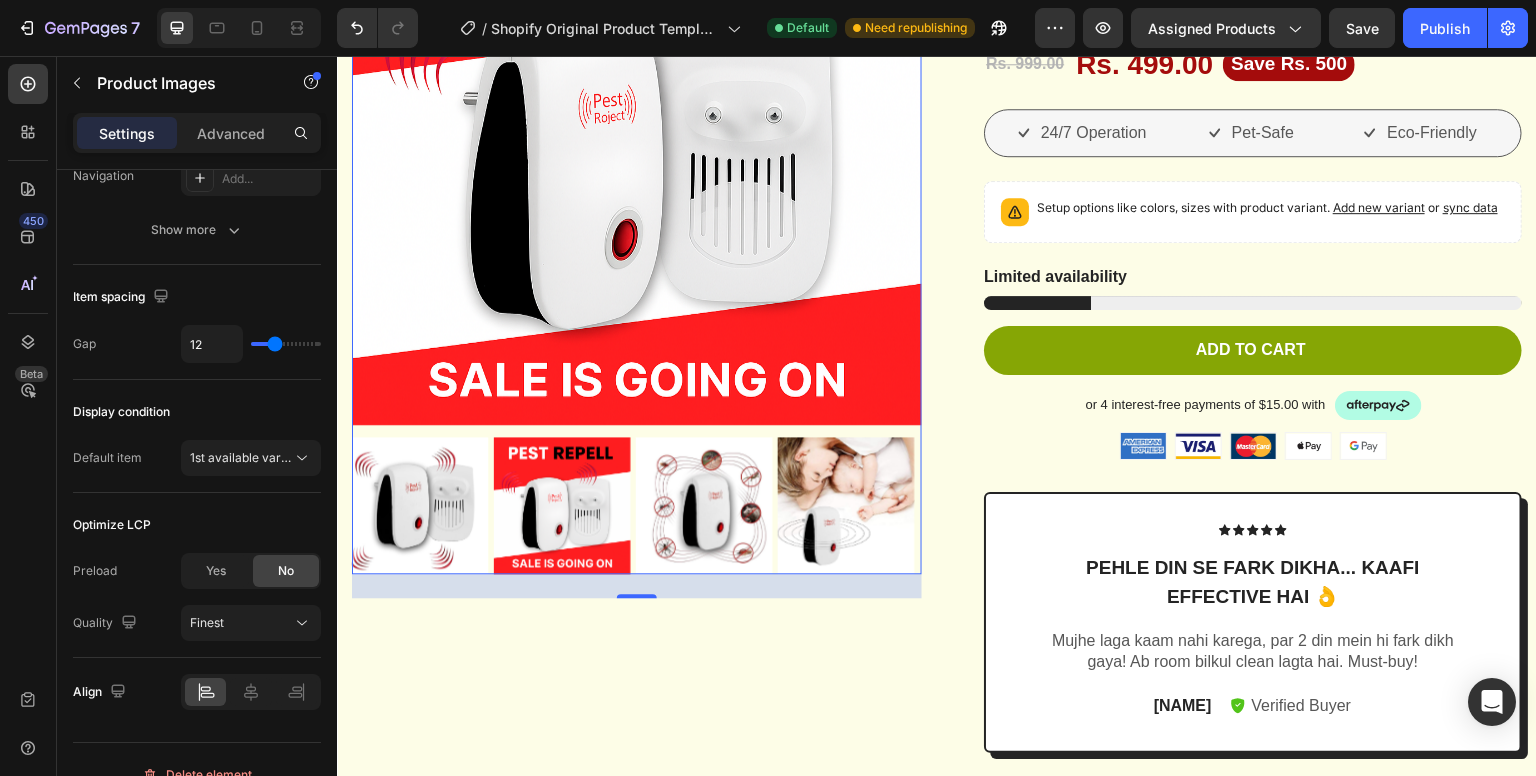 scroll, scrollTop: 0, scrollLeft: 0, axis: both 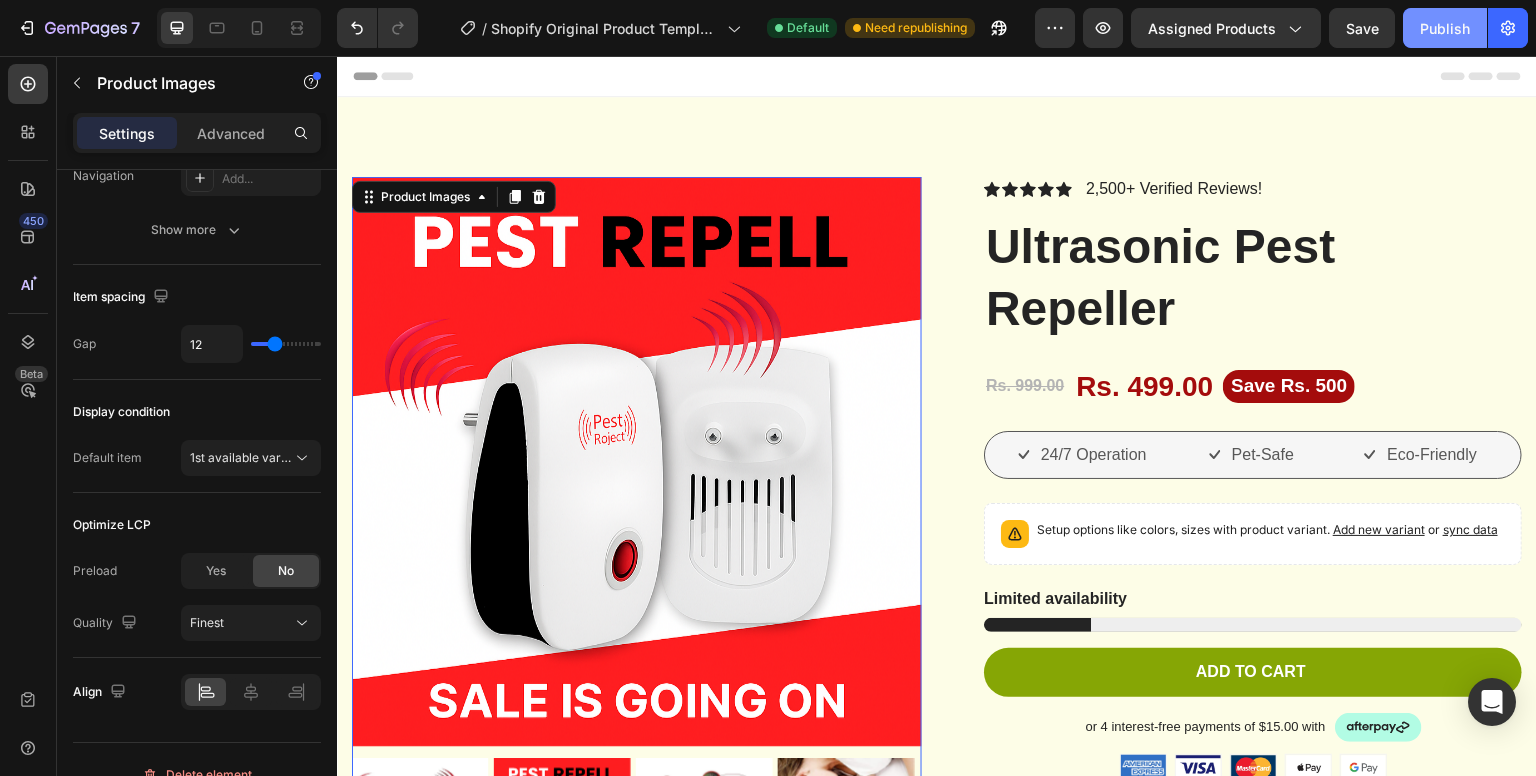 click on "Publish" at bounding box center [1445, 28] 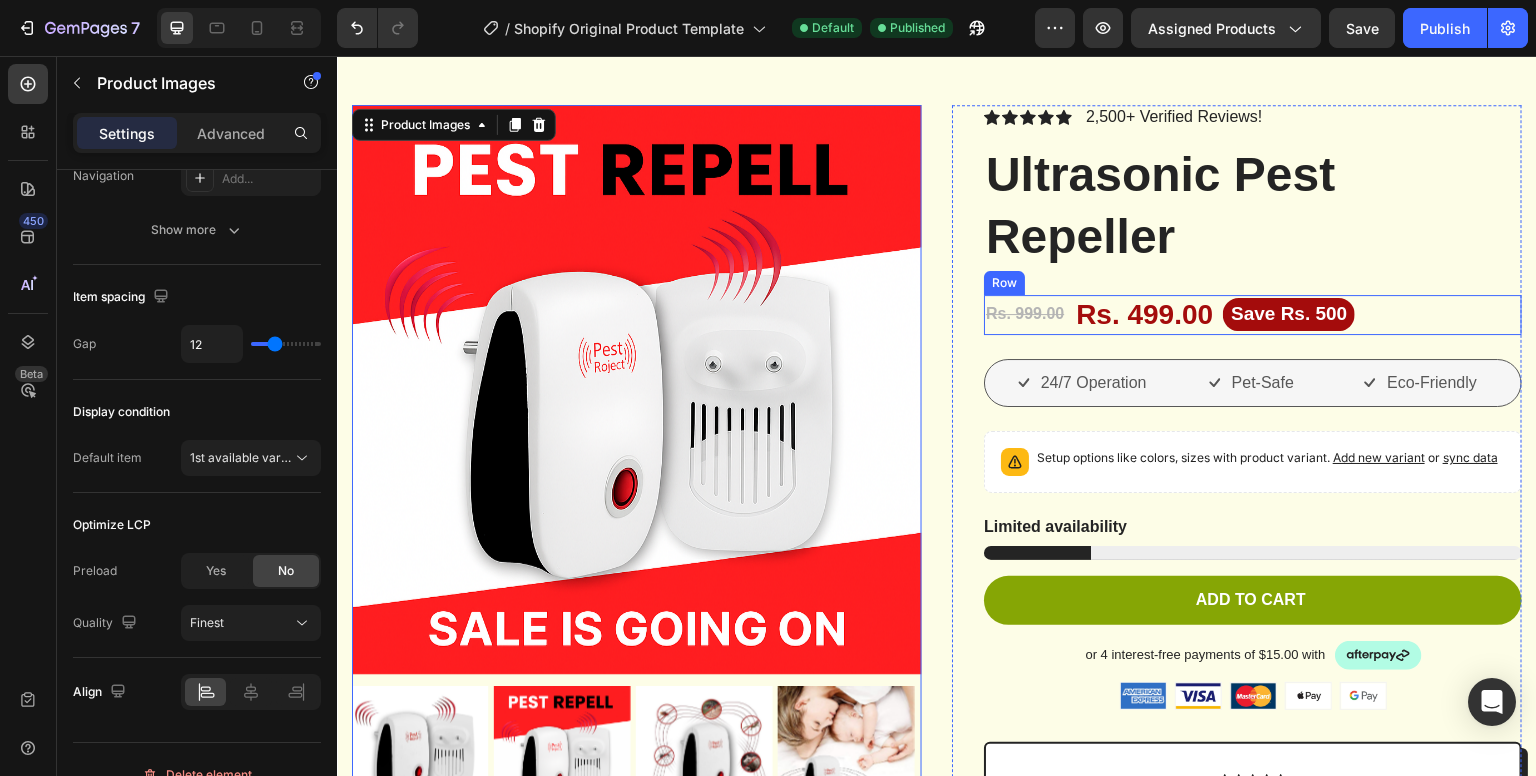 scroll, scrollTop: 0, scrollLeft: 0, axis: both 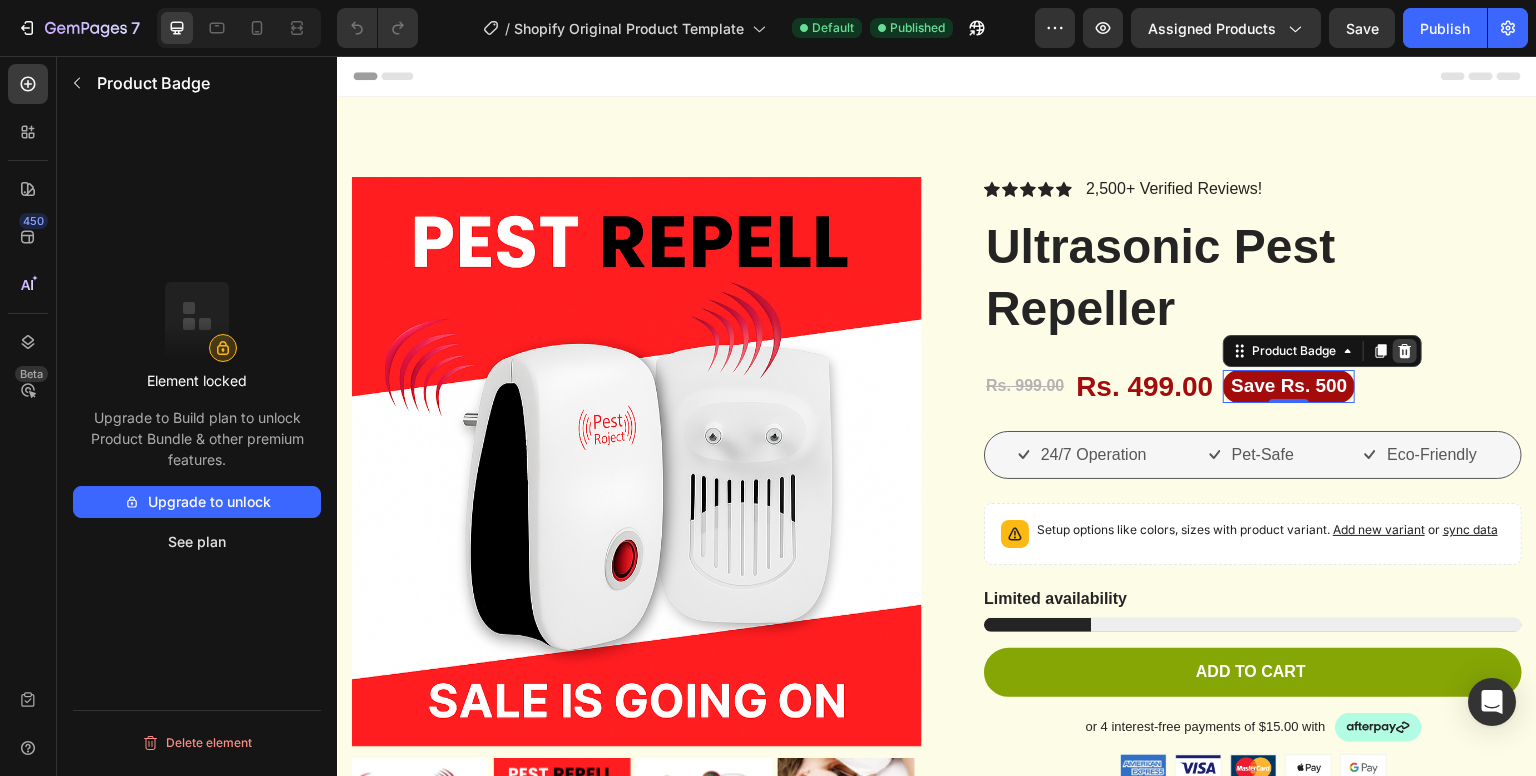 click 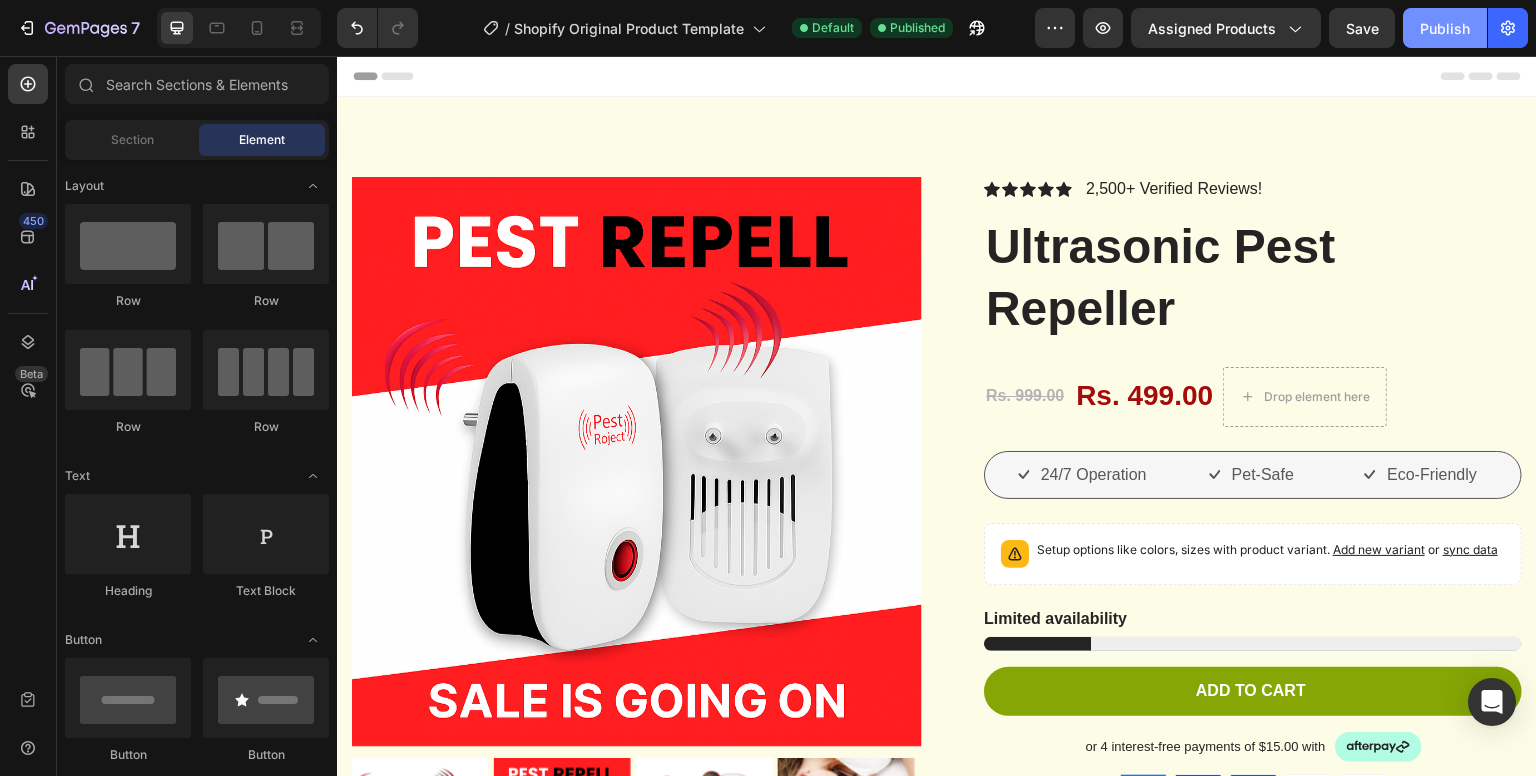 click on "Publish" at bounding box center [1445, 28] 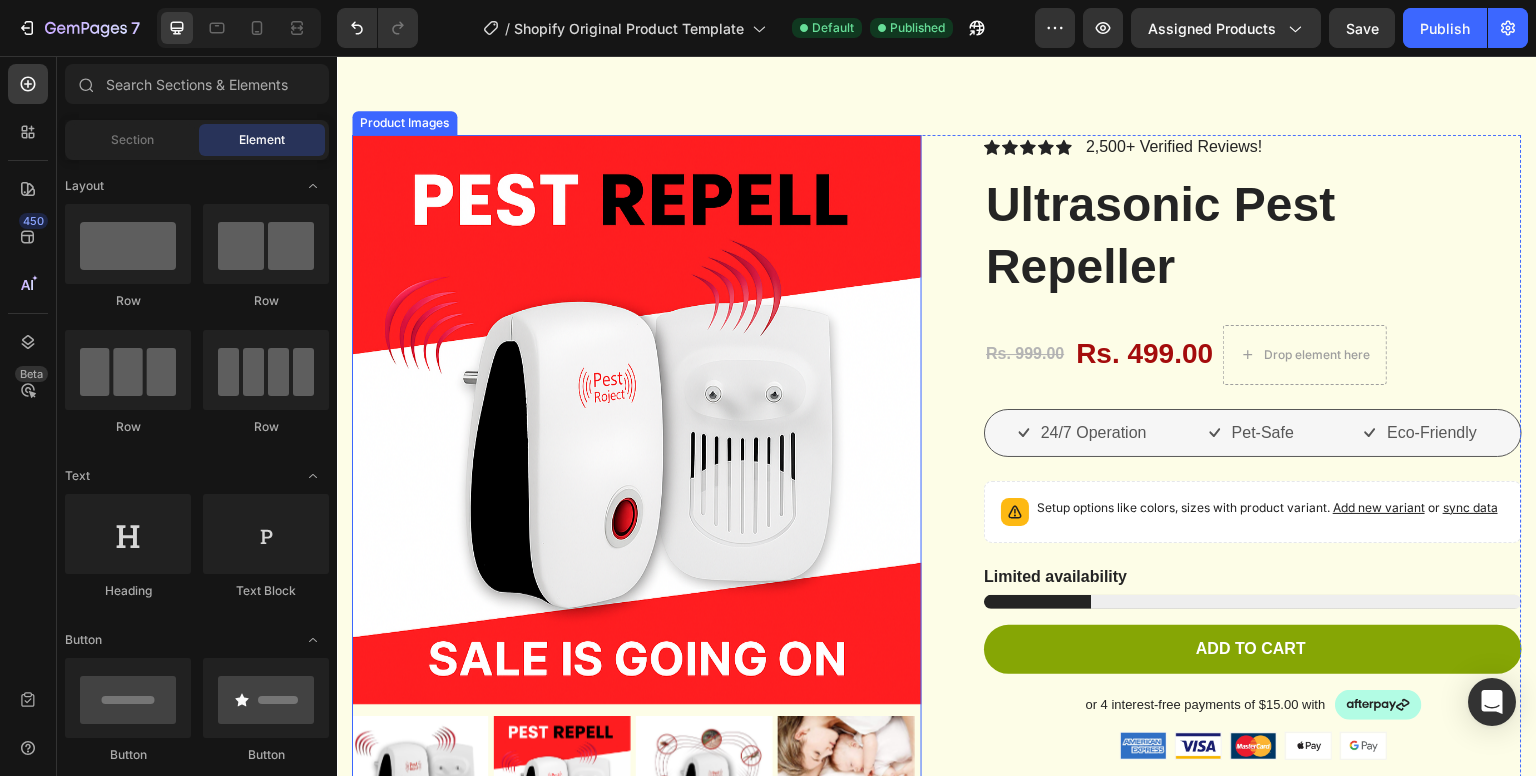 scroll, scrollTop: 0, scrollLeft: 0, axis: both 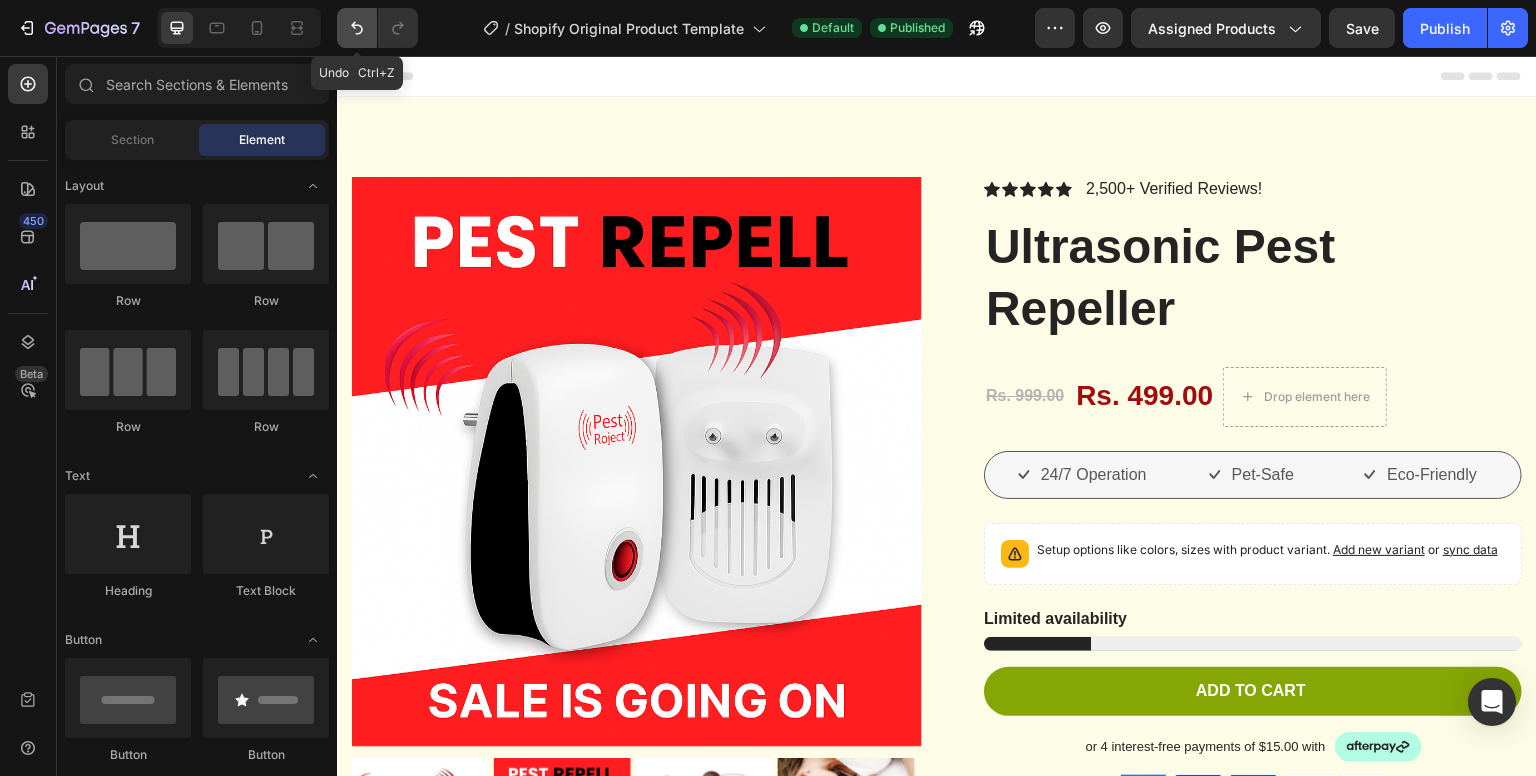 click 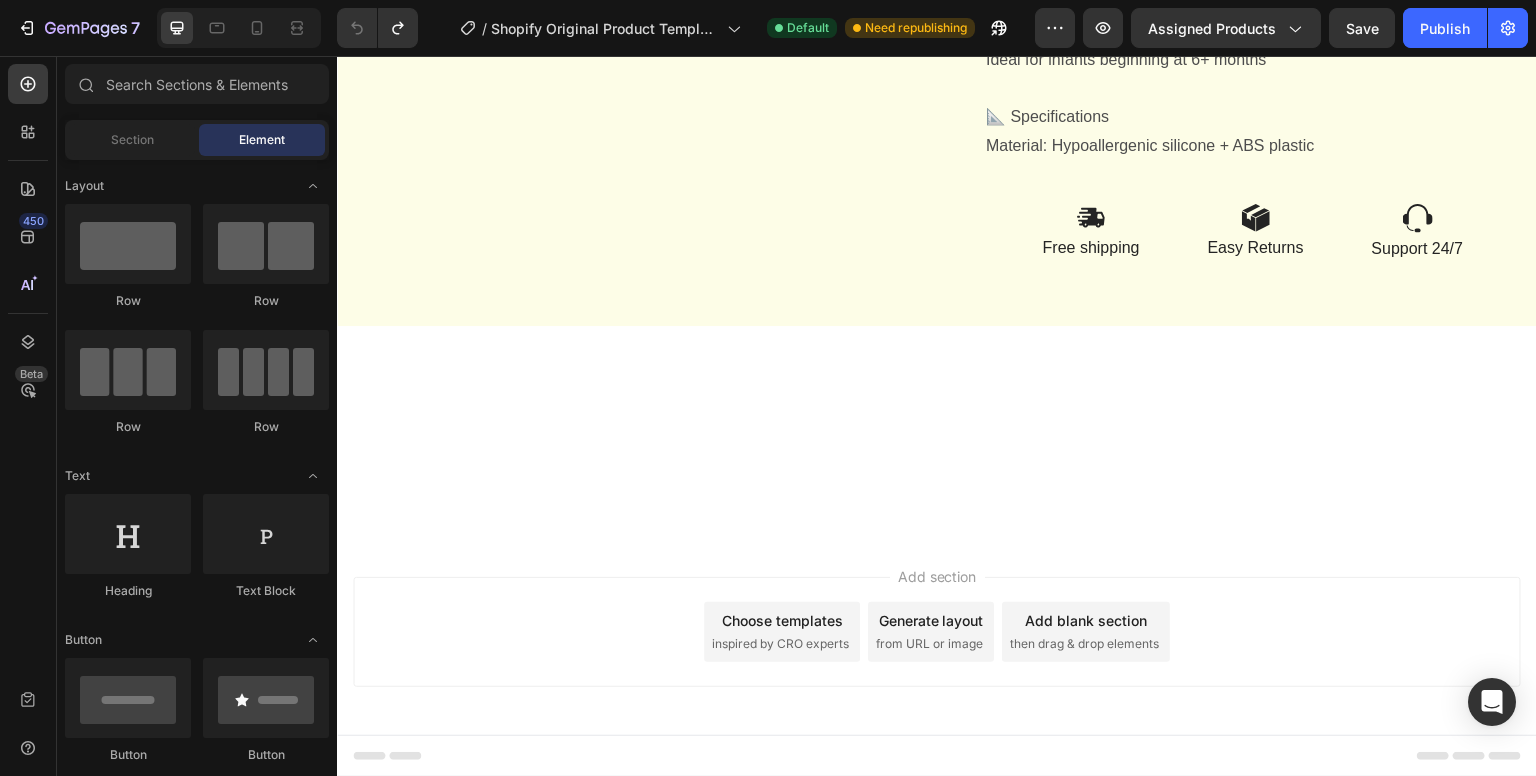 scroll, scrollTop: 1839, scrollLeft: 0, axis: vertical 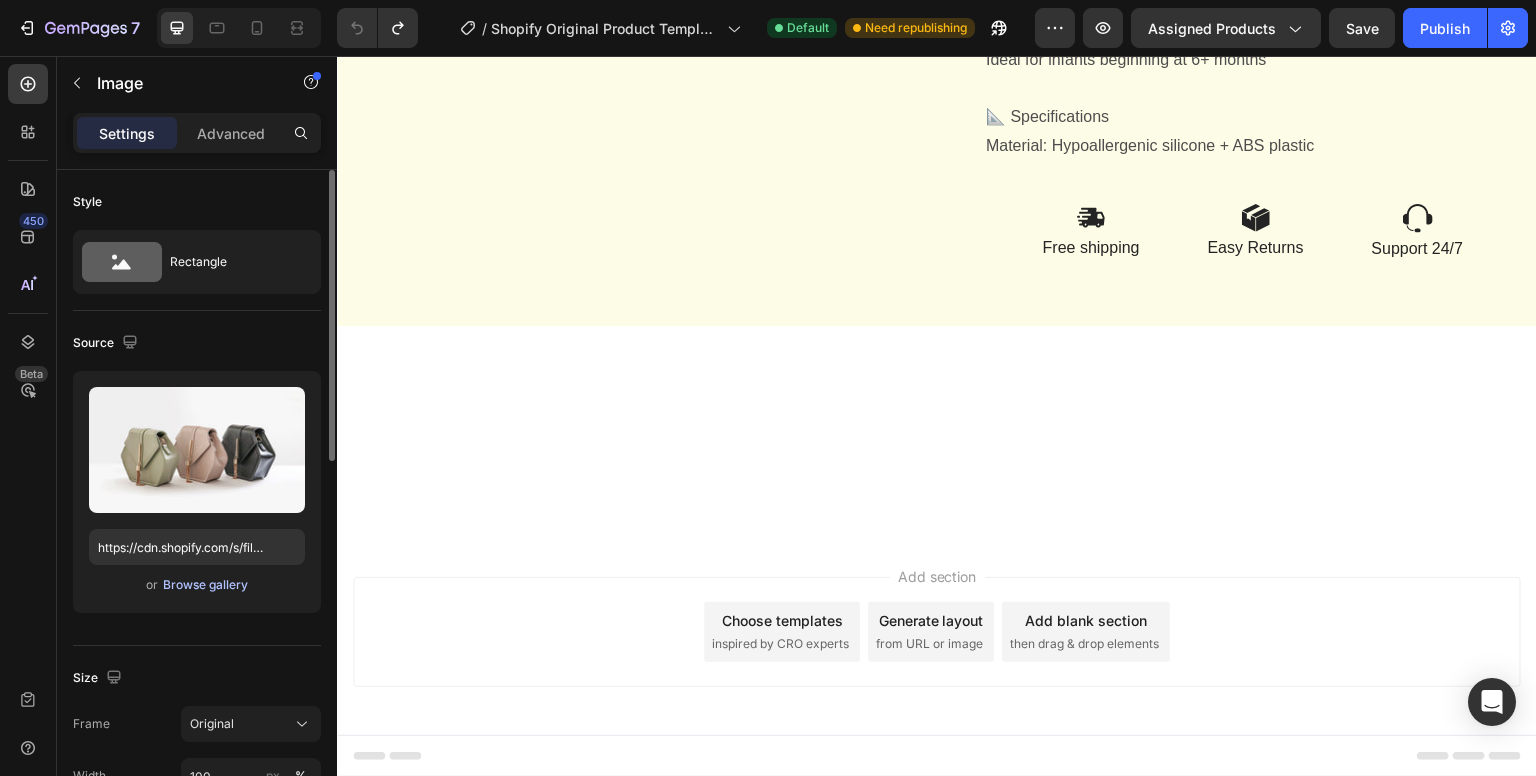 click on "Browse gallery" at bounding box center [205, 585] 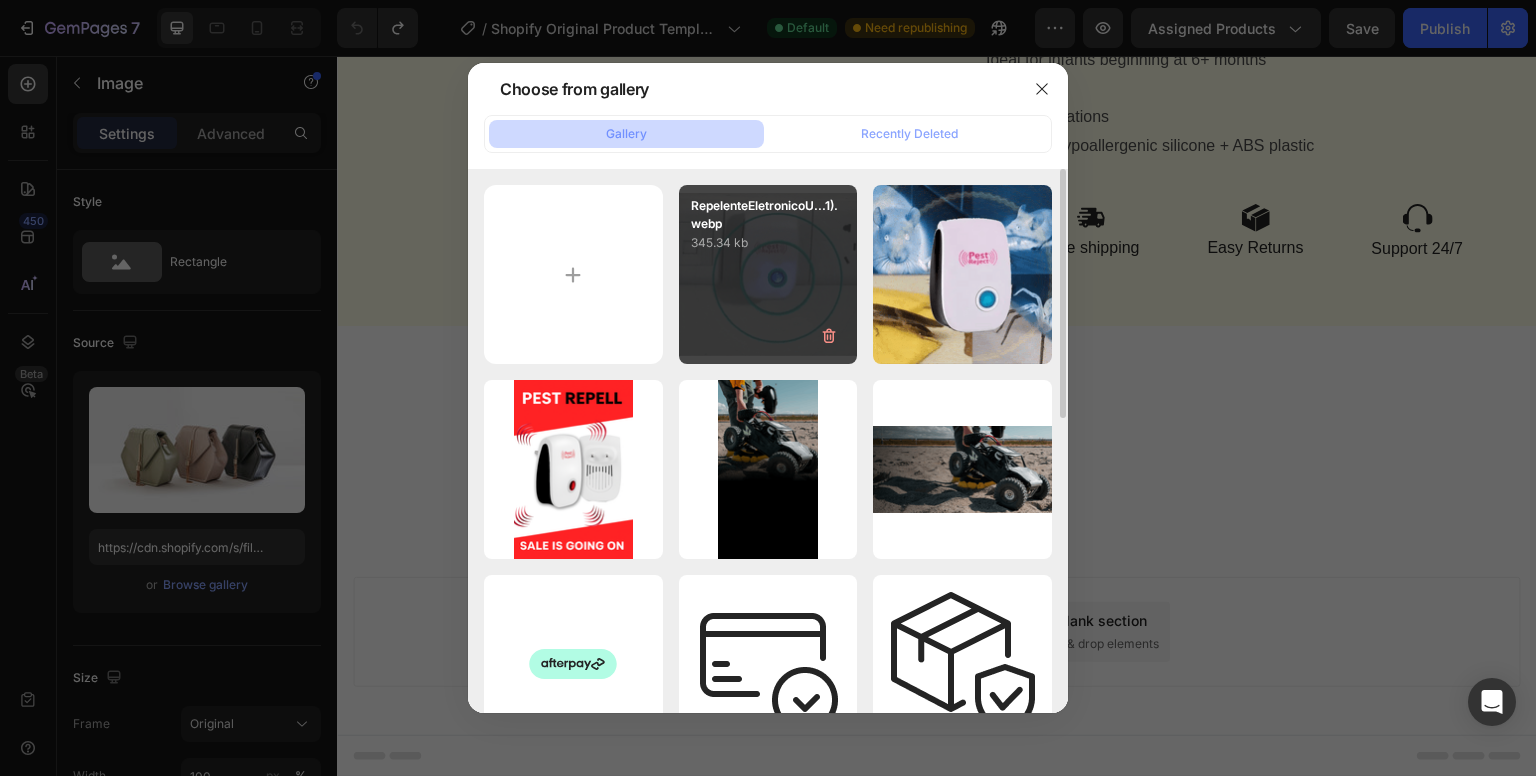 click on "RepelenteEletronicoU...1).webp 345.34 kb" at bounding box center (768, 274) 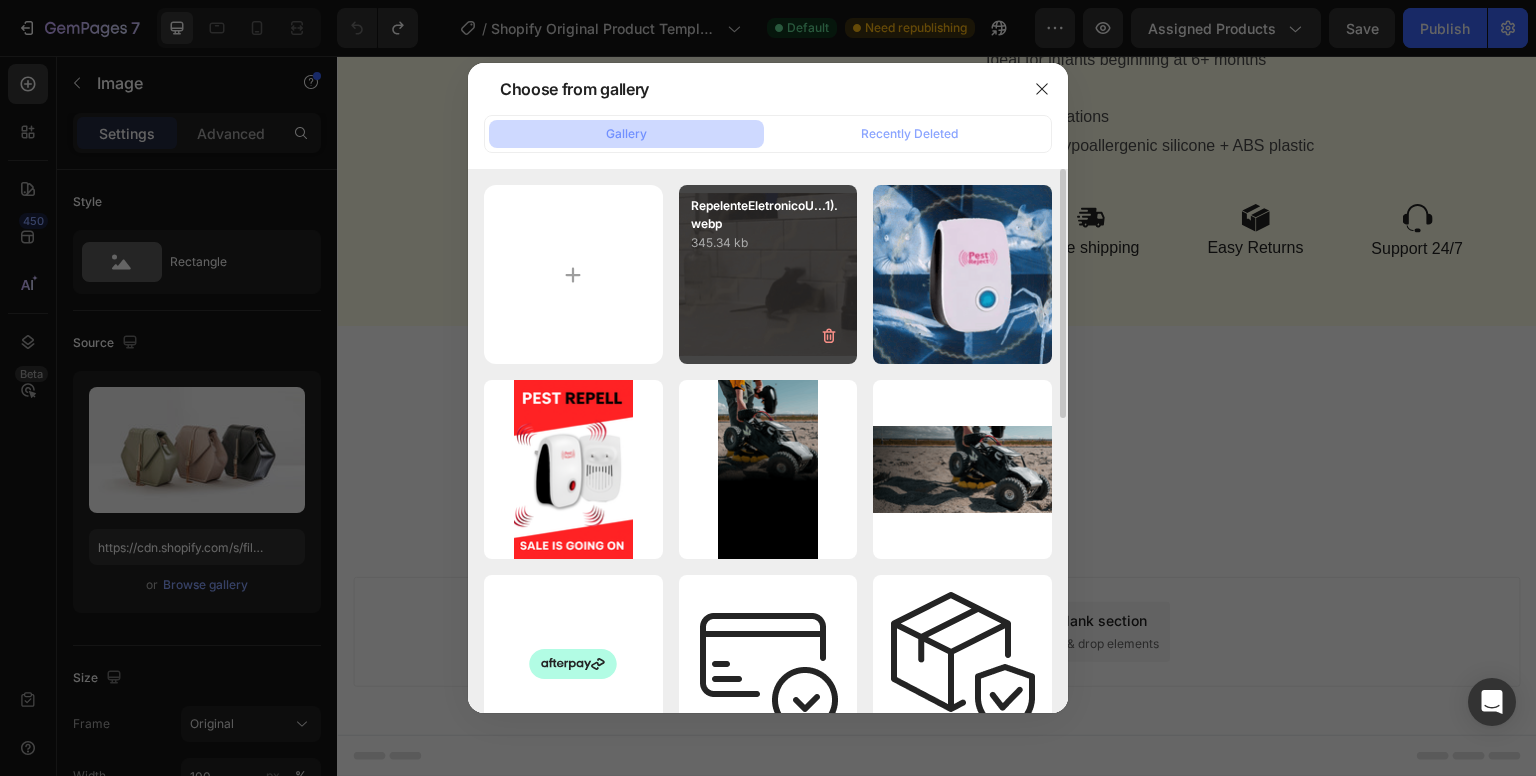 type on "https://cdn.shopify.com/s/files/1/0768/0809/3947/files/gempages_576403622410060319-098b3c32-afbe-490a-9673-470627419c50.webp" 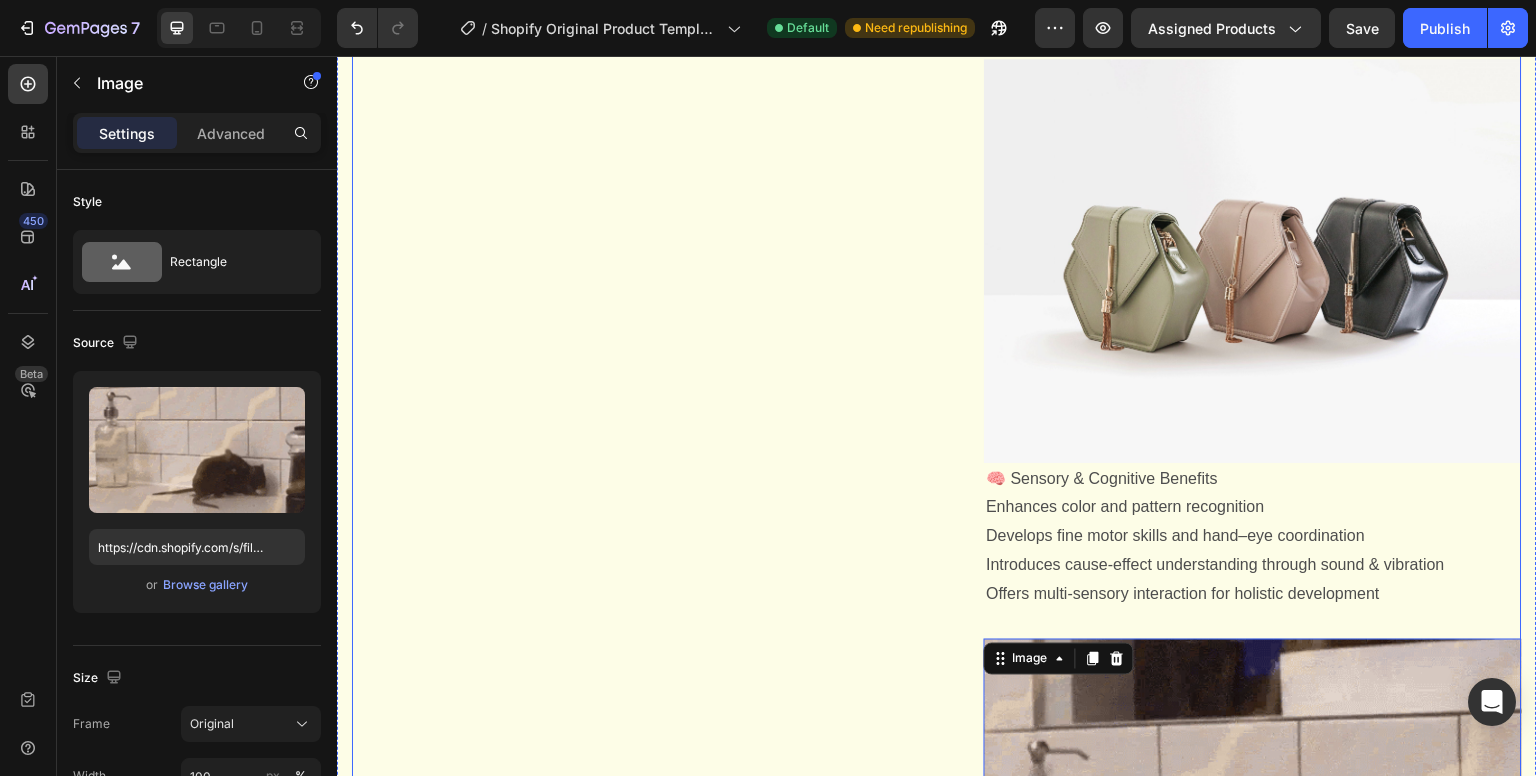 scroll, scrollTop: 1196, scrollLeft: 0, axis: vertical 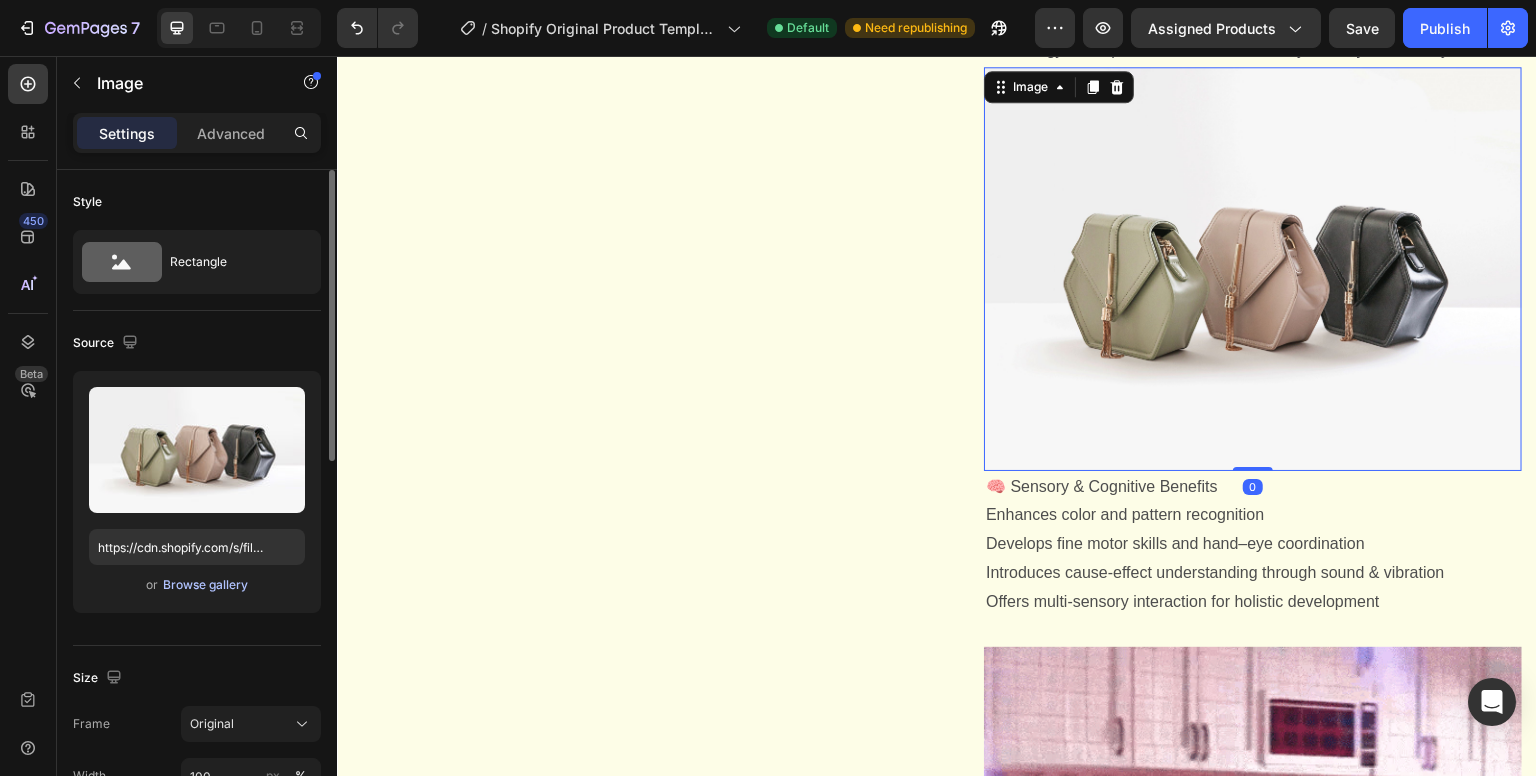click on "Browse gallery" at bounding box center (205, 585) 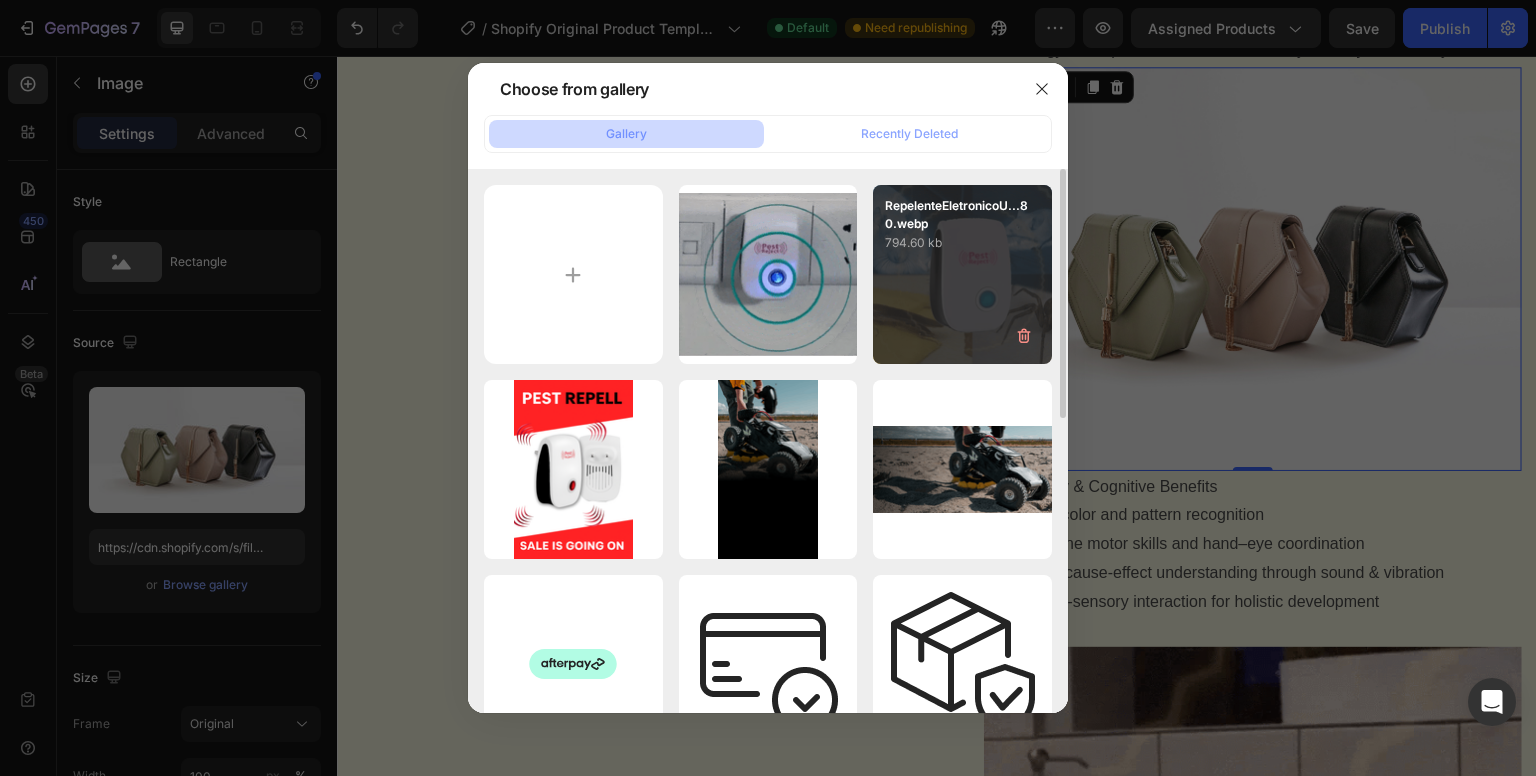 click on "RepelenteEletronicoU...80.webp 794.60 kb" at bounding box center [962, 274] 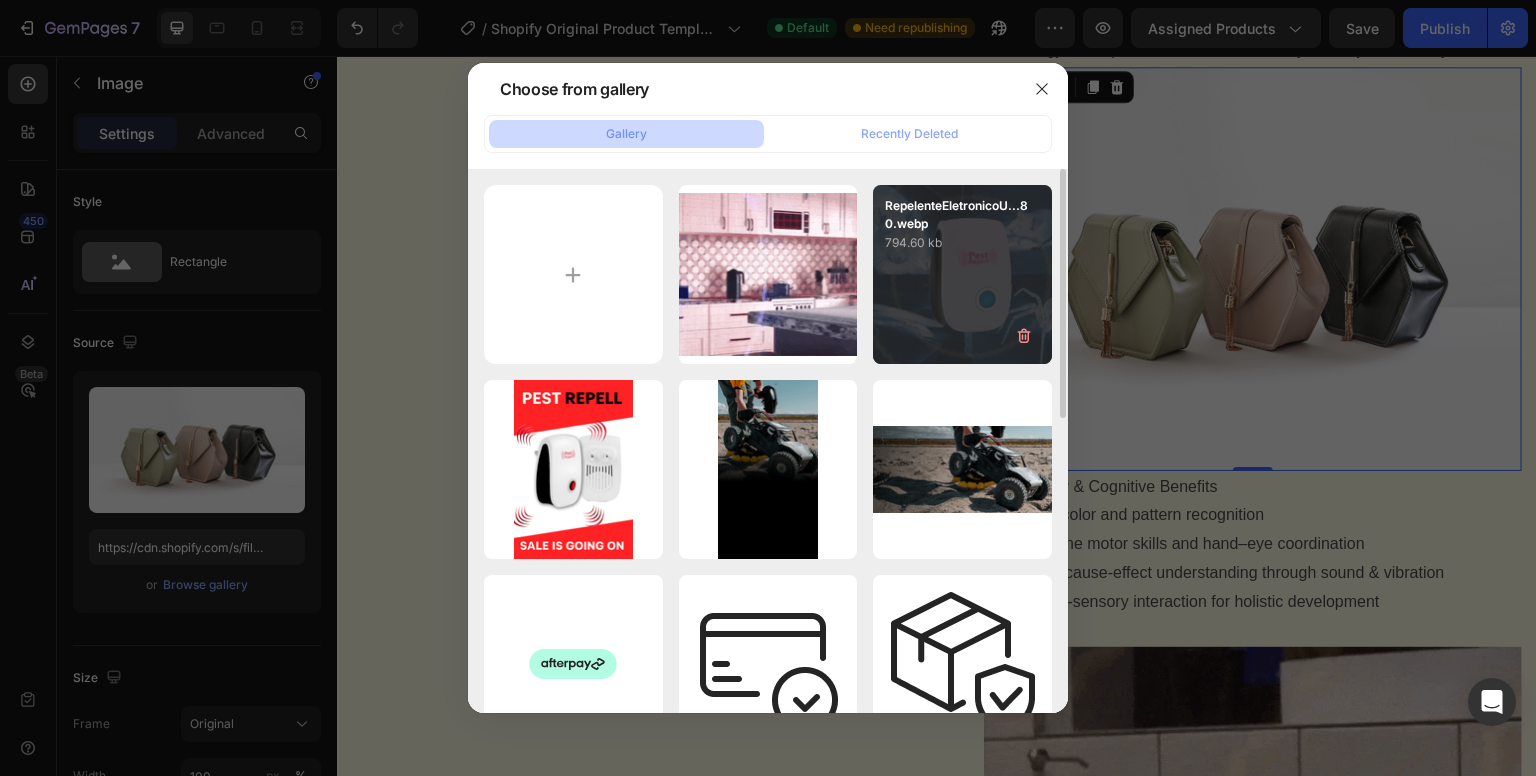 type on "https://cdn.shopify.com/s/files/1/0768/0809/3947/files/gempages_576403622410060319-a8ce2d08-a2a6-4cf7-9510-231cd85e86ef.webp" 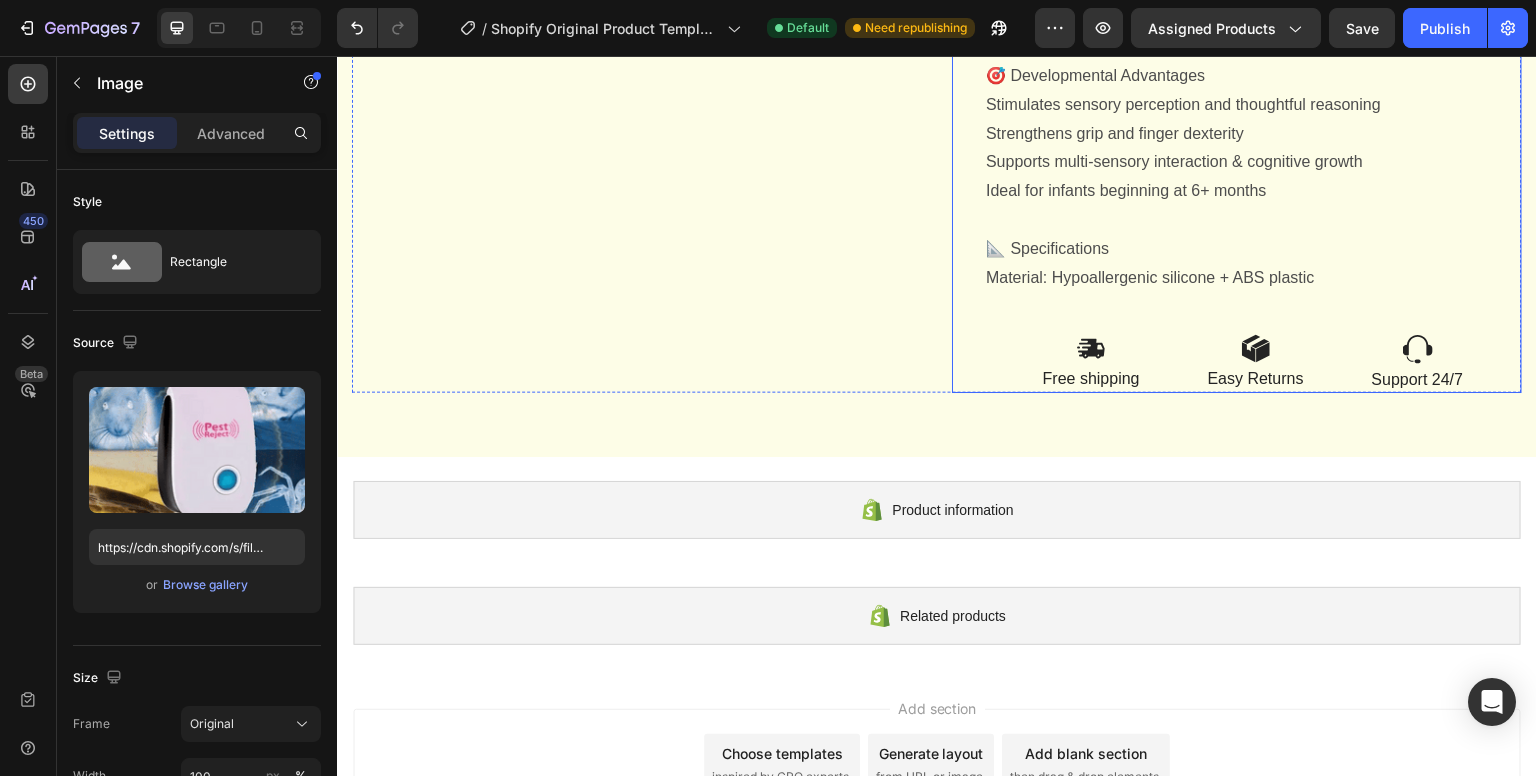 scroll, scrollTop: 2488, scrollLeft: 0, axis: vertical 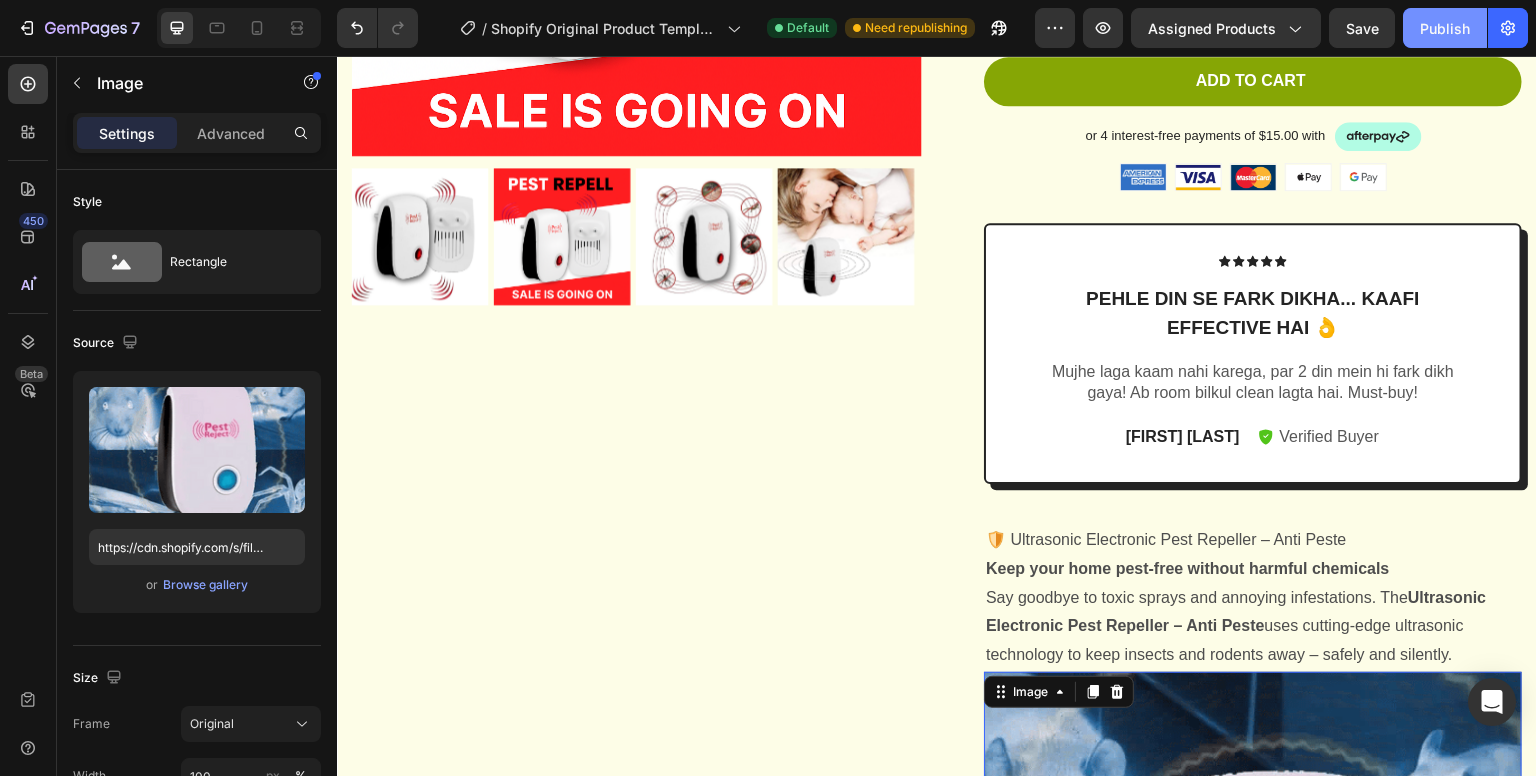 click on "Publish" at bounding box center [1445, 28] 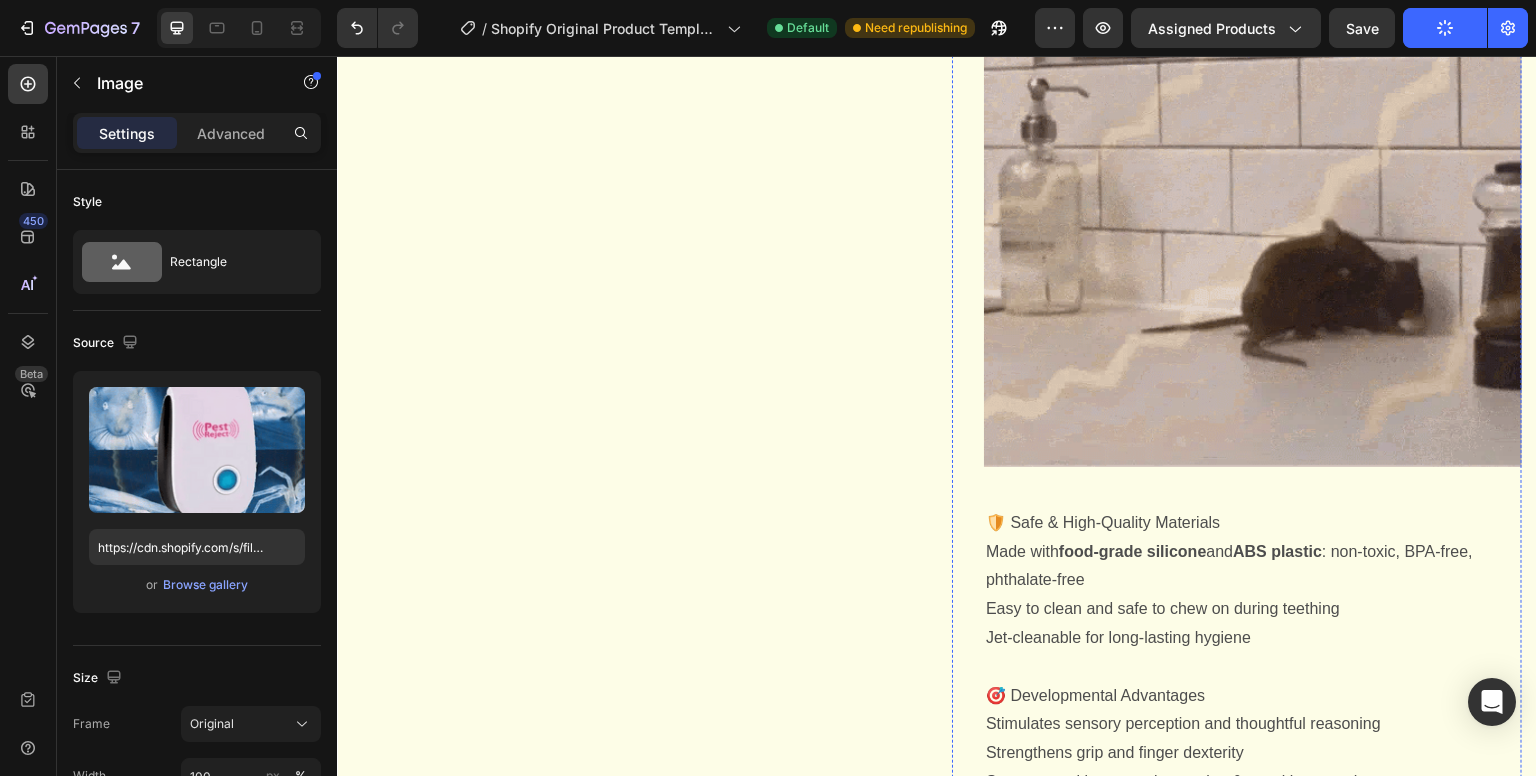 scroll, scrollTop: 2751, scrollLeft: 0, axis: vertical 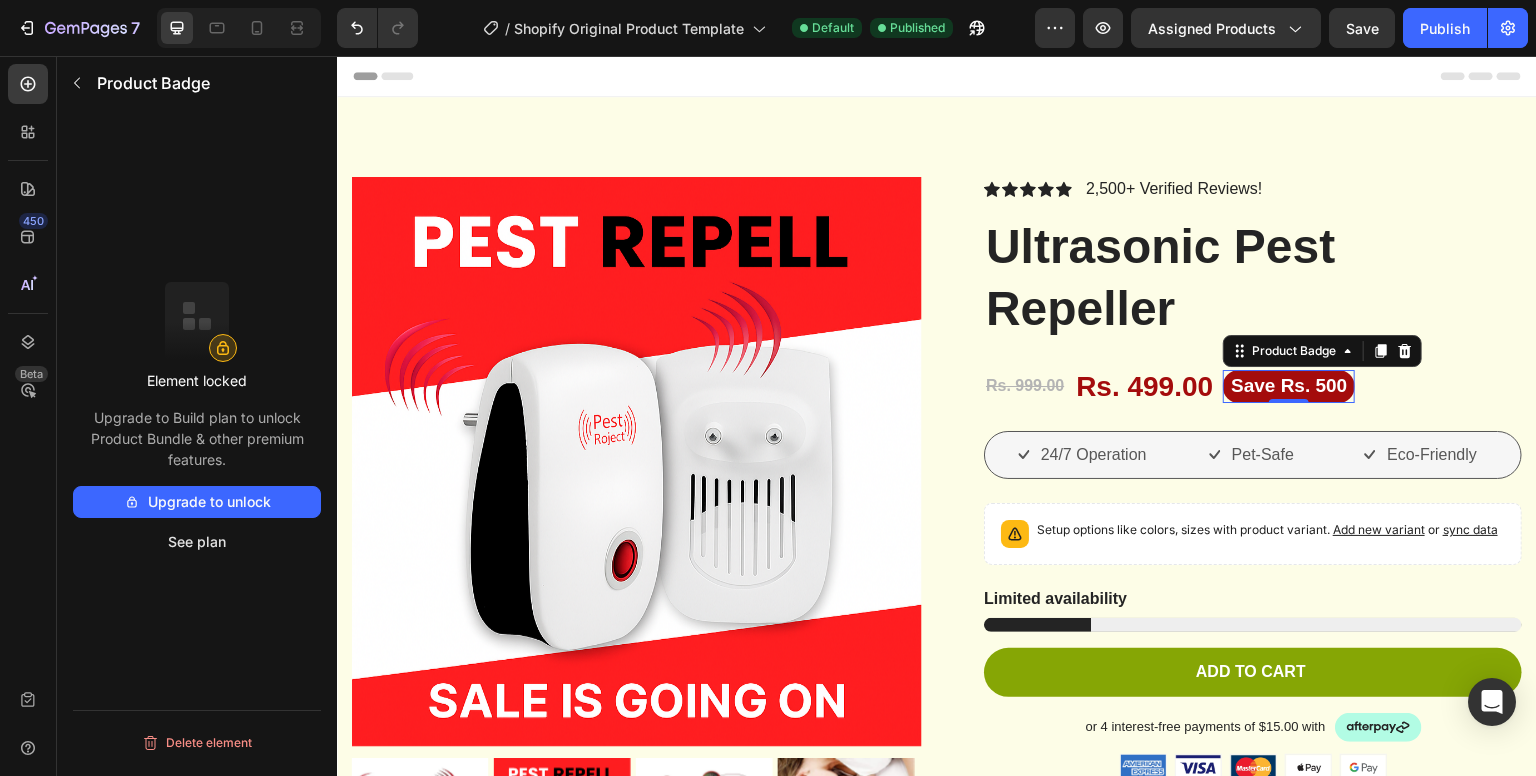 click on "Save Rs. 500" at bounding box center (1289, 386) 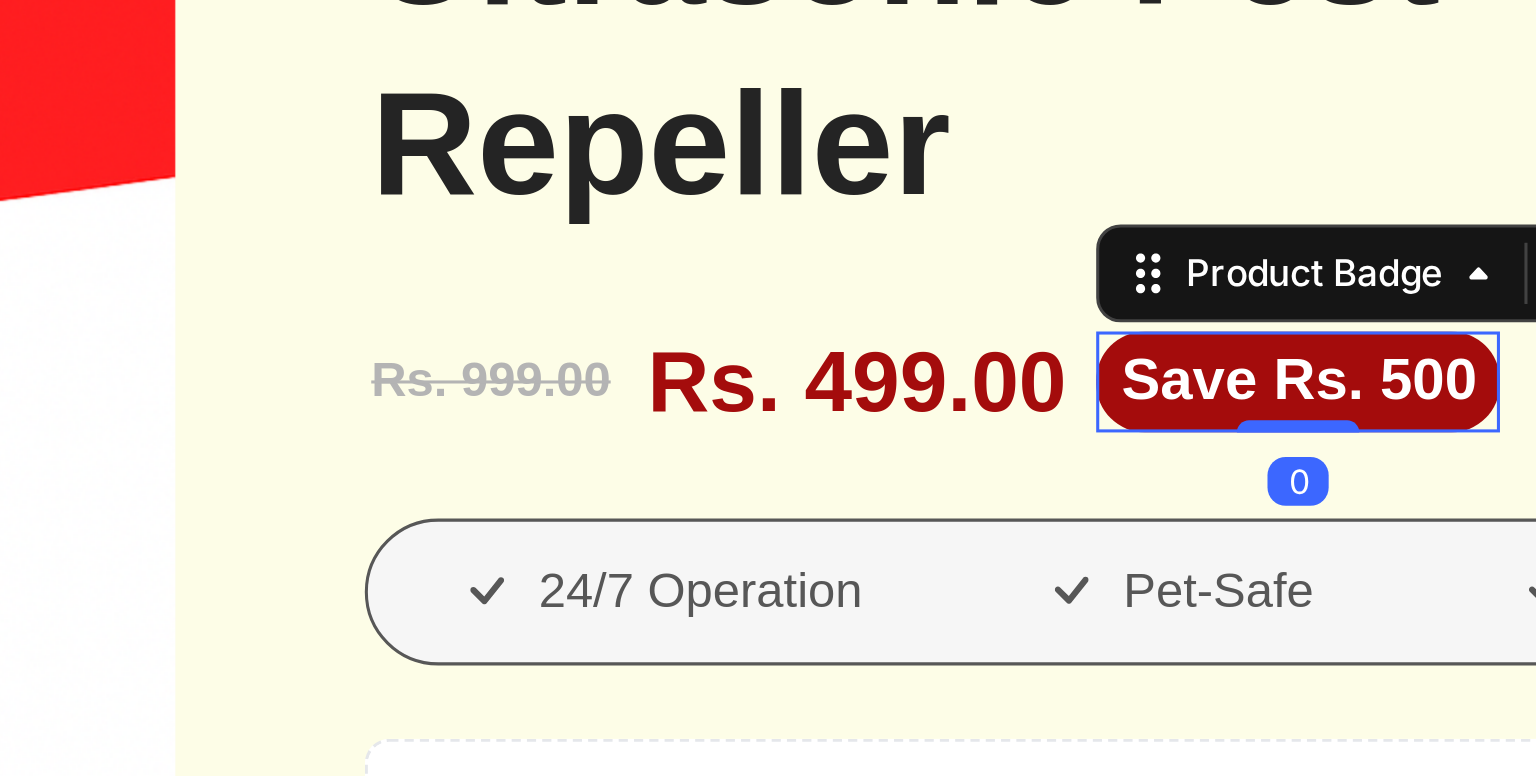 drag, startPoint x: -670, startPoint y: -284, endPoint x: -665, endPoint y: -298, distance: 14.866069 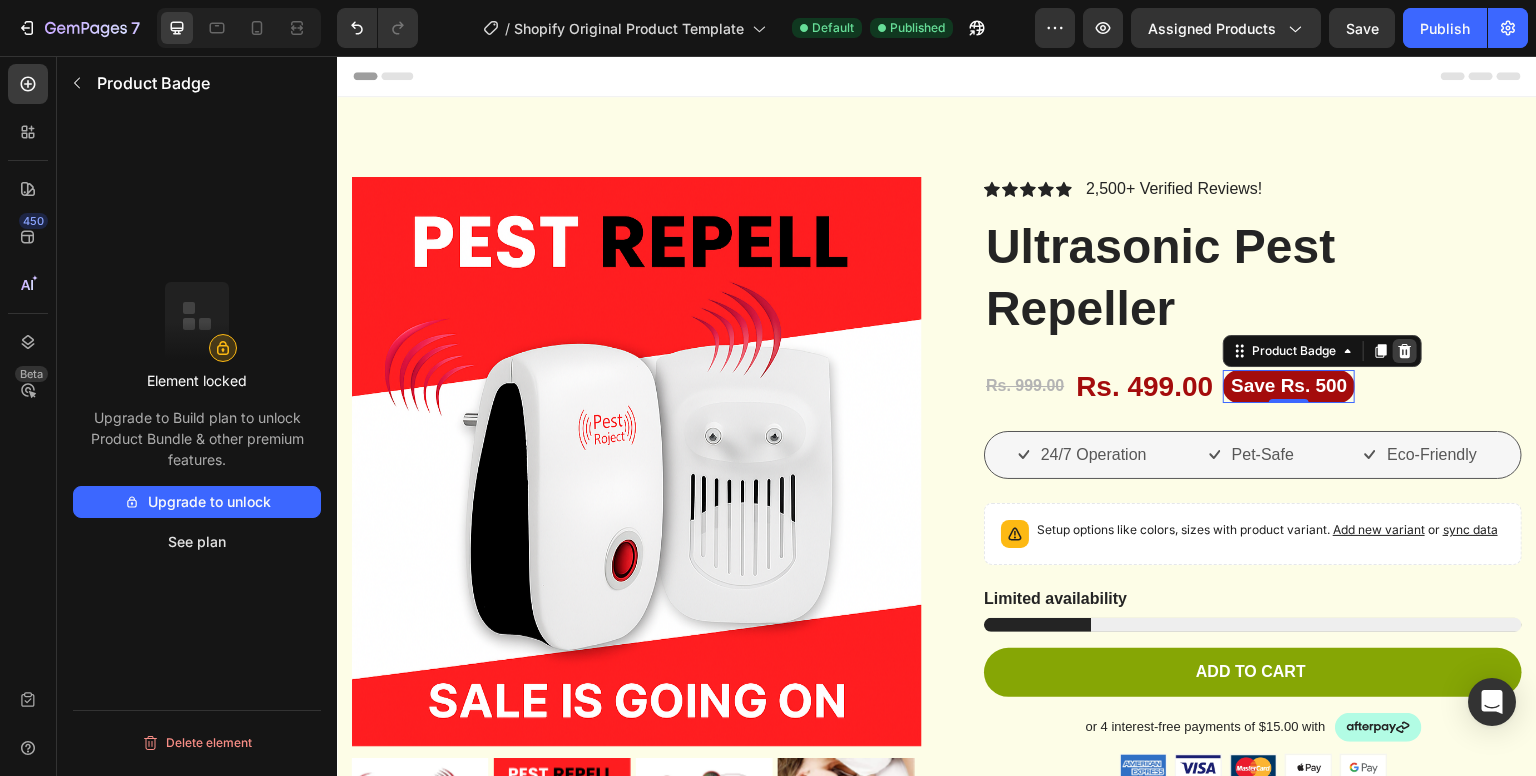click 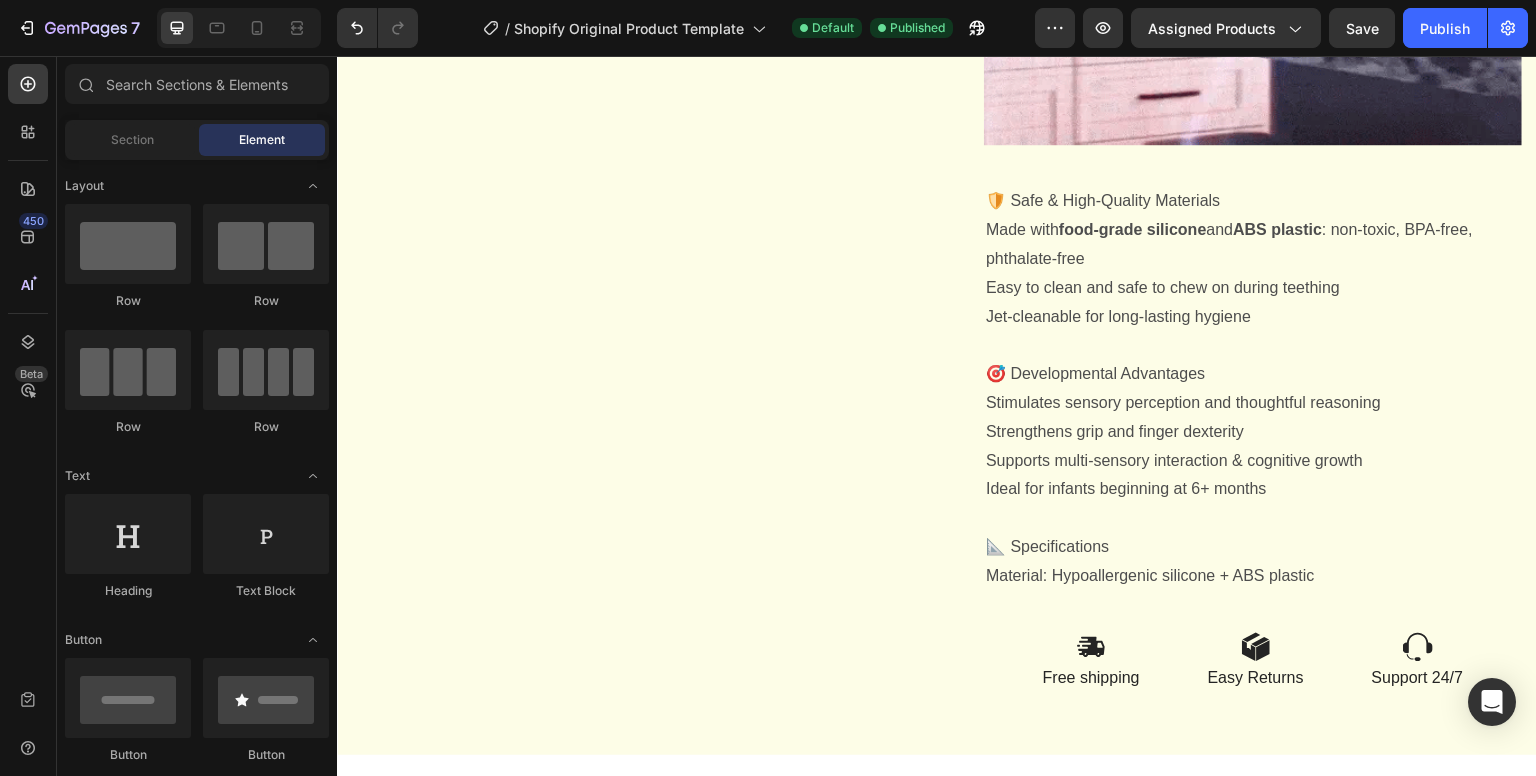 scroll, scrollTop: 2770, scrollLeft: 0, axis: vertical 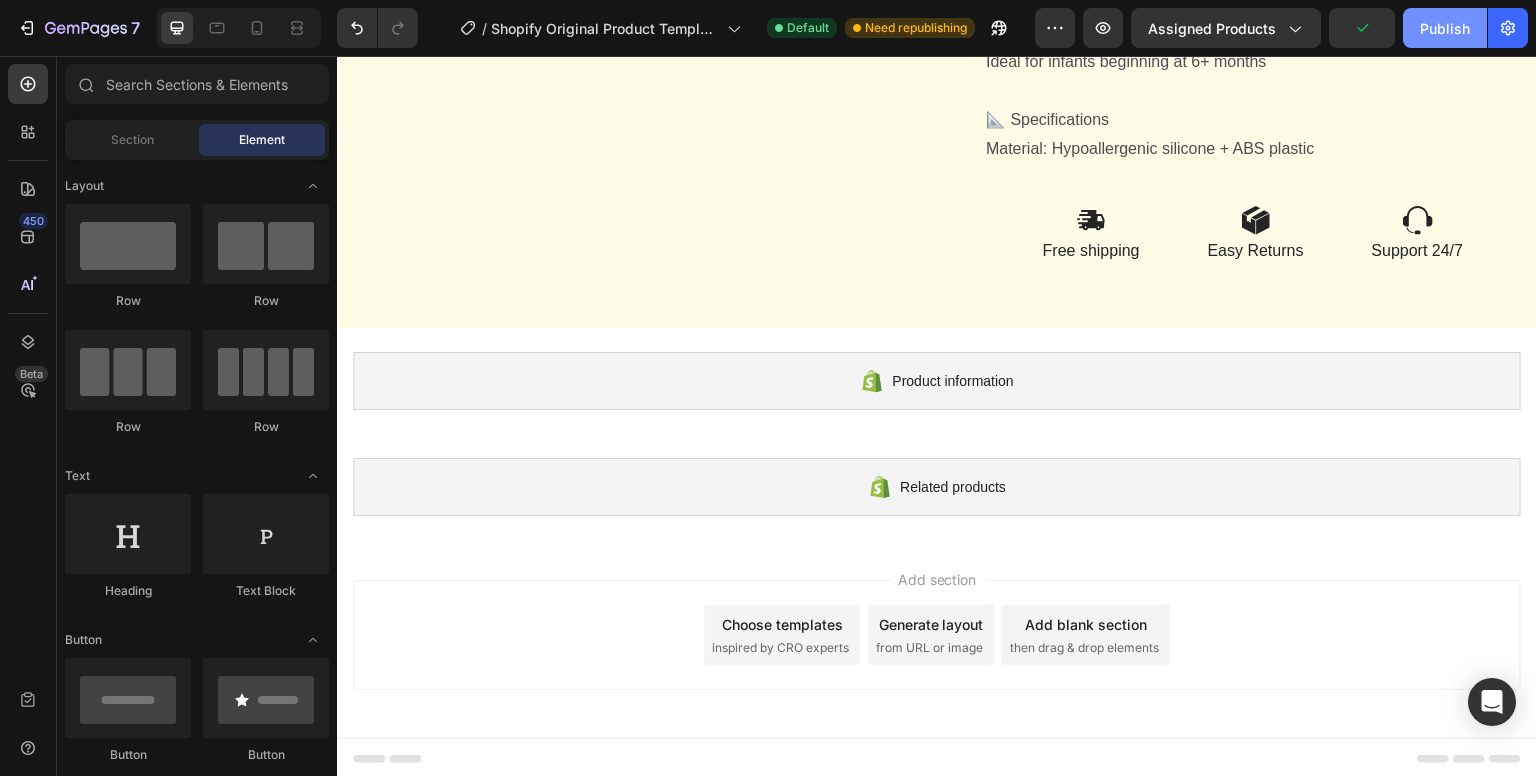 click on "Publish" at bounding box center [1445, 28] 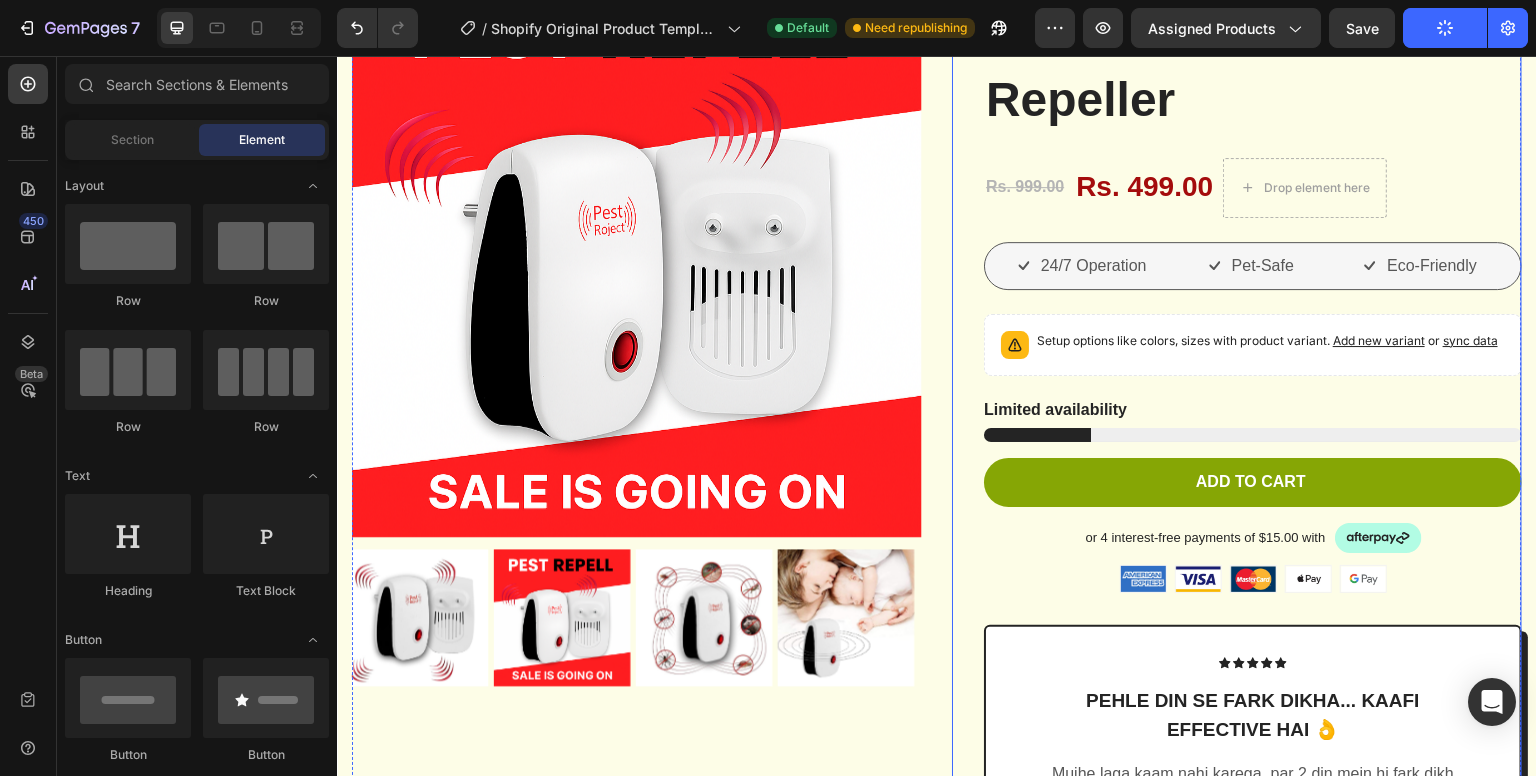 scroll, scrollTop: 0, scrollLeft: 0, axis: both 